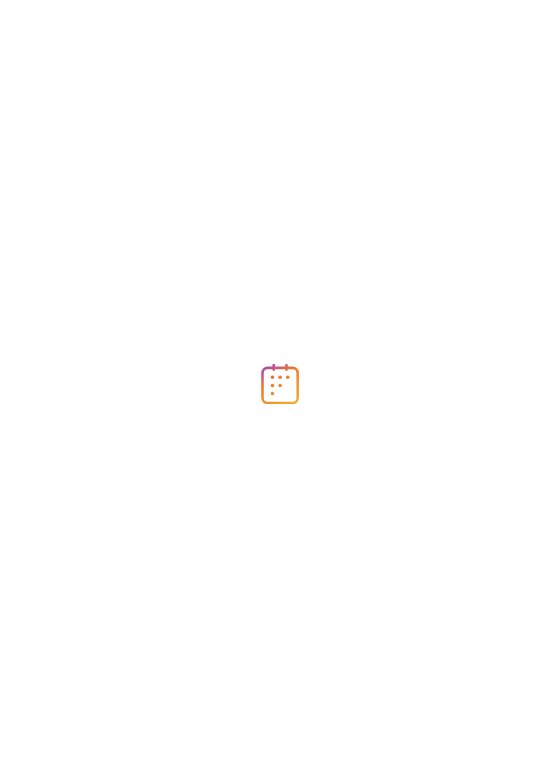 scroll, scrollTop: 0, scrollLeft: 0, axis: both 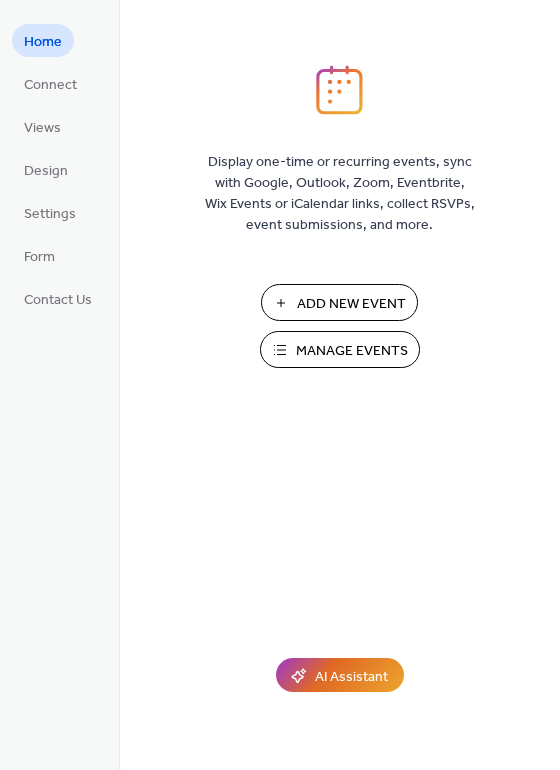 click on "Manage Events" at bounding box center (352, 351) 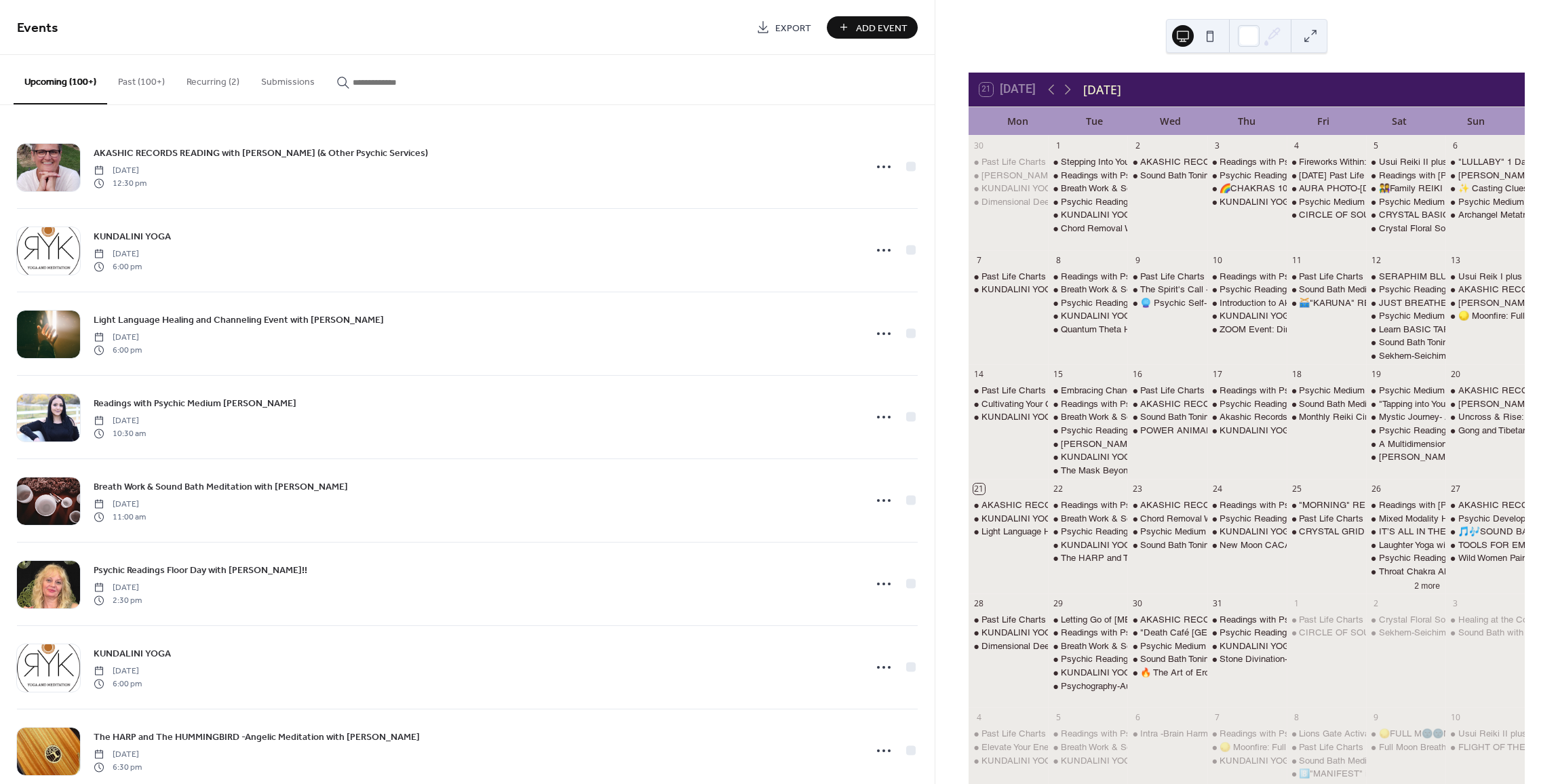 scroll, scrollTop: 0, scrollLeft: 0, axis: both 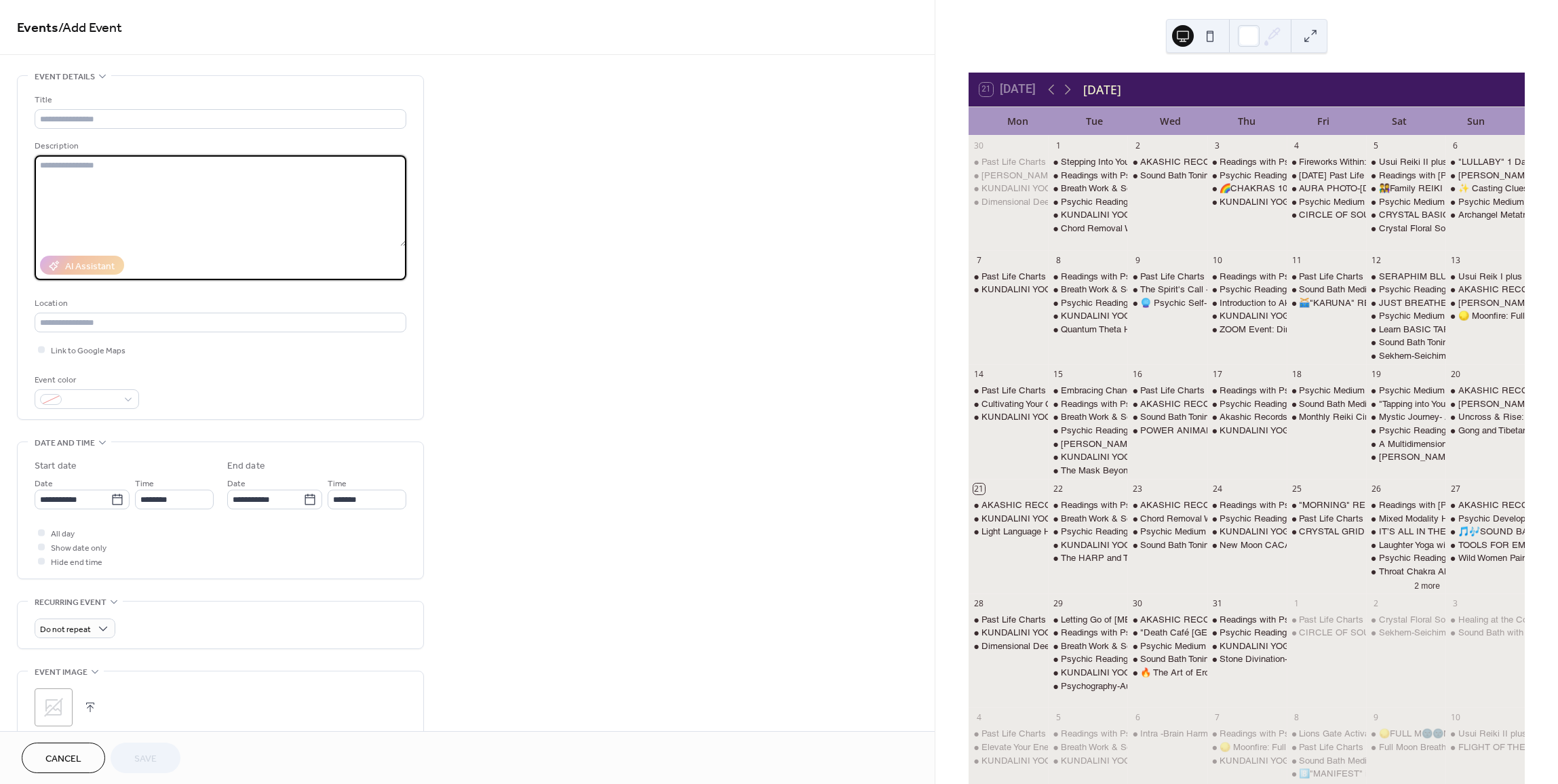 click at bounding box center (220, 201) 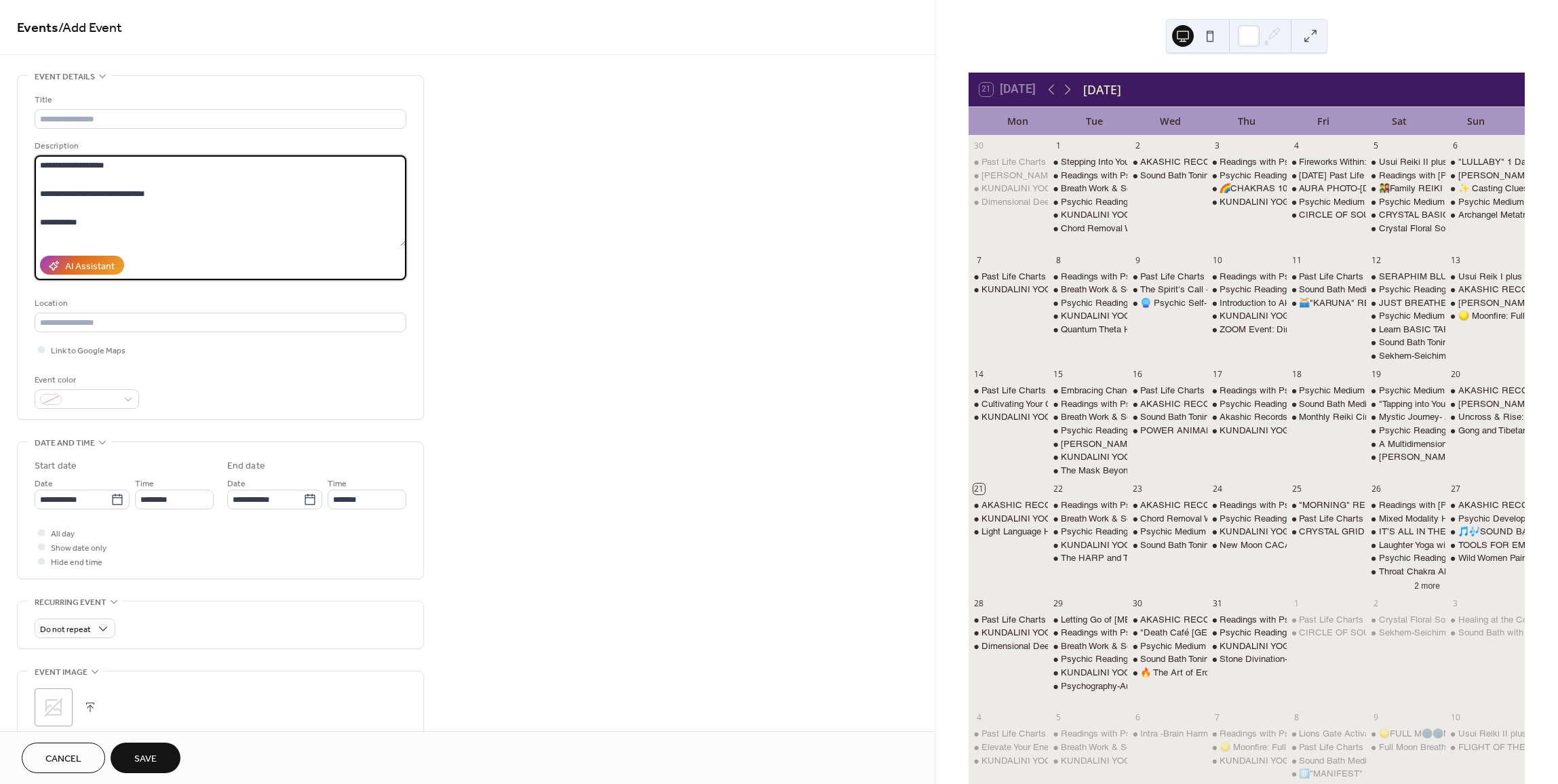 scroll, scrollTop: 12, scrollLeft: 0, axis: vertical 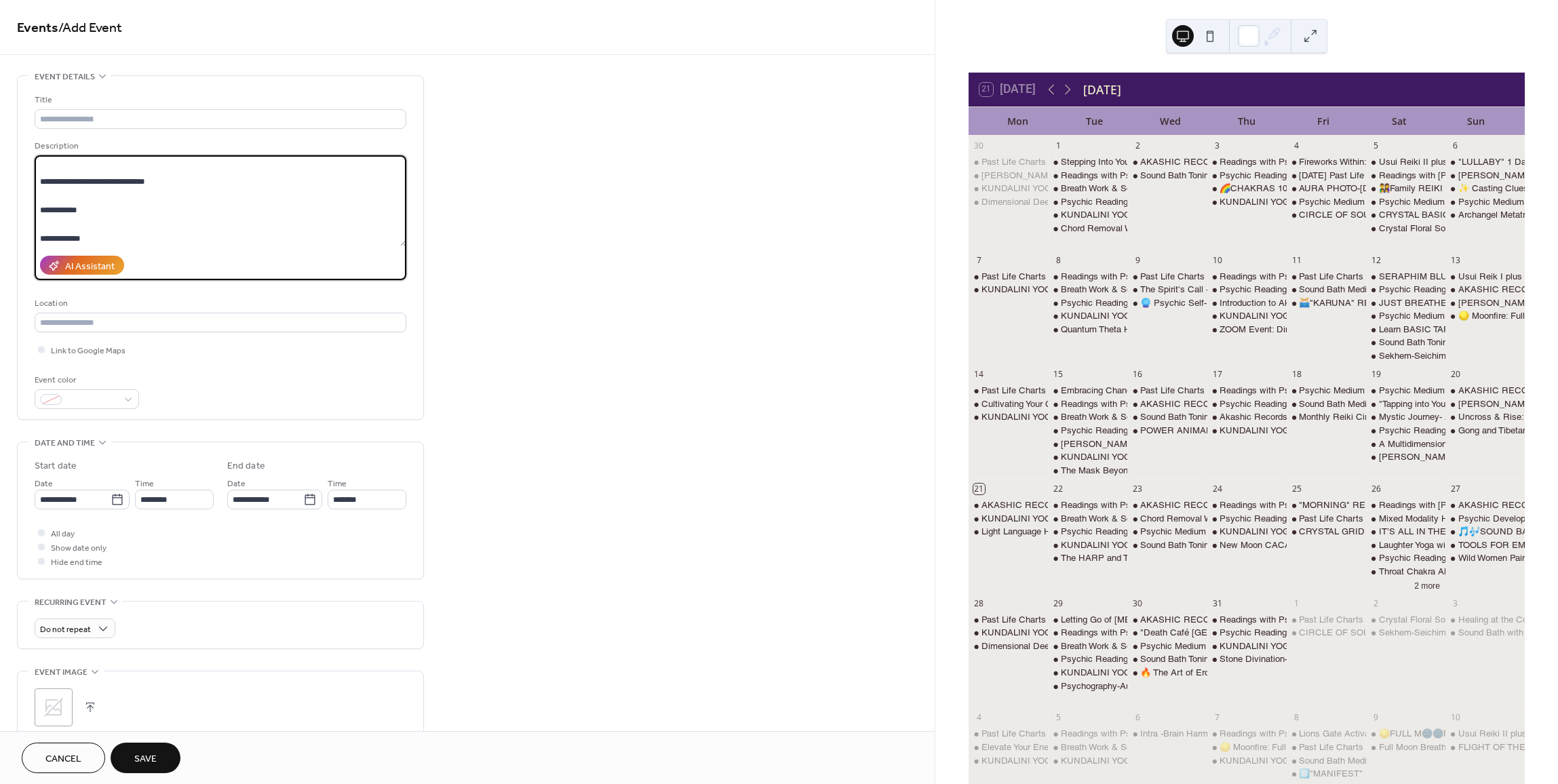 drag, startPoint x: 155, startPoint y: 179, endPoint x: 13, endPoint y: 172, distance: 142.1724 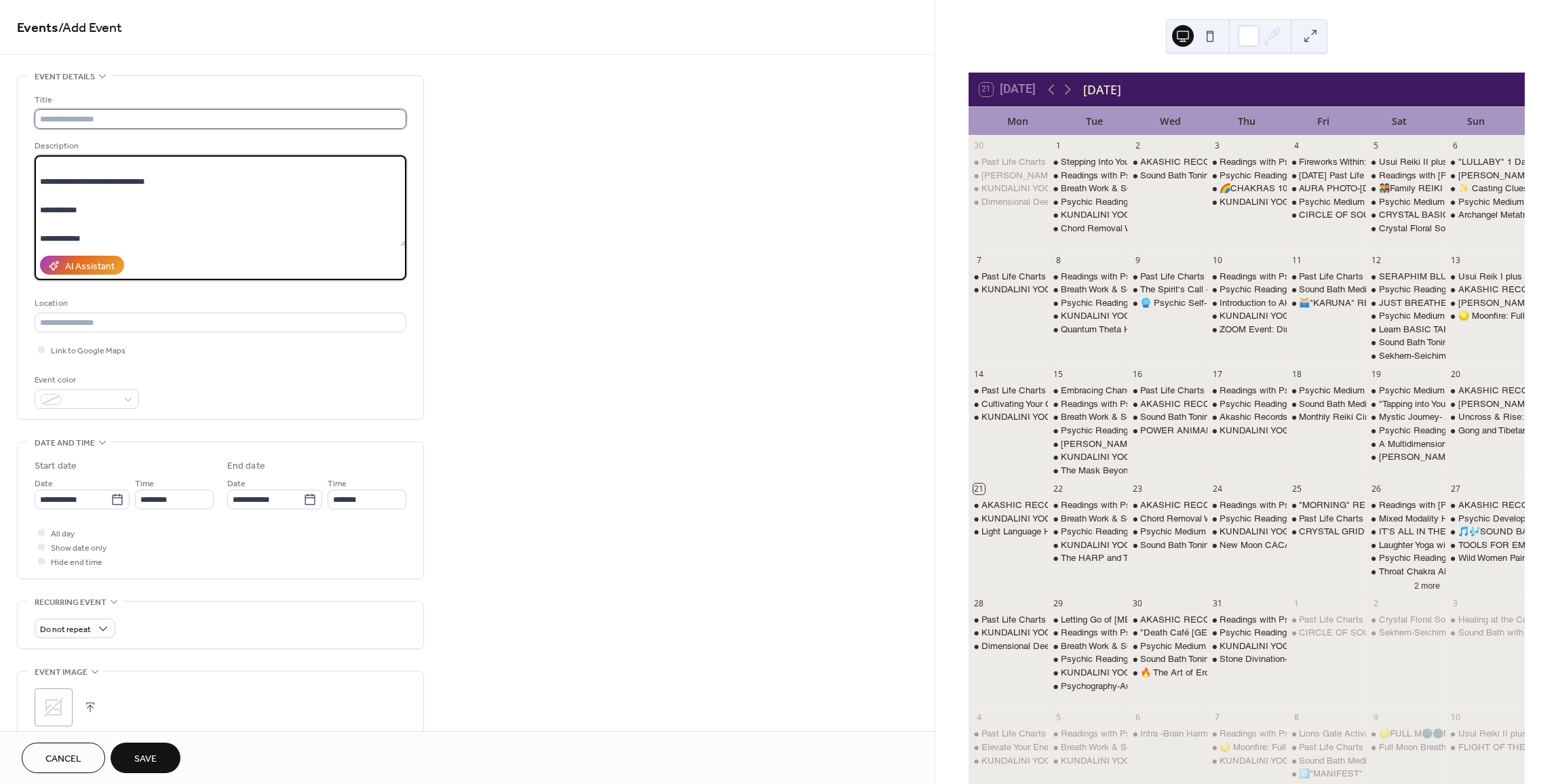 drag, startPoint x: 33, startPoint y: 130, endPoint x: 52, endPoint y: 121, distance: 21.023796 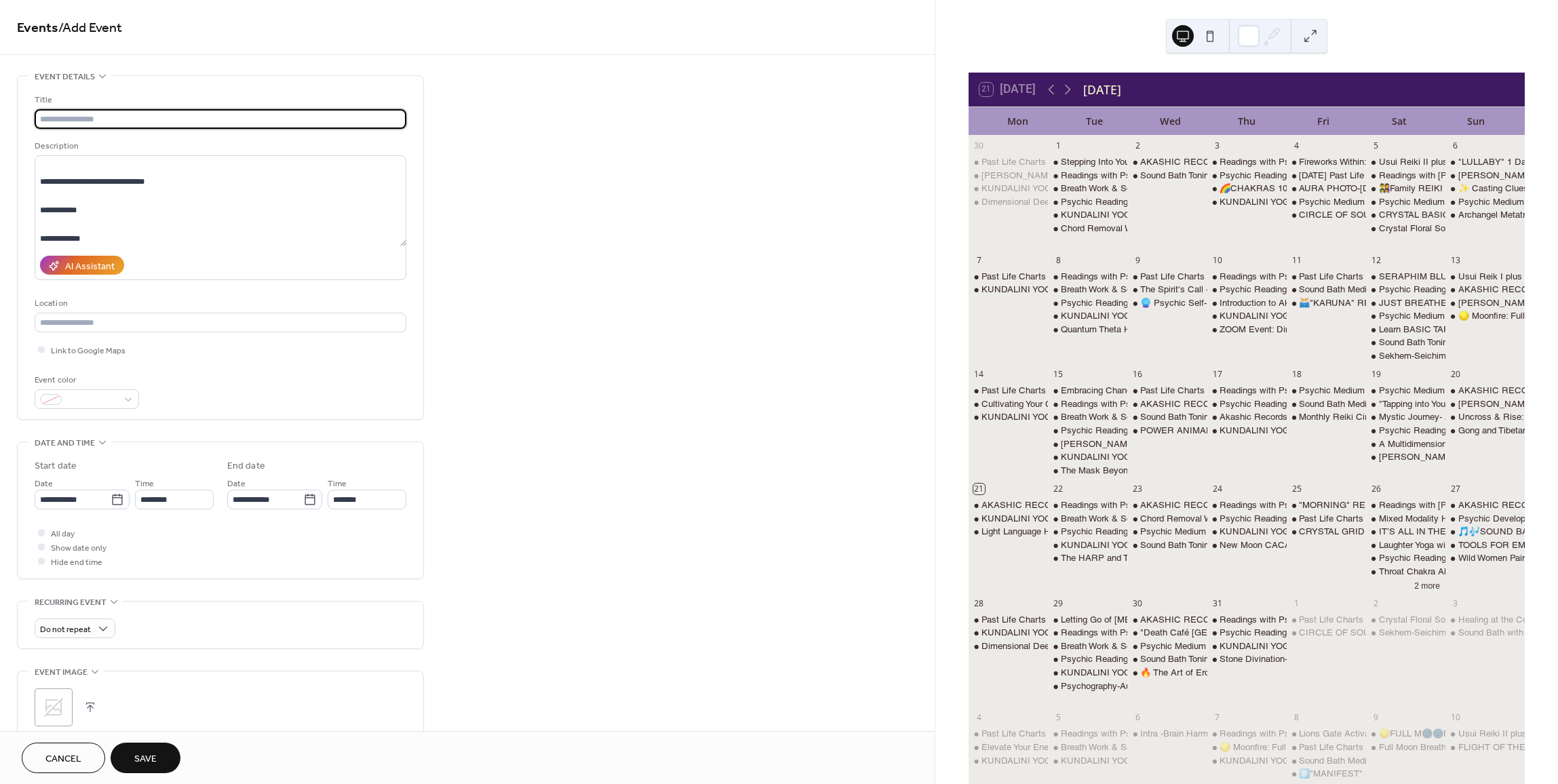 paste on "**********" 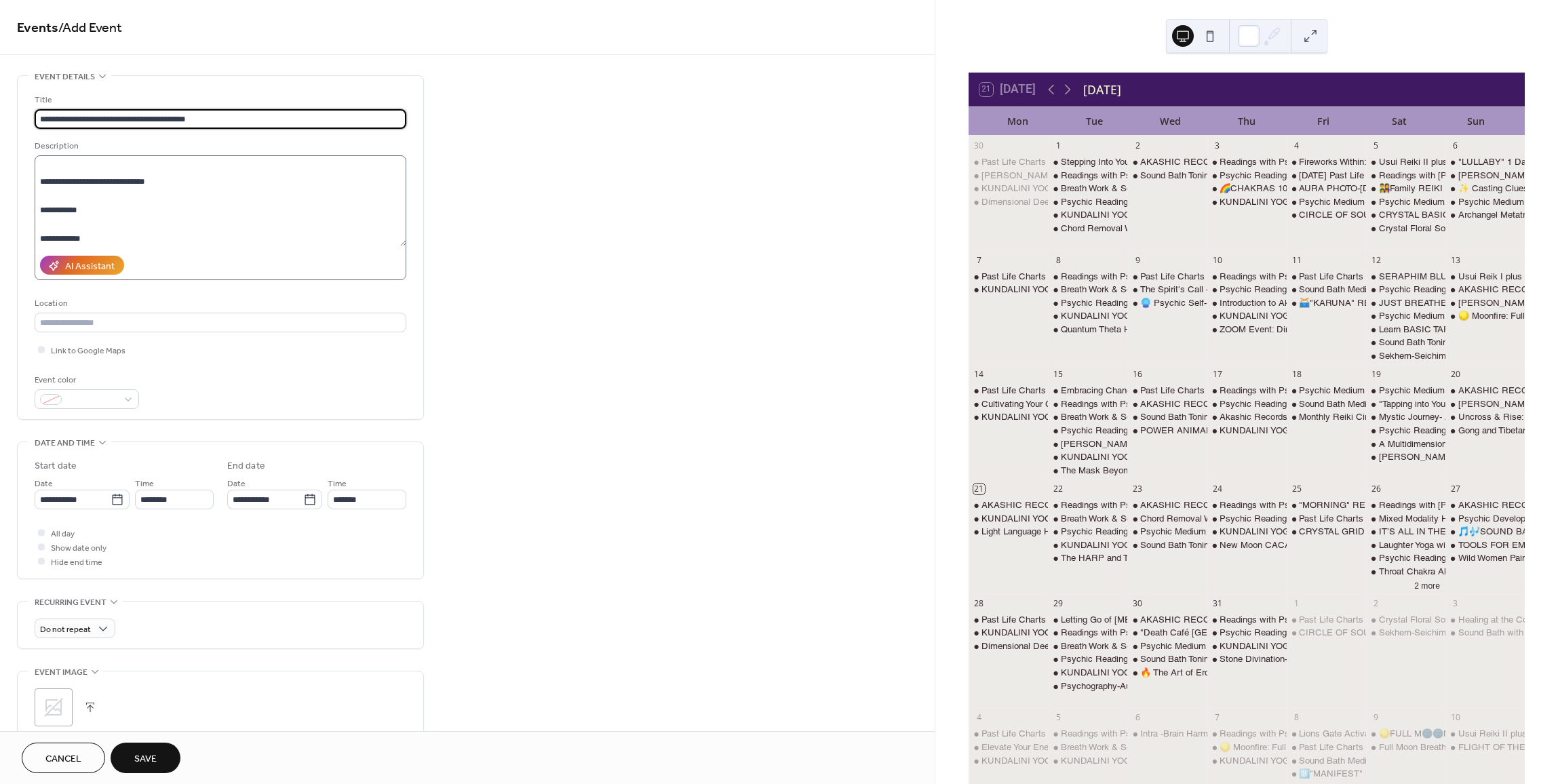 type on "**********" 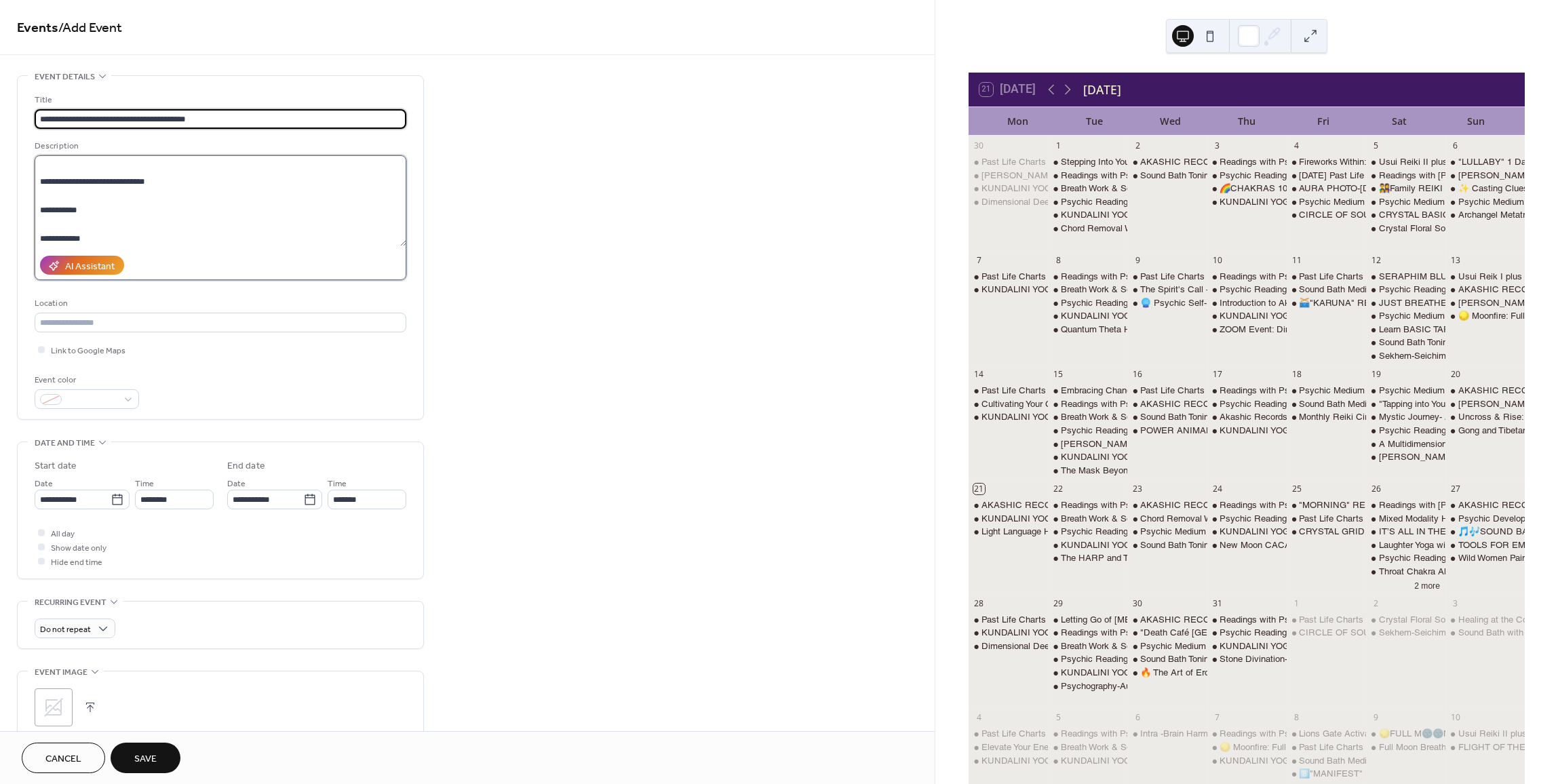 click on "**********" at bounding box center (220, 201) 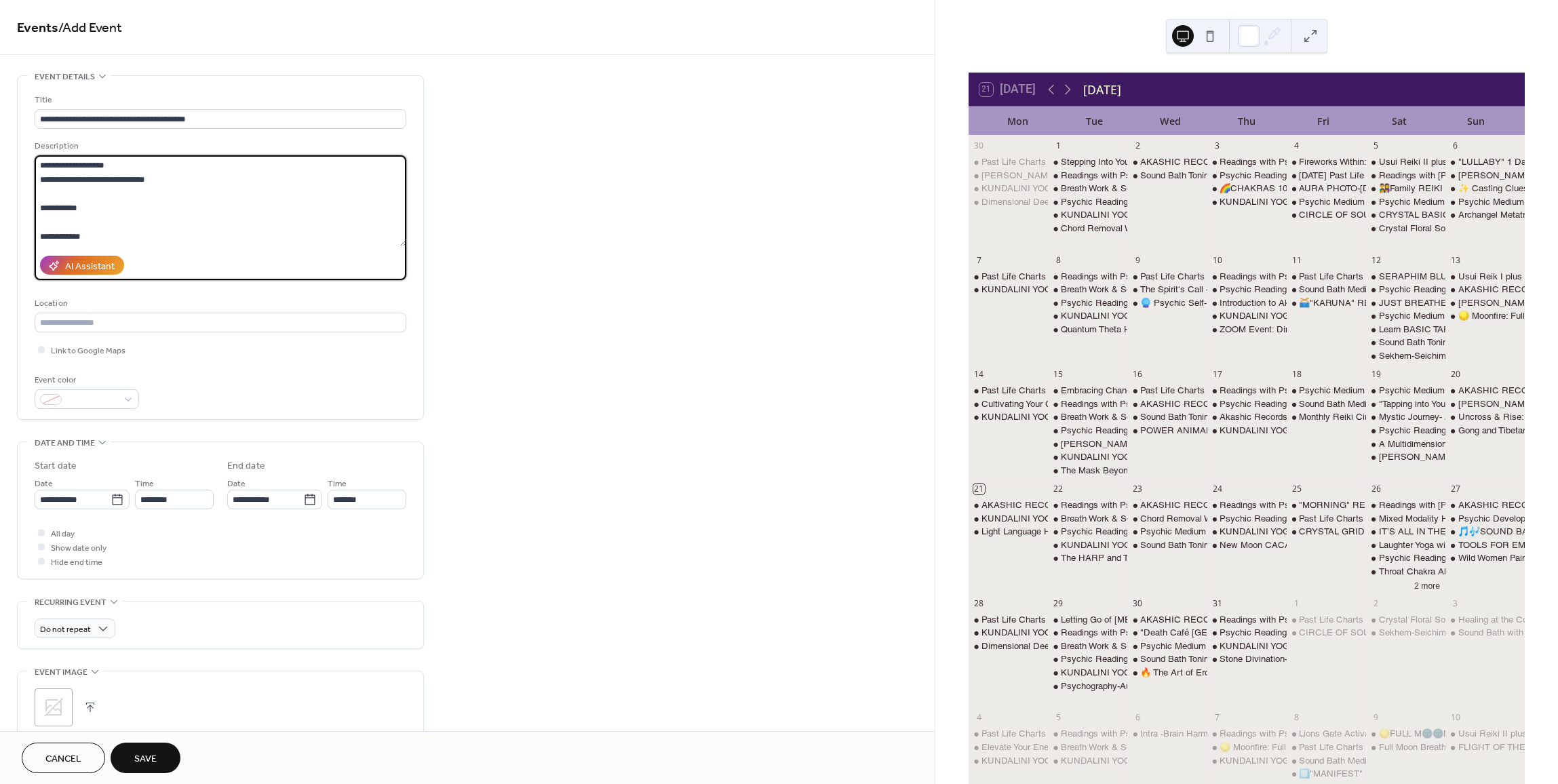 scroll, scrollTop: 0, scrollLeft: 0, axis: both 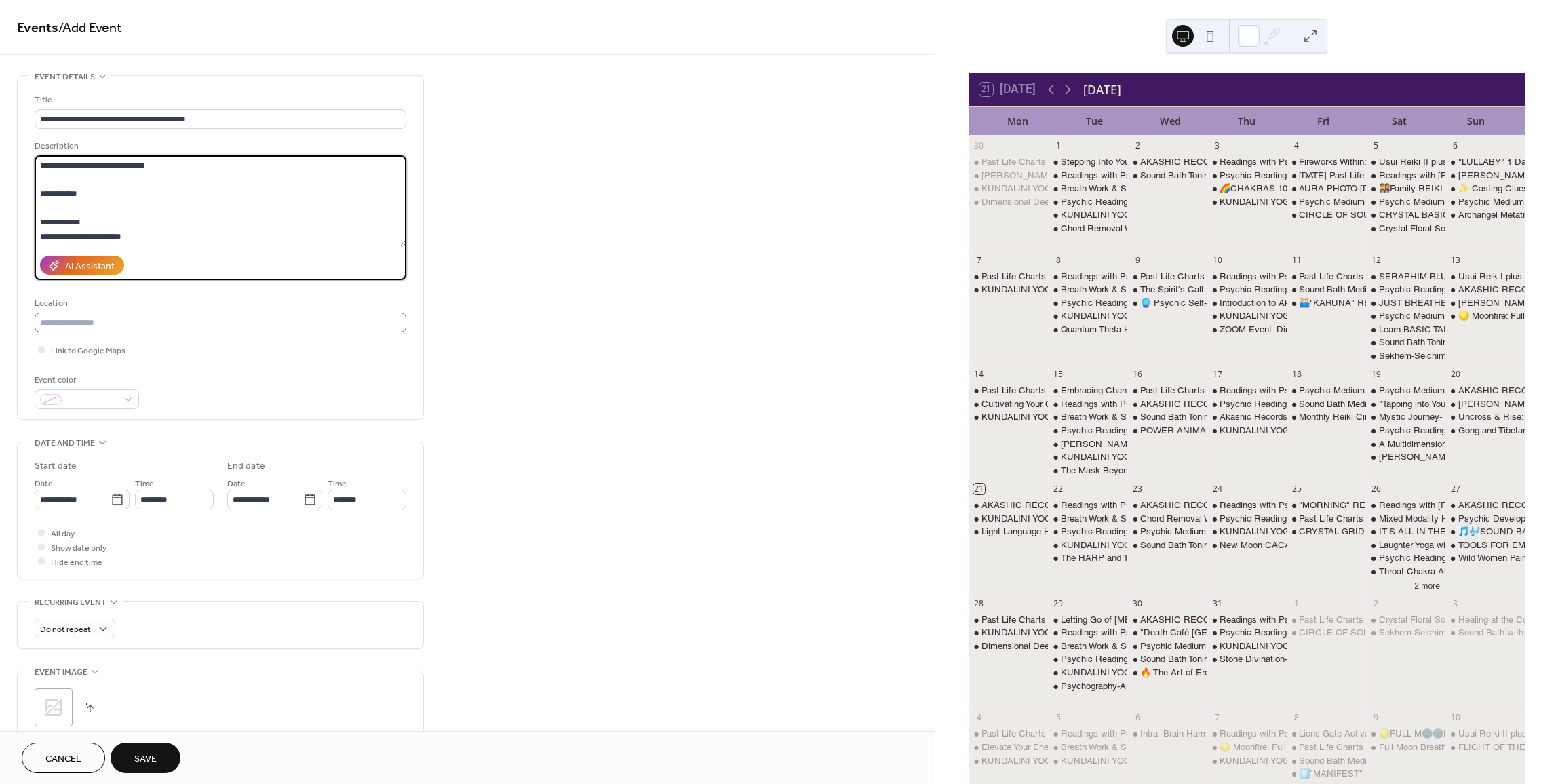 type on "**********" 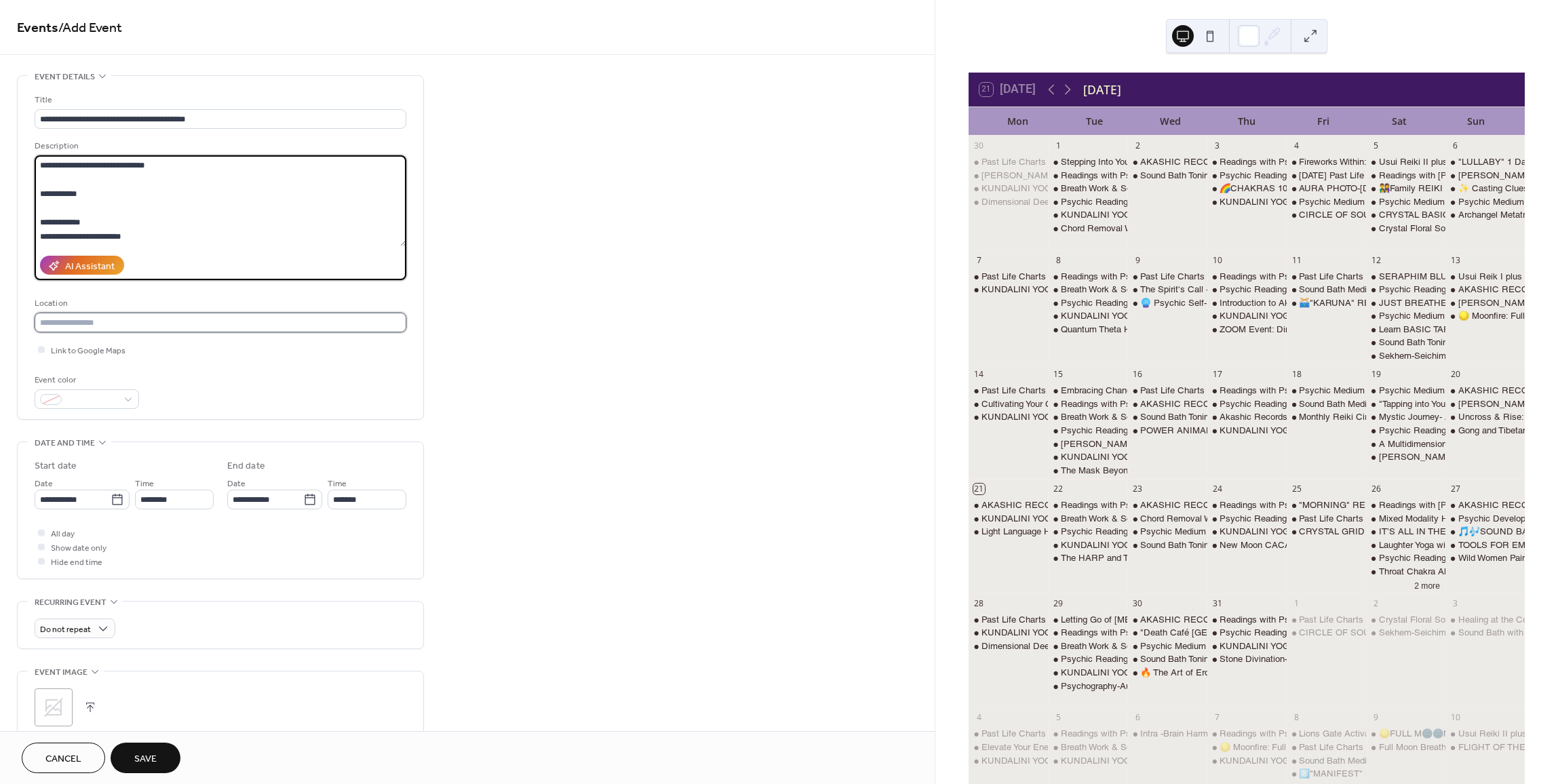click at bounding box center (220, 322) 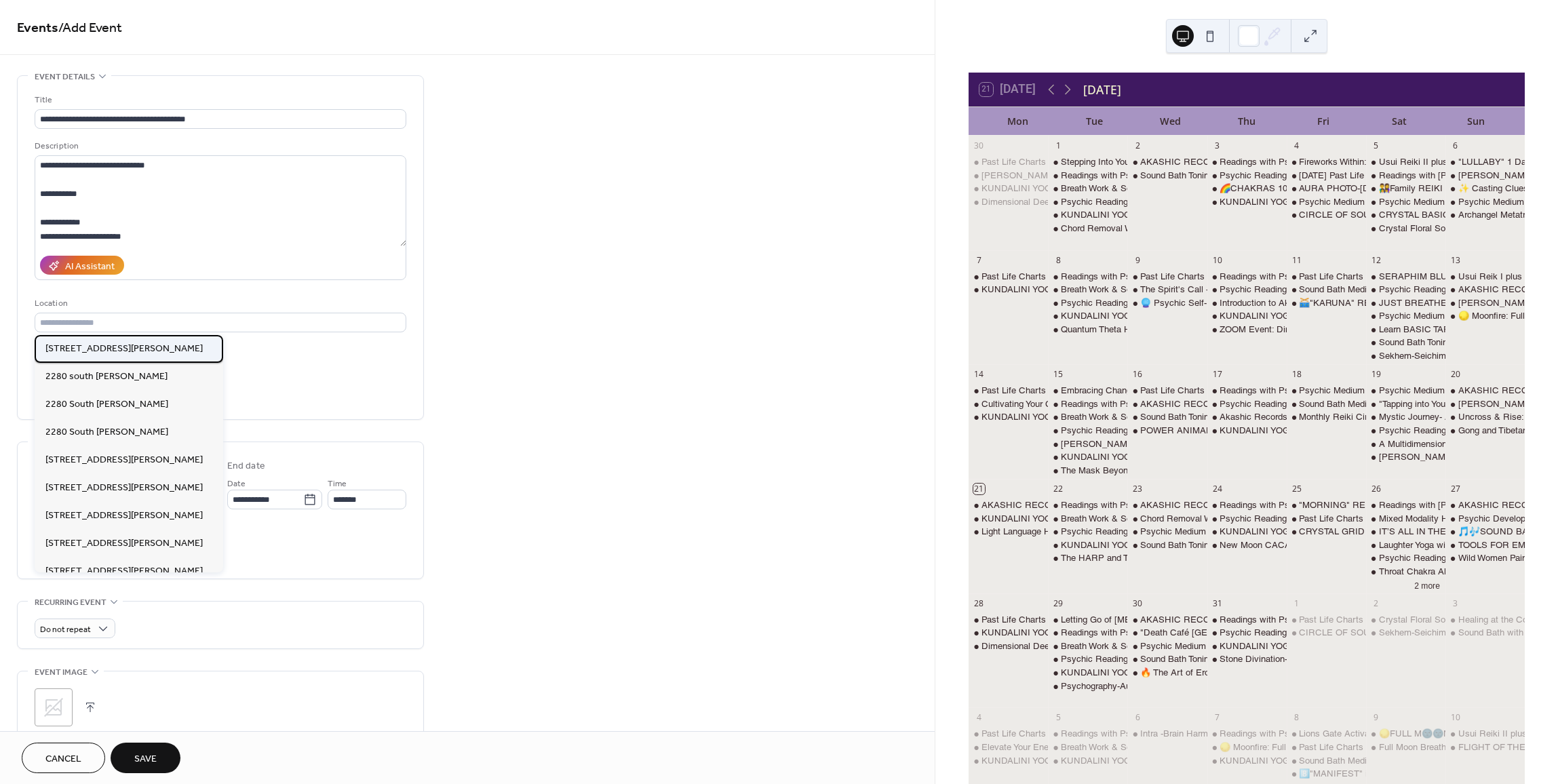 click on "[STREET_ADDRESS][PERSON_NAME]" at bounding box center (124, 349) 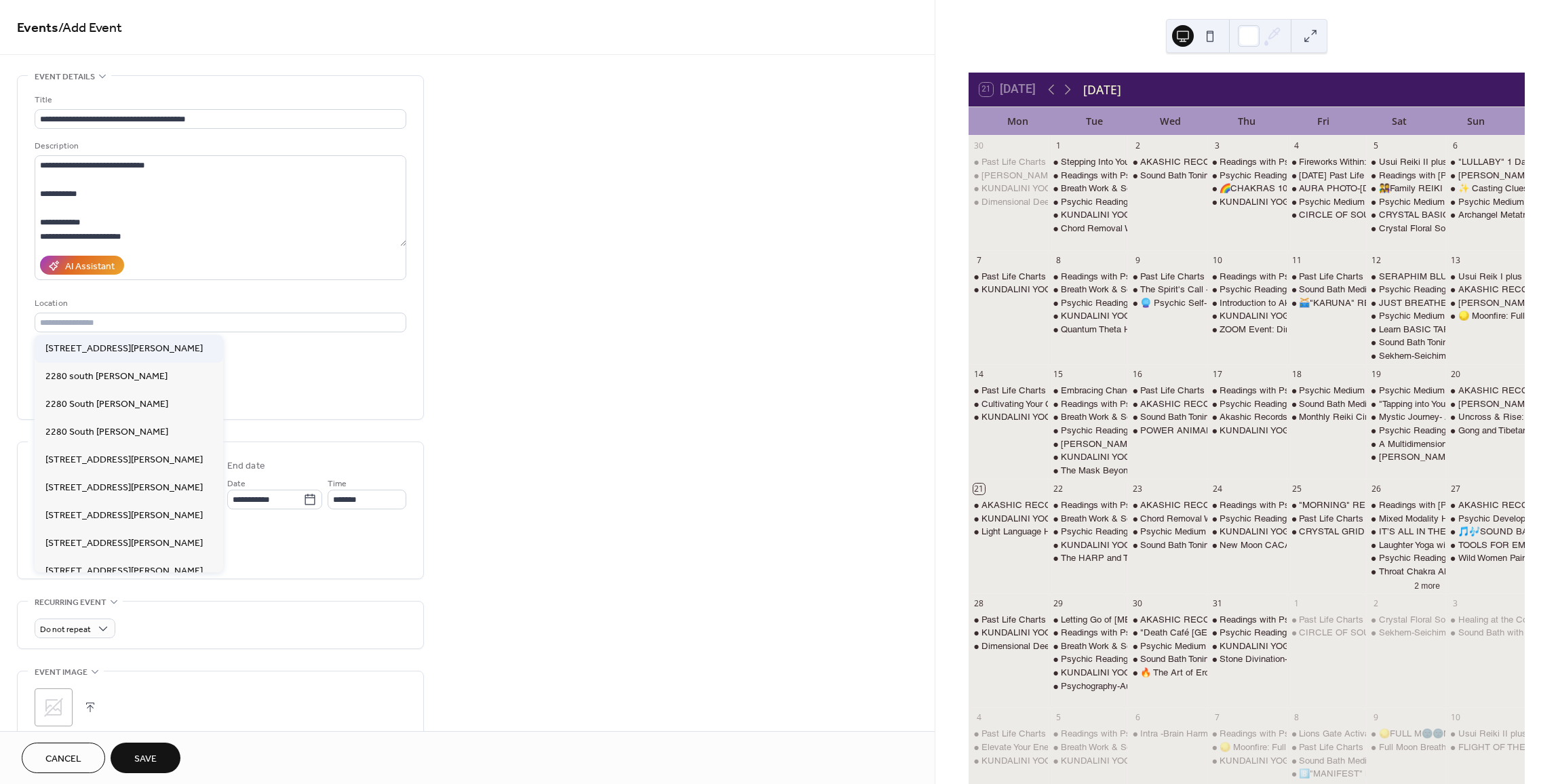 type on "**********" 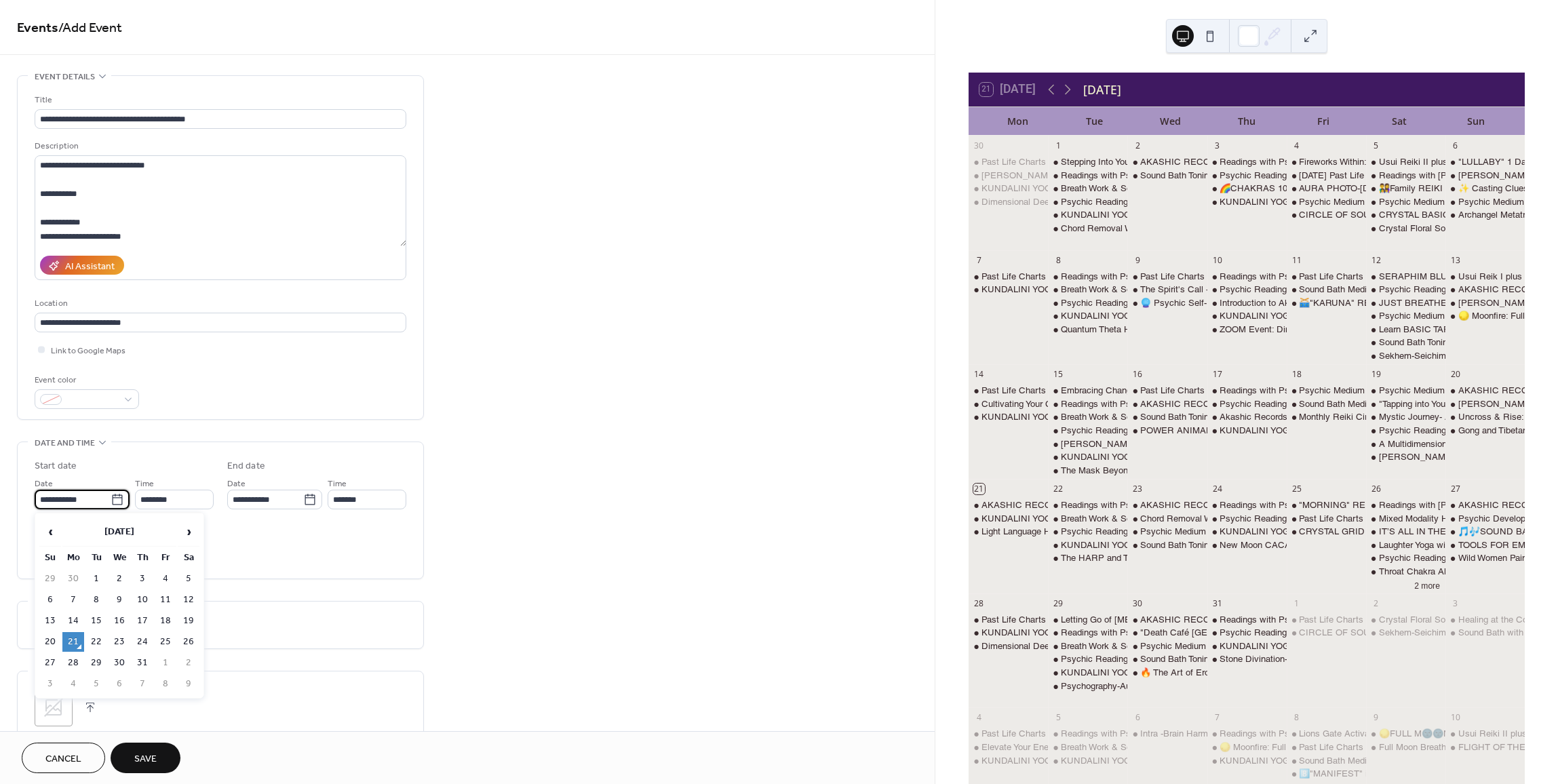 click on "**********" at bounding box center [73, 499] 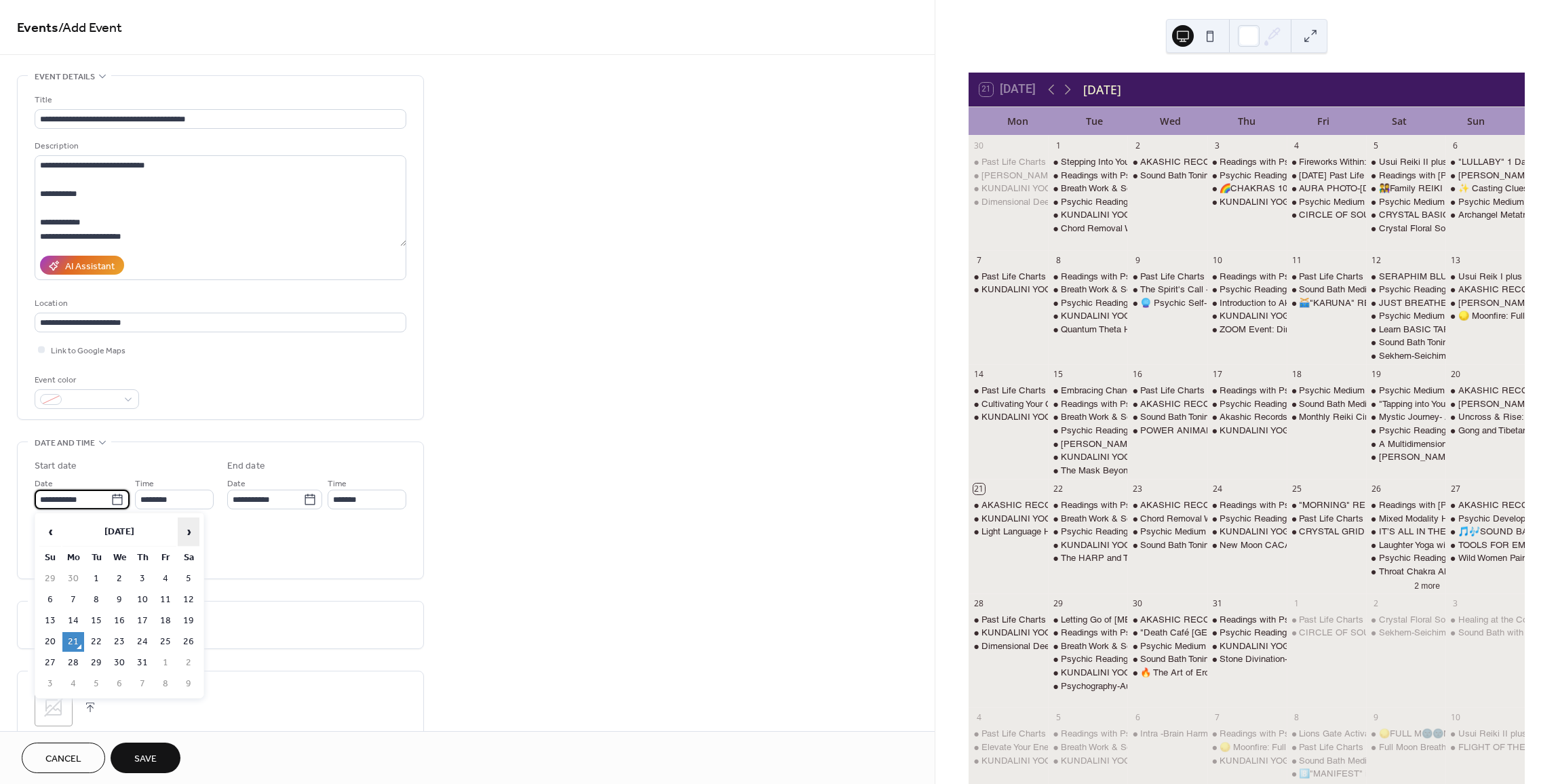 click on "›" at bounding box center (189, 532) 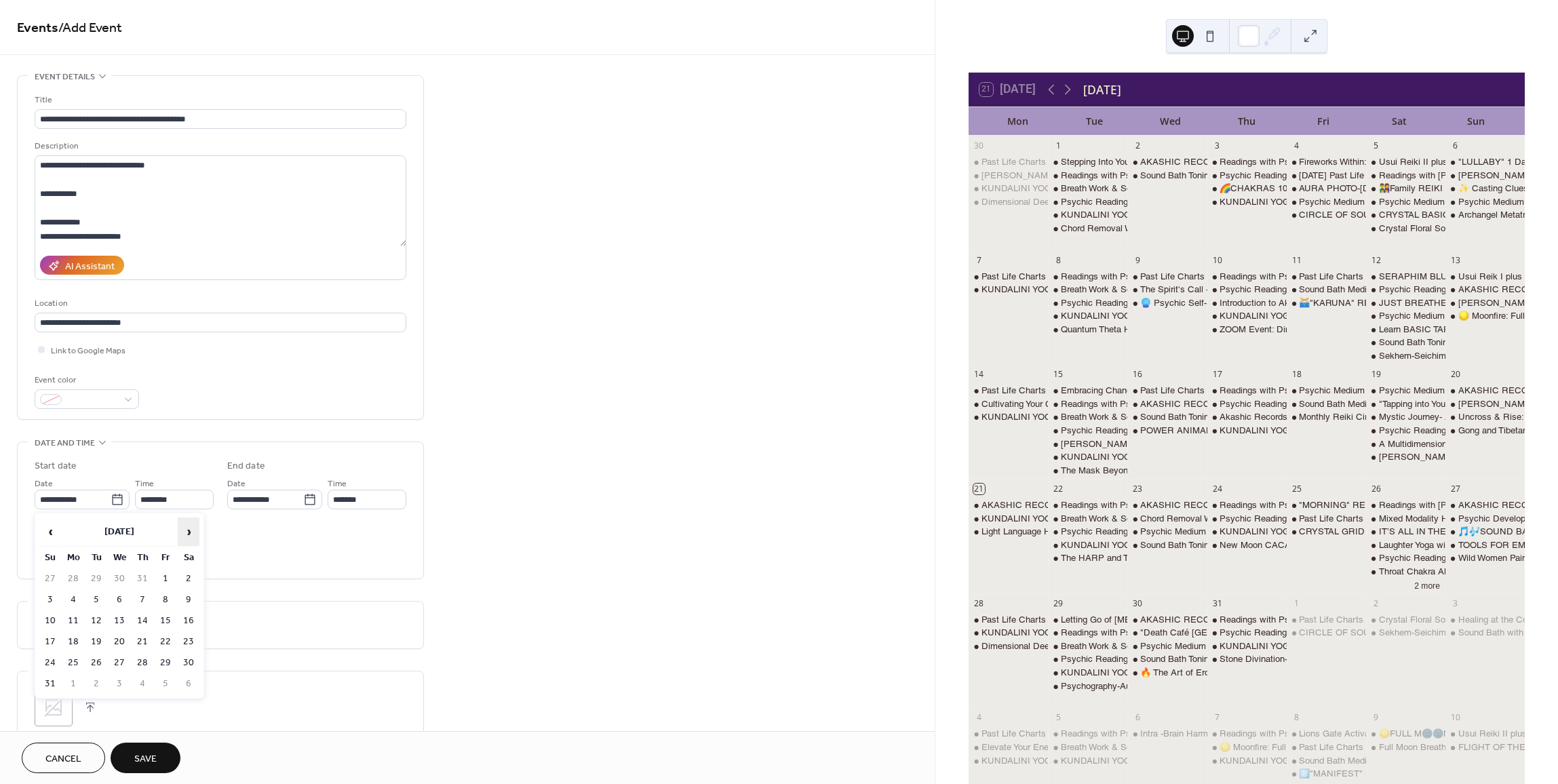 click on "›" at bounding box center (189, 532) 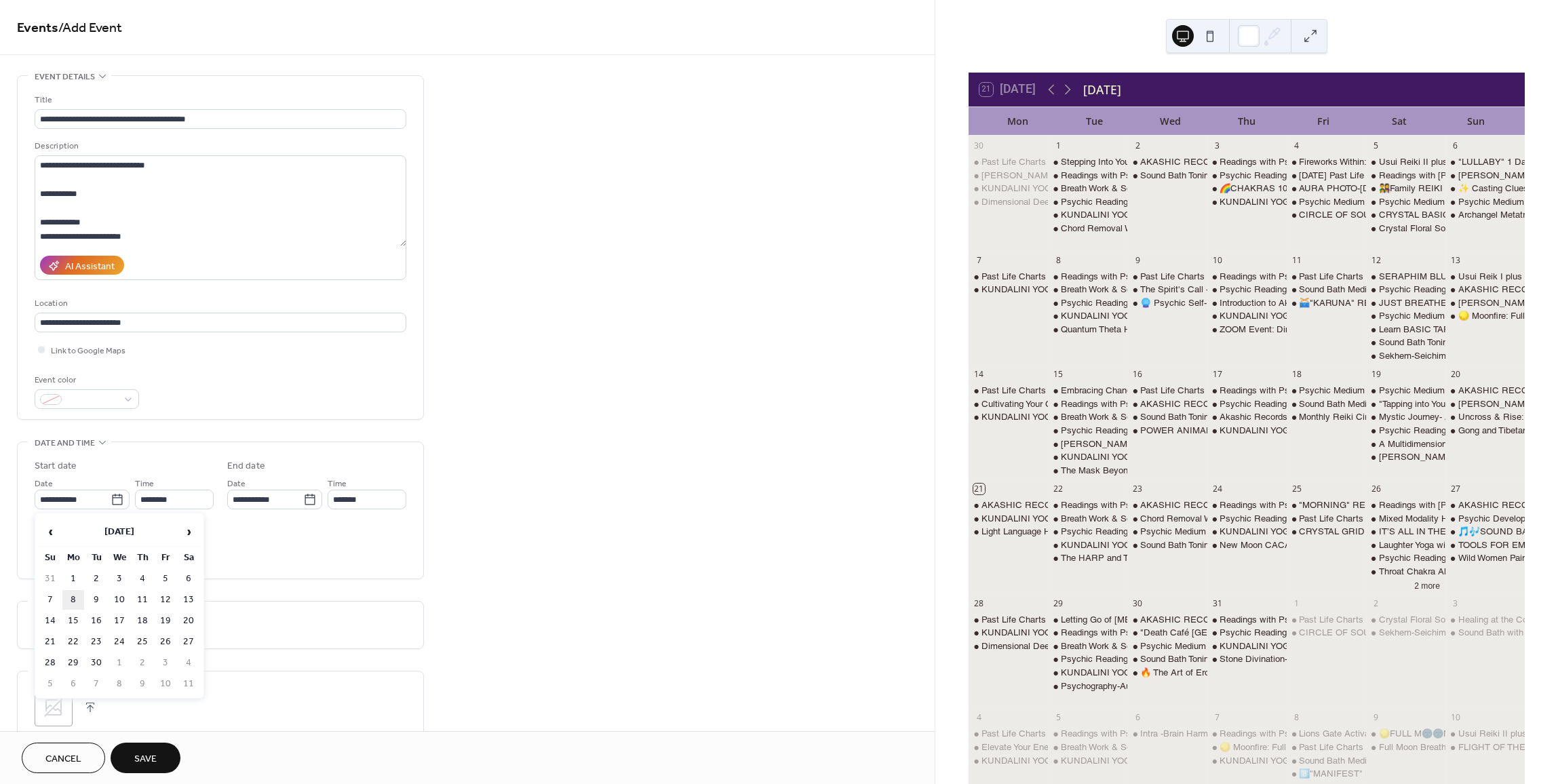 click on "8" at bounding box center [73, 600] 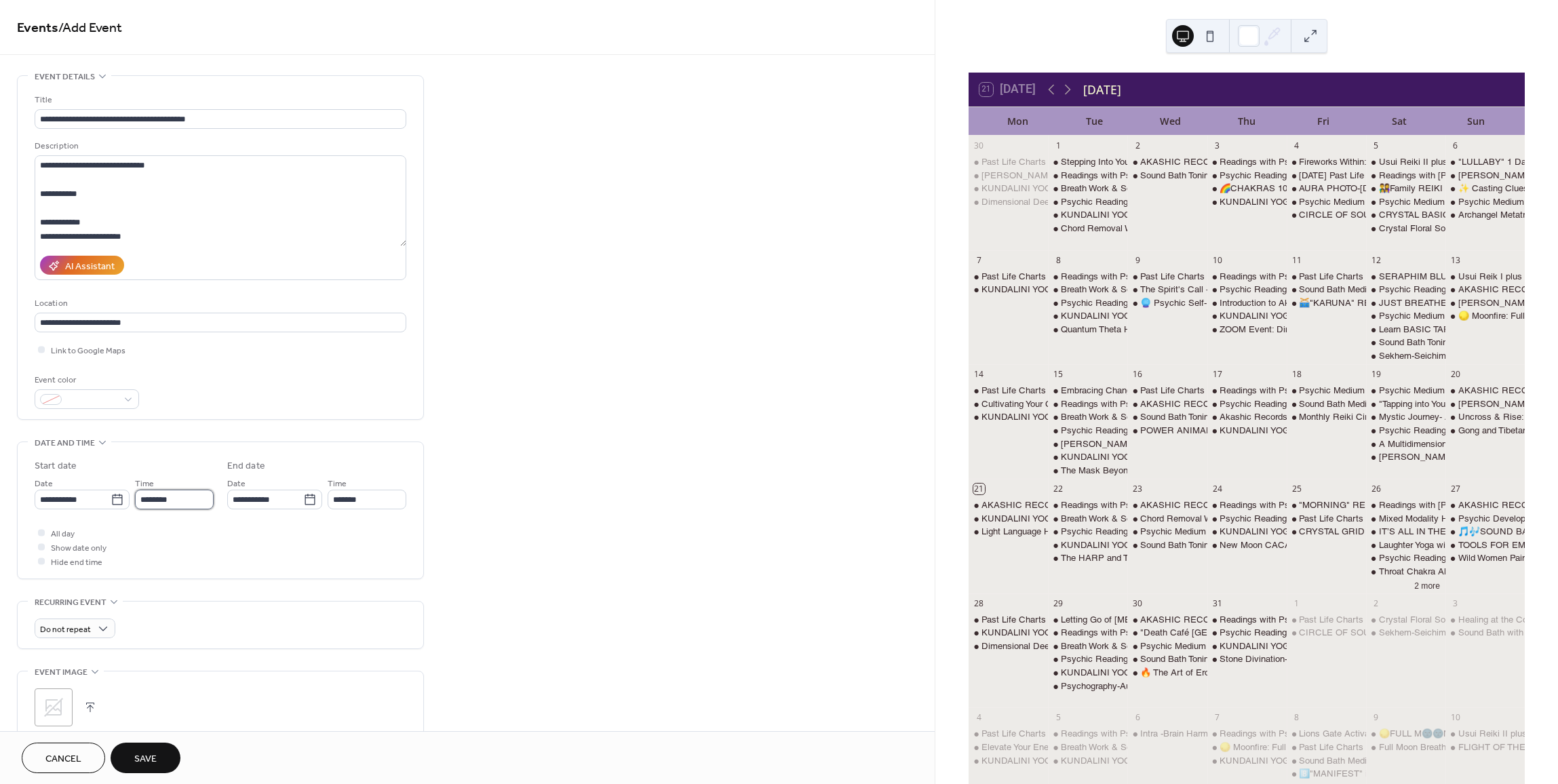click on "********" at bounding box center [174, 499] 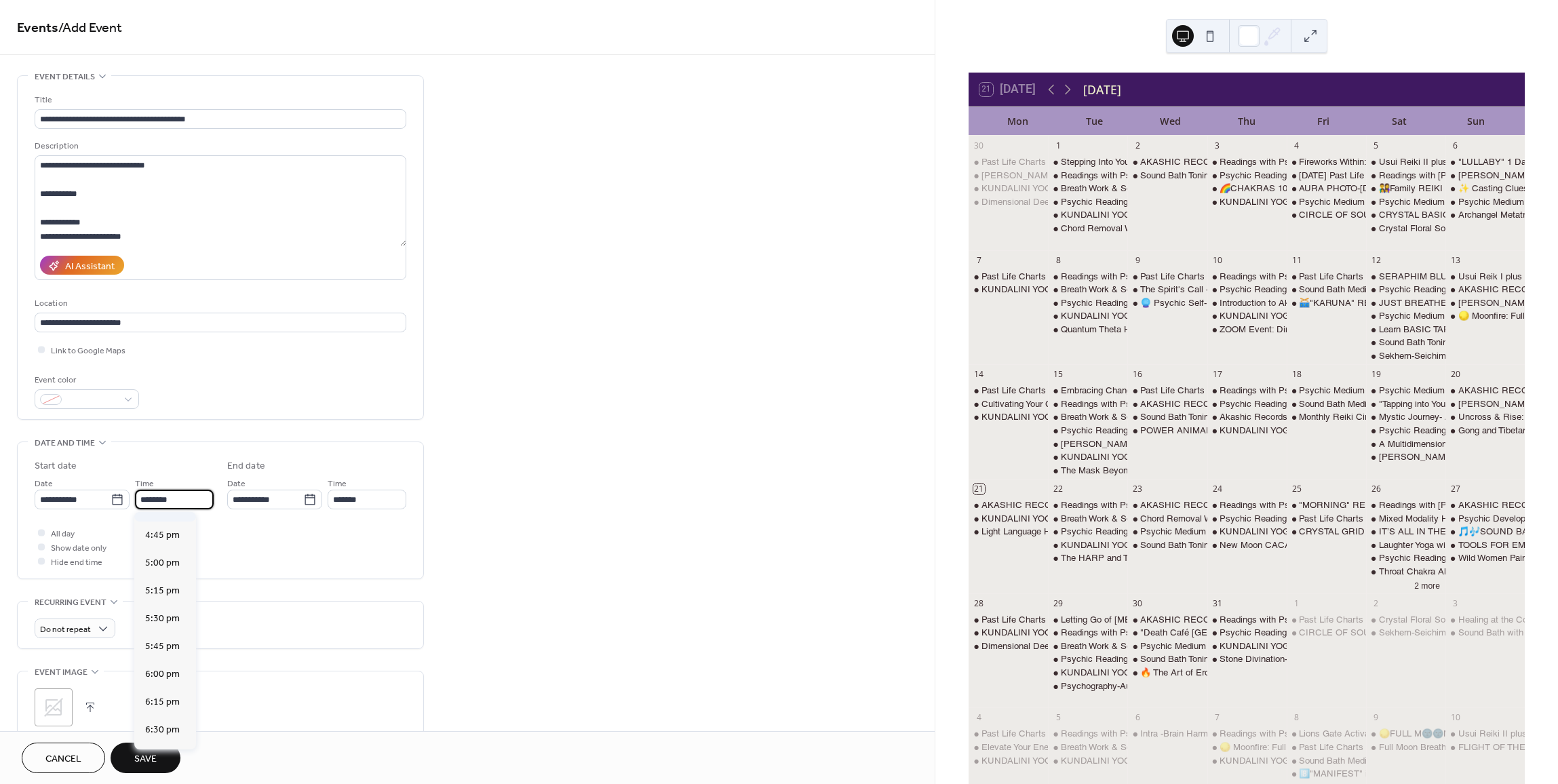 scroll, scrollTop: 1877, scrollLeft: 0, axis: vertical 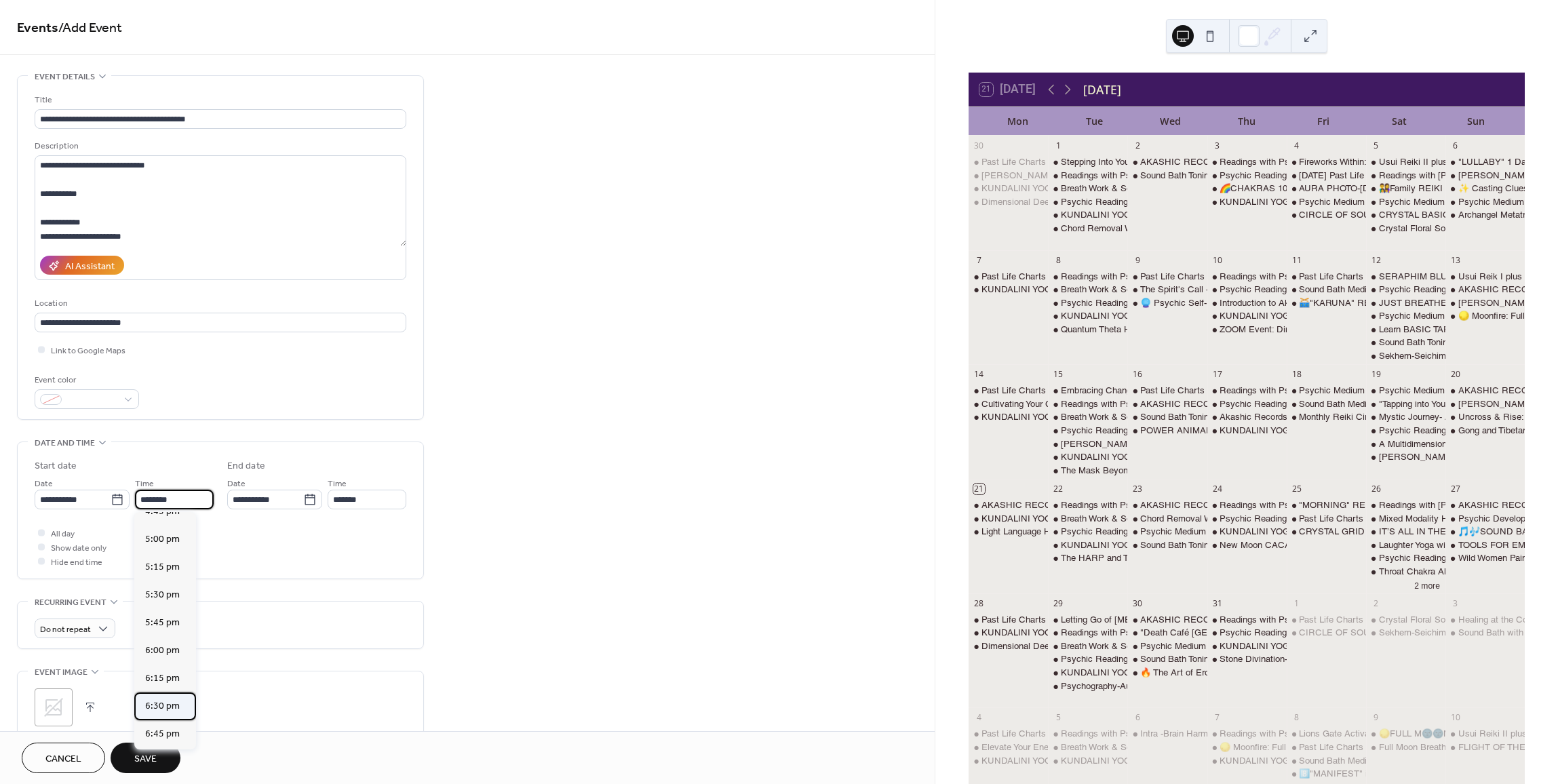 click on "6:30 pm" at bounding box center [162, 706] 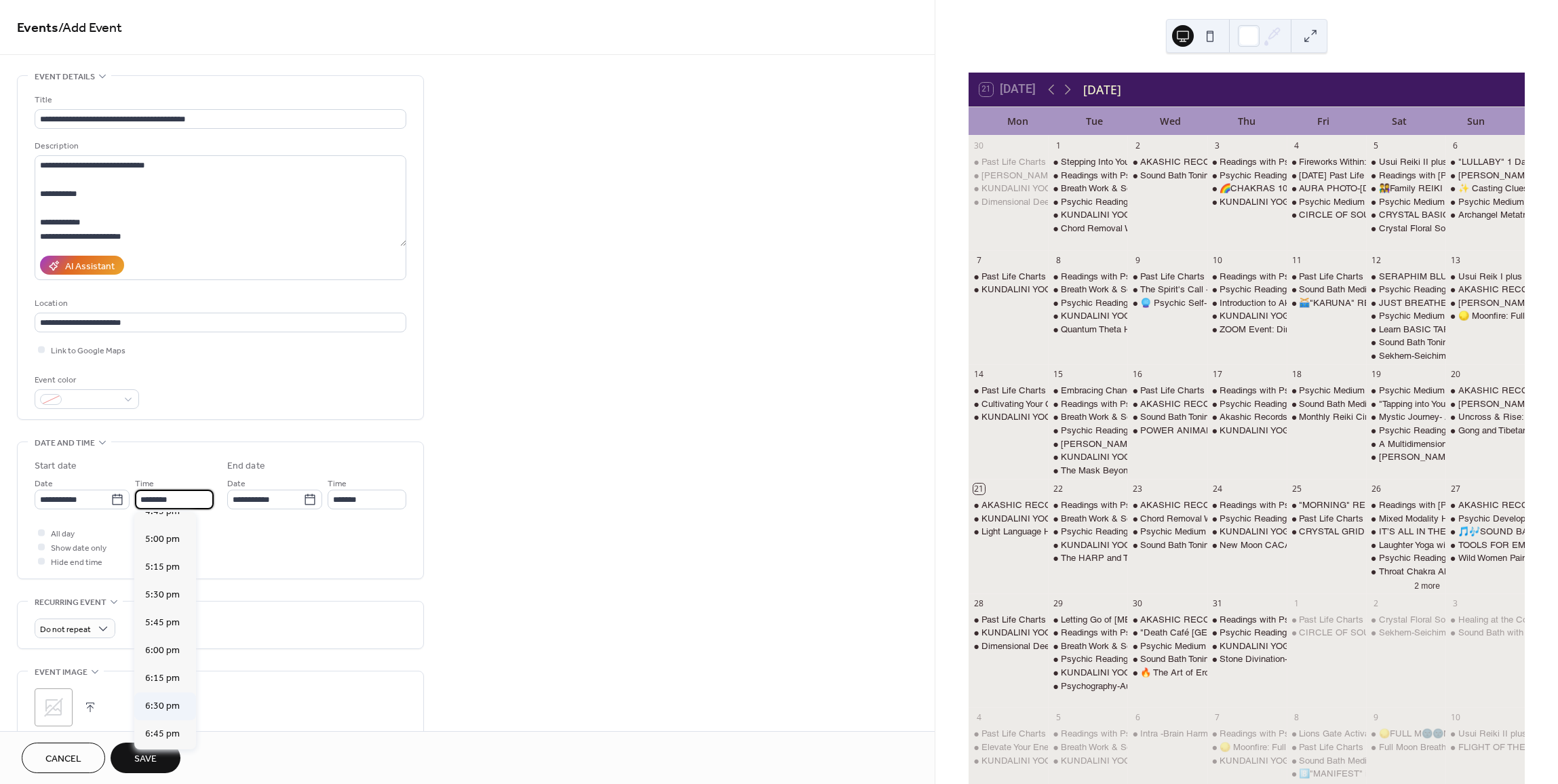 type on "*******" 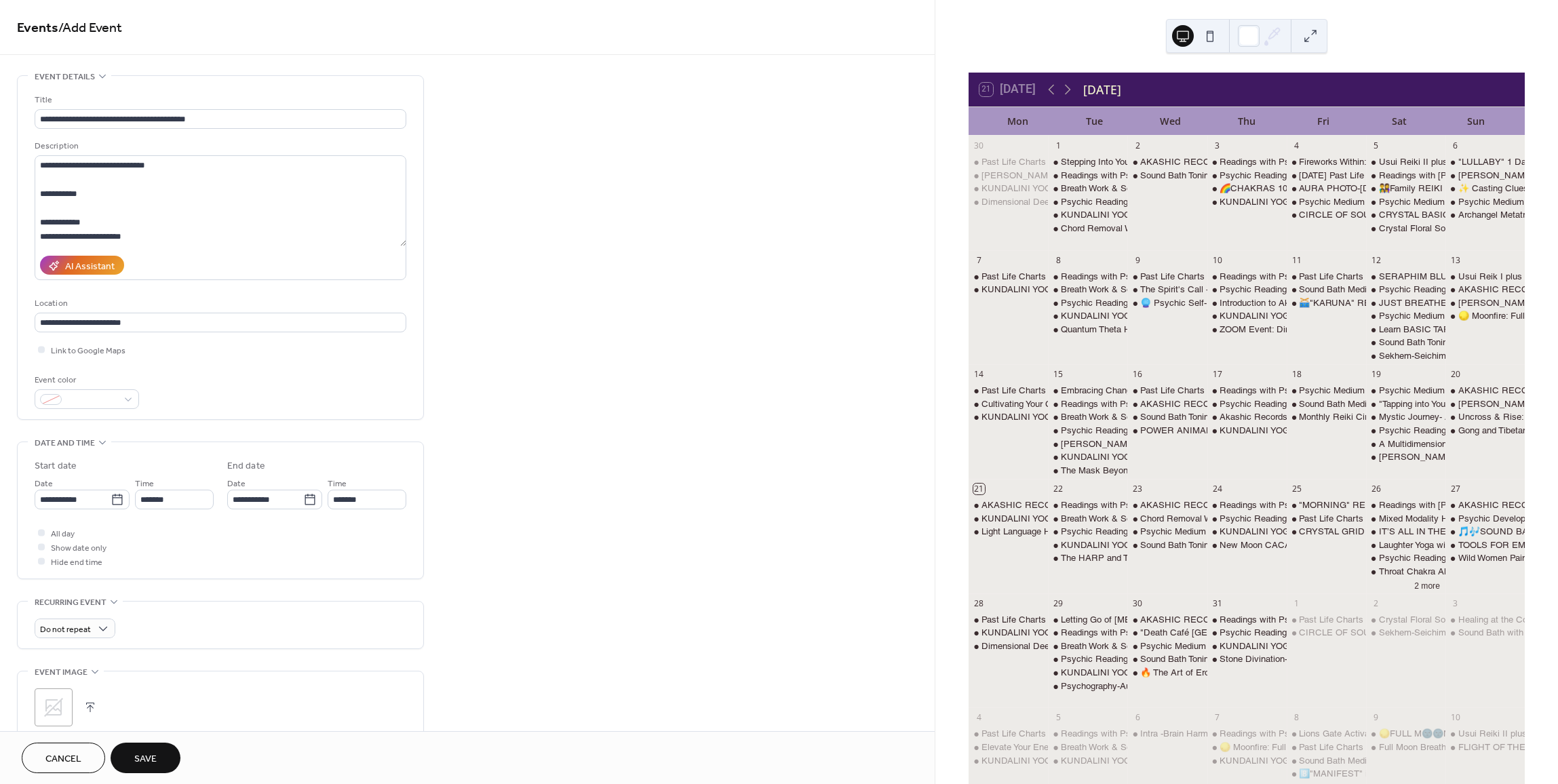 click on "Save" at bounding box center [145, 759] 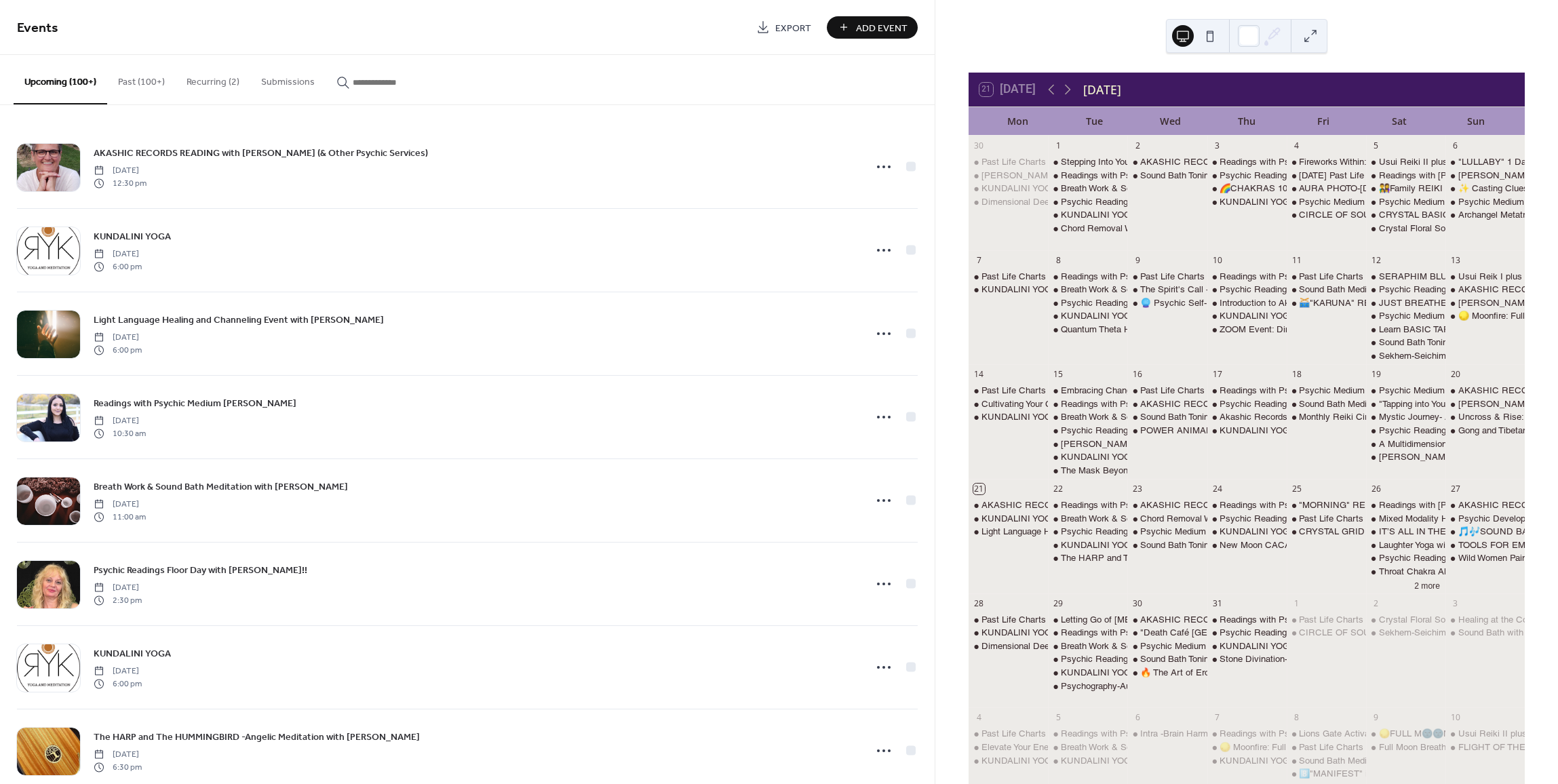 click on "Add Event" at bounding box center [872, 27] 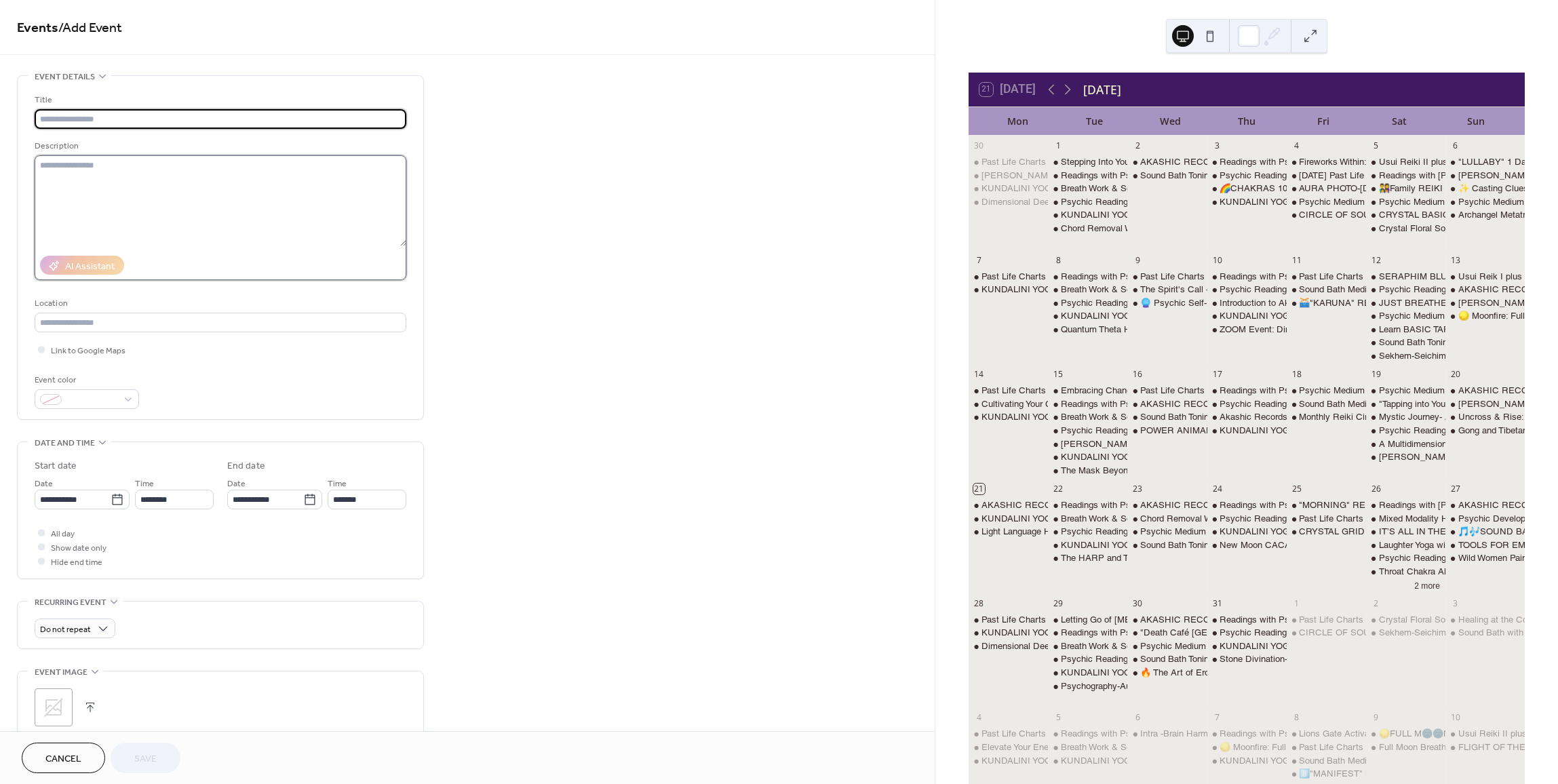 click at bounding box center [220, 201] 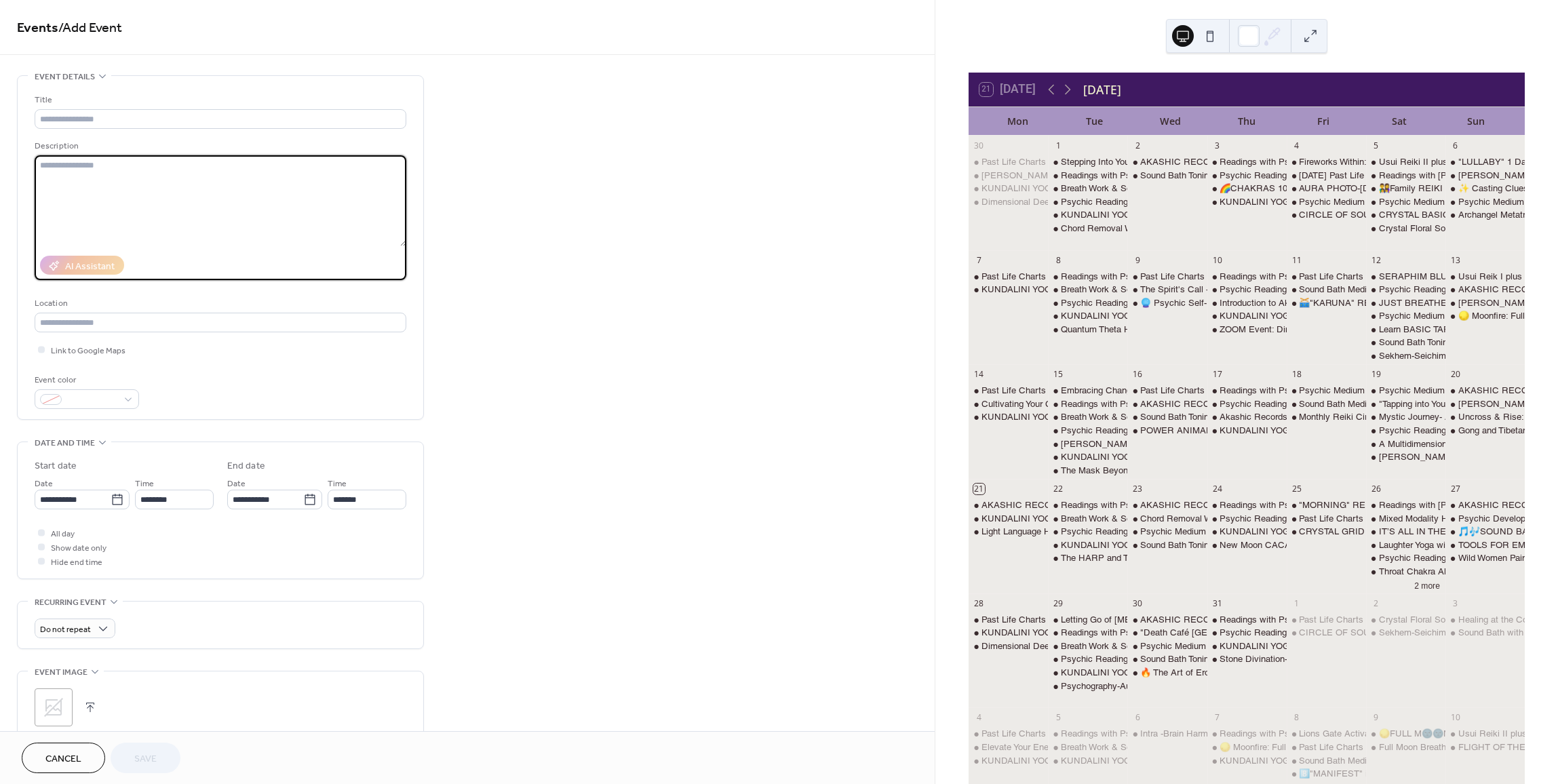 paste on "**********" 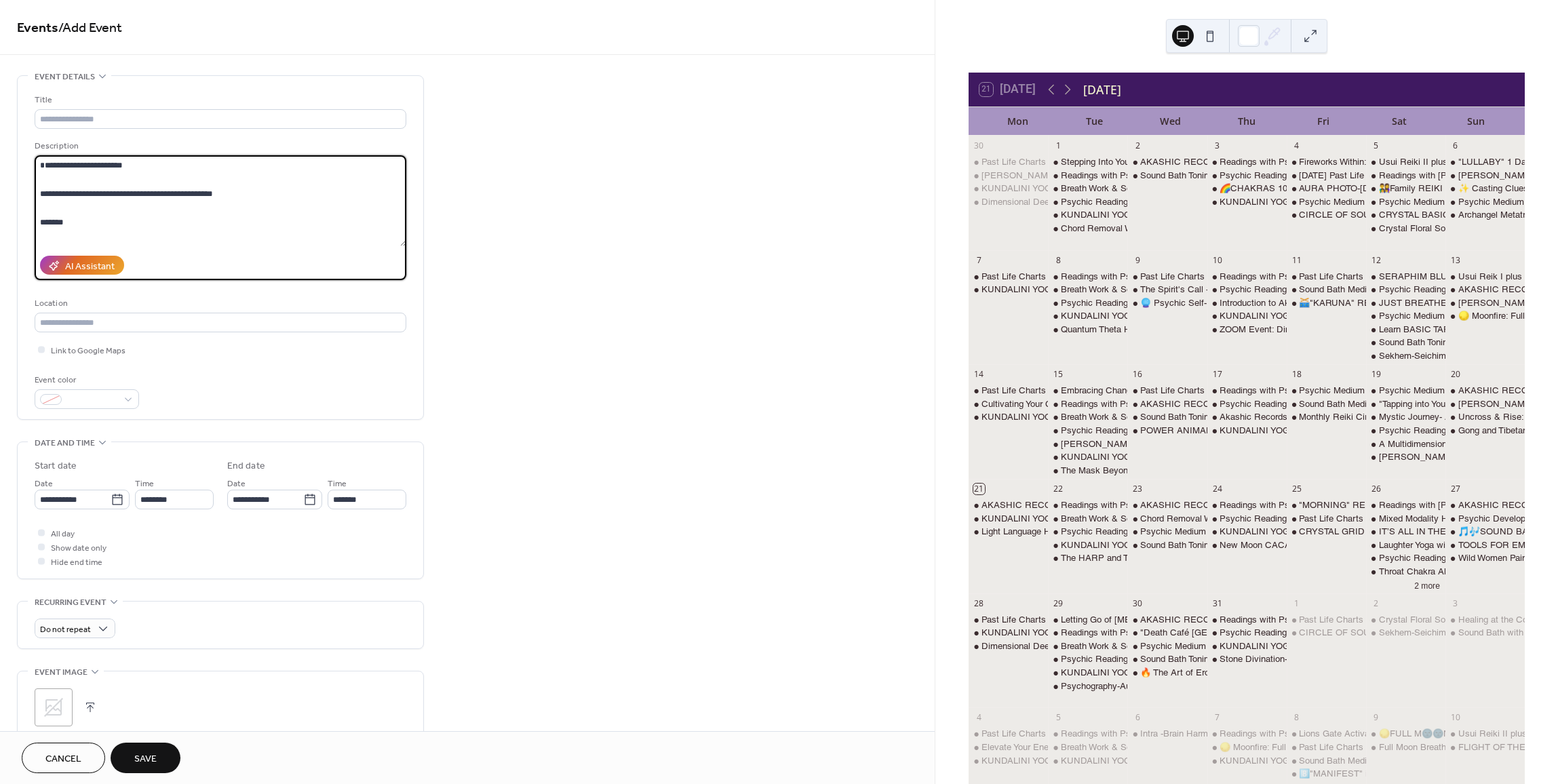 scroll, scrollTop: 26, scrollLeft: 0, axis: vertical 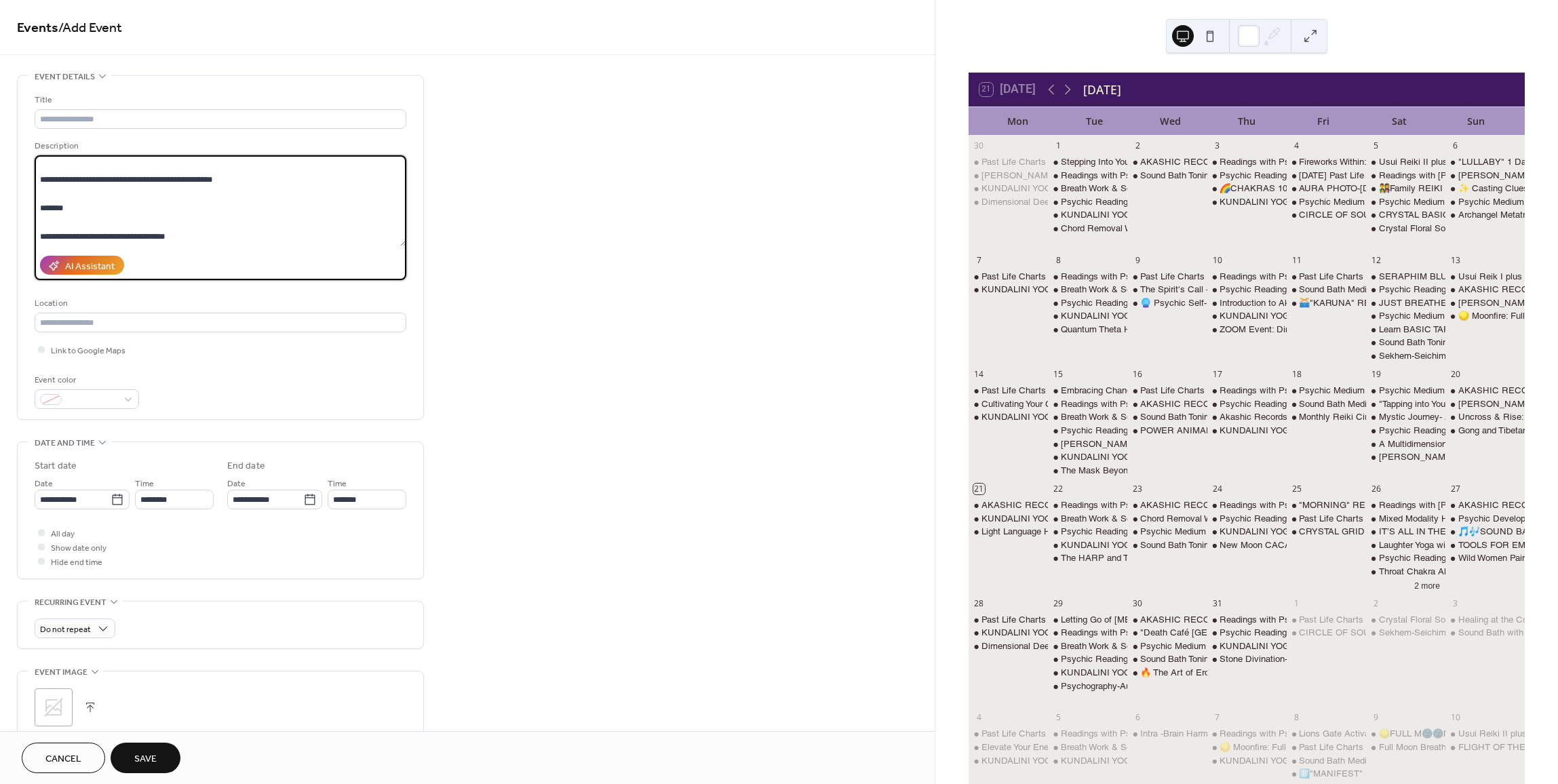 drag, startPoint x: 228, startPoint y: 185, endPoint x: 31, endPoint y: 180, distance: 197.06344 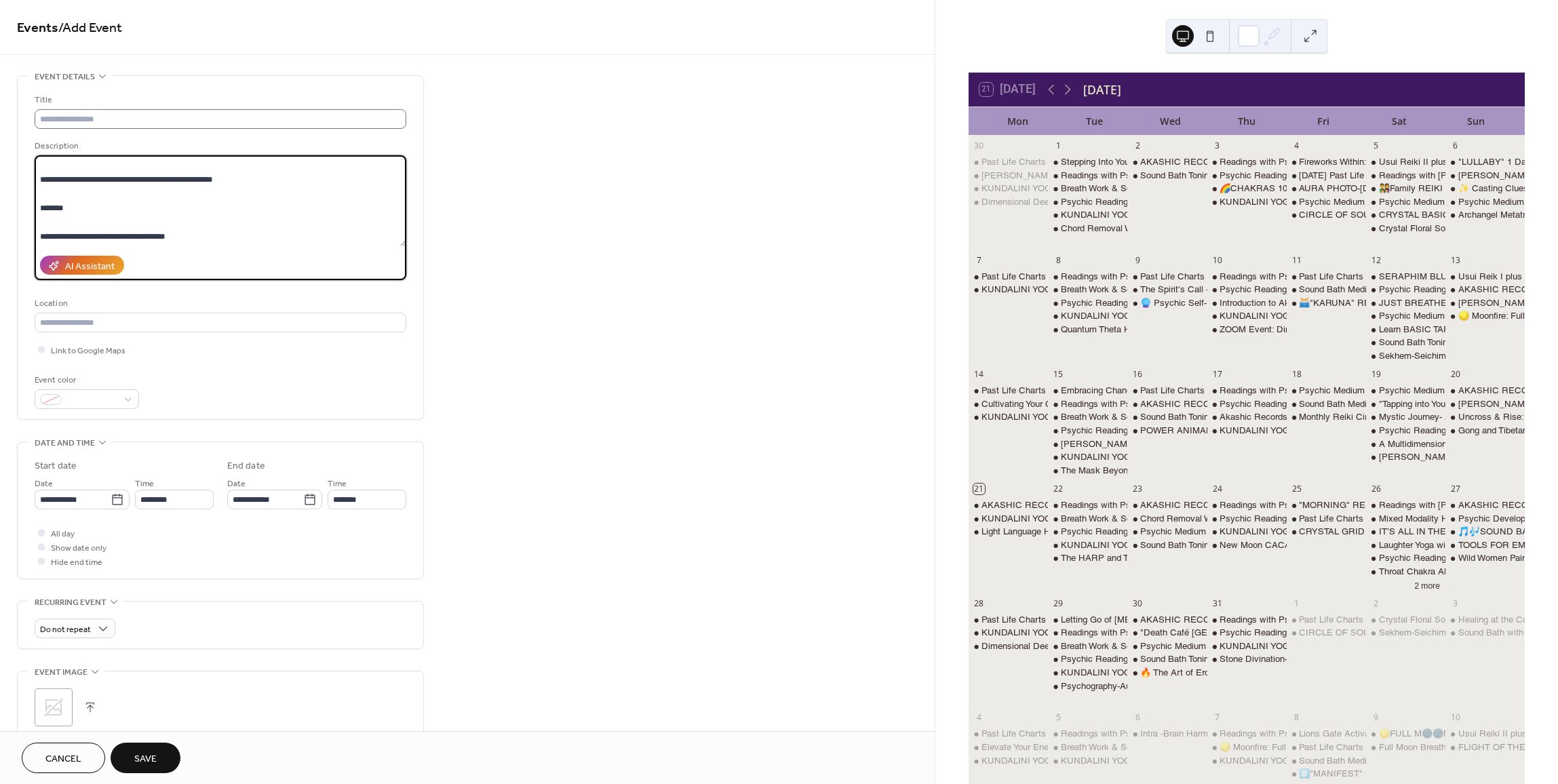 type on "**********" 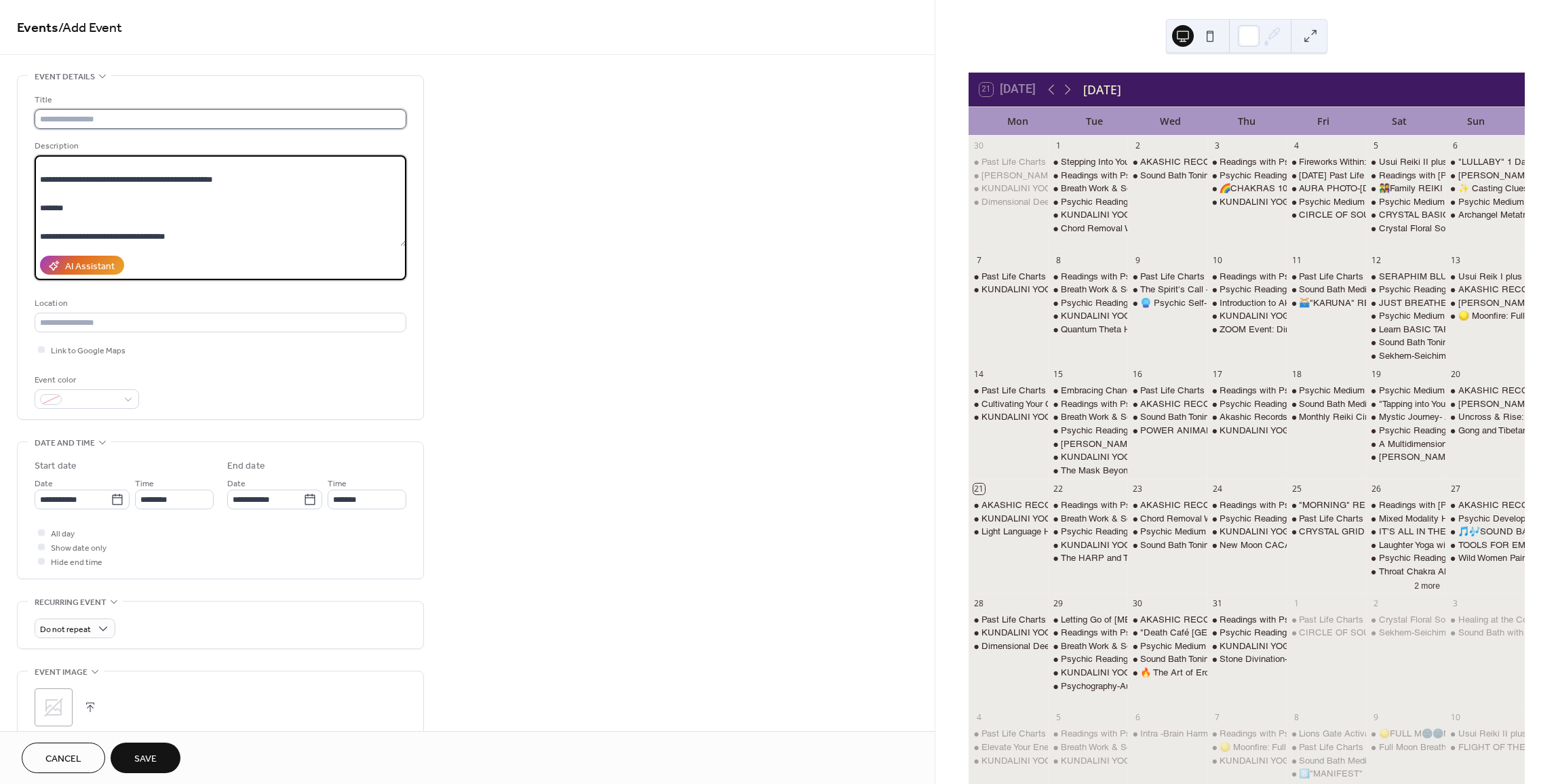 click at bounding box center (220, 119) 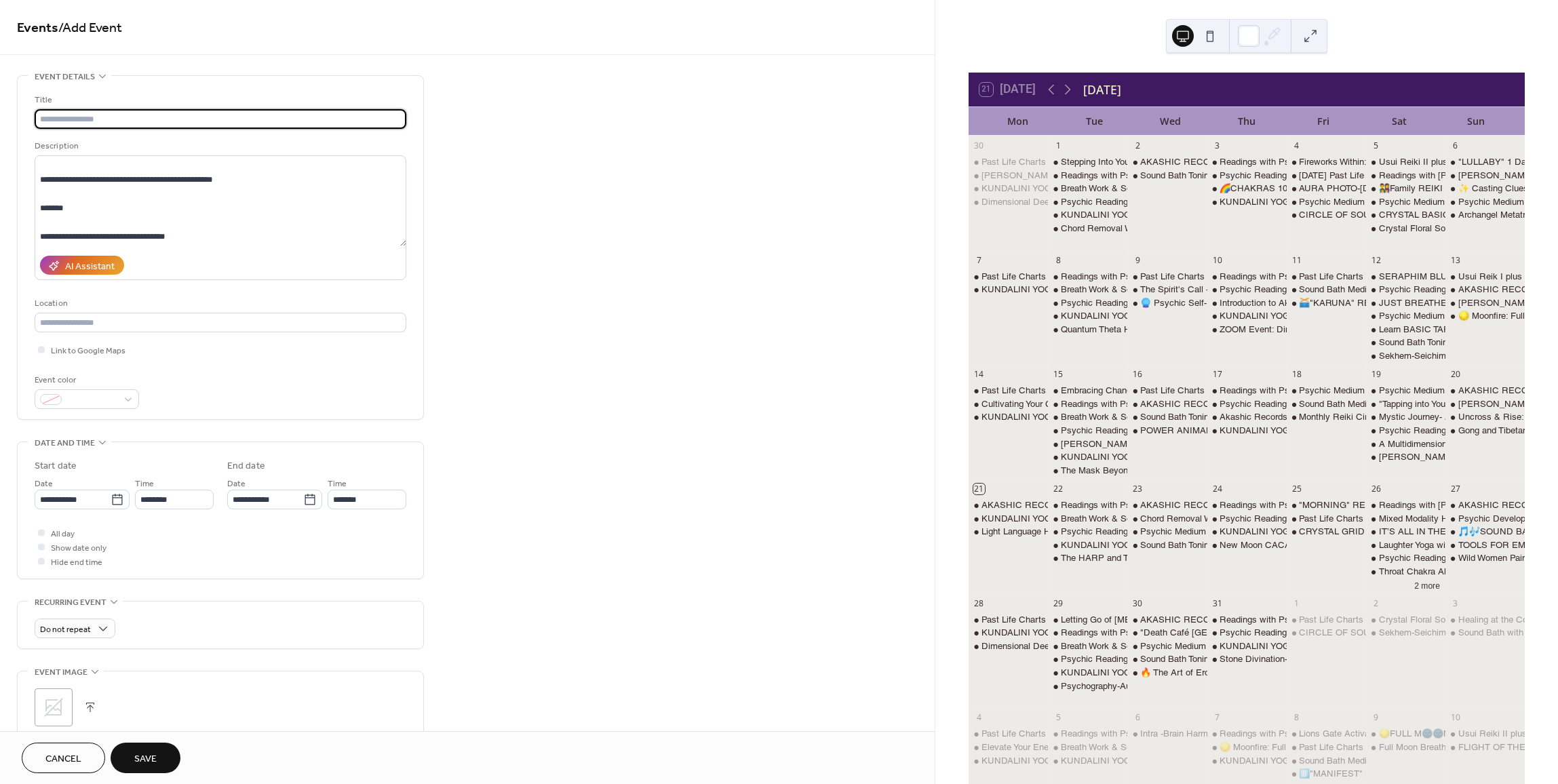 paste on "**********" 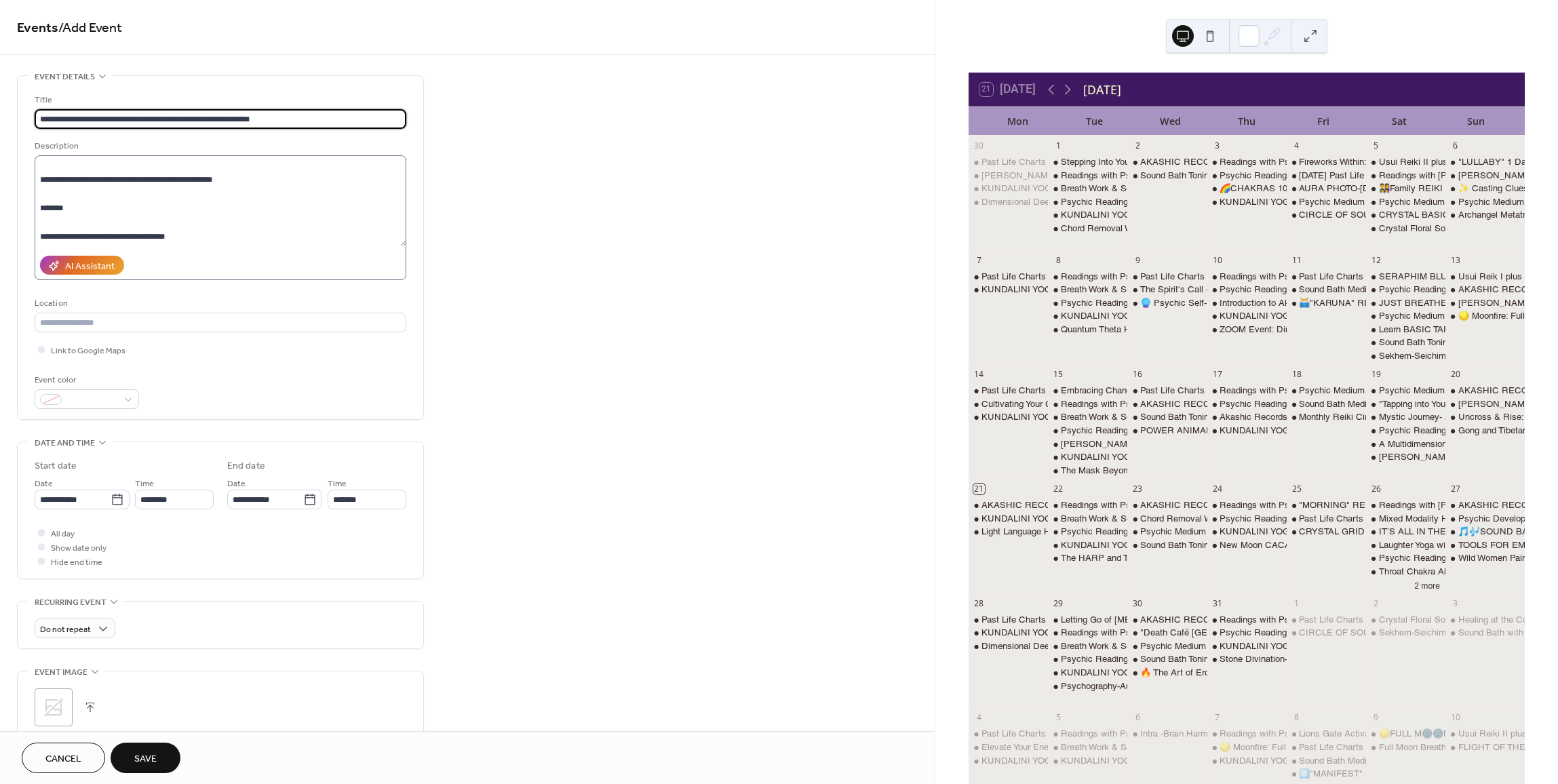 type on "**********" 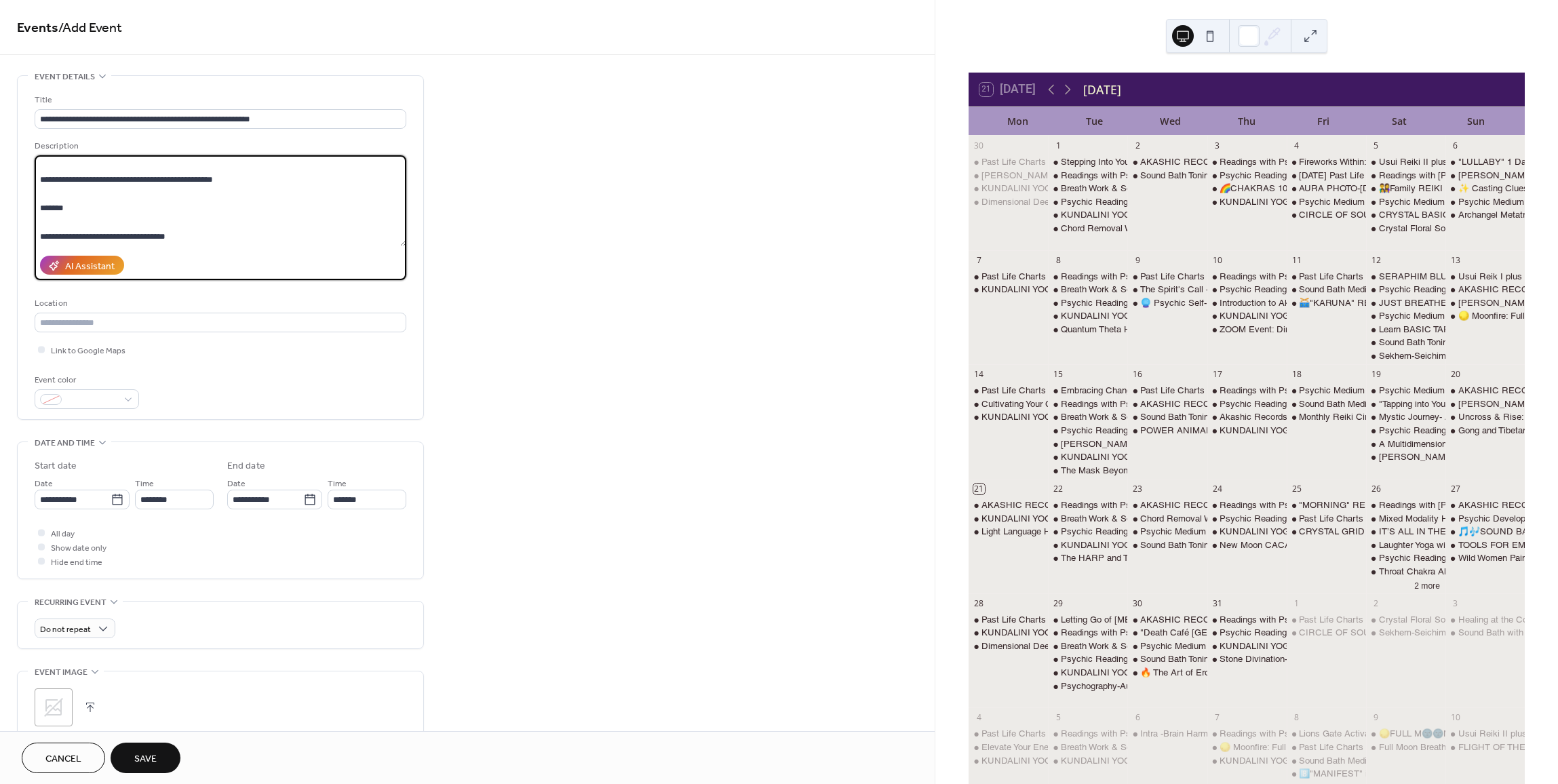click on "**********" at bounding box center [220, 201] 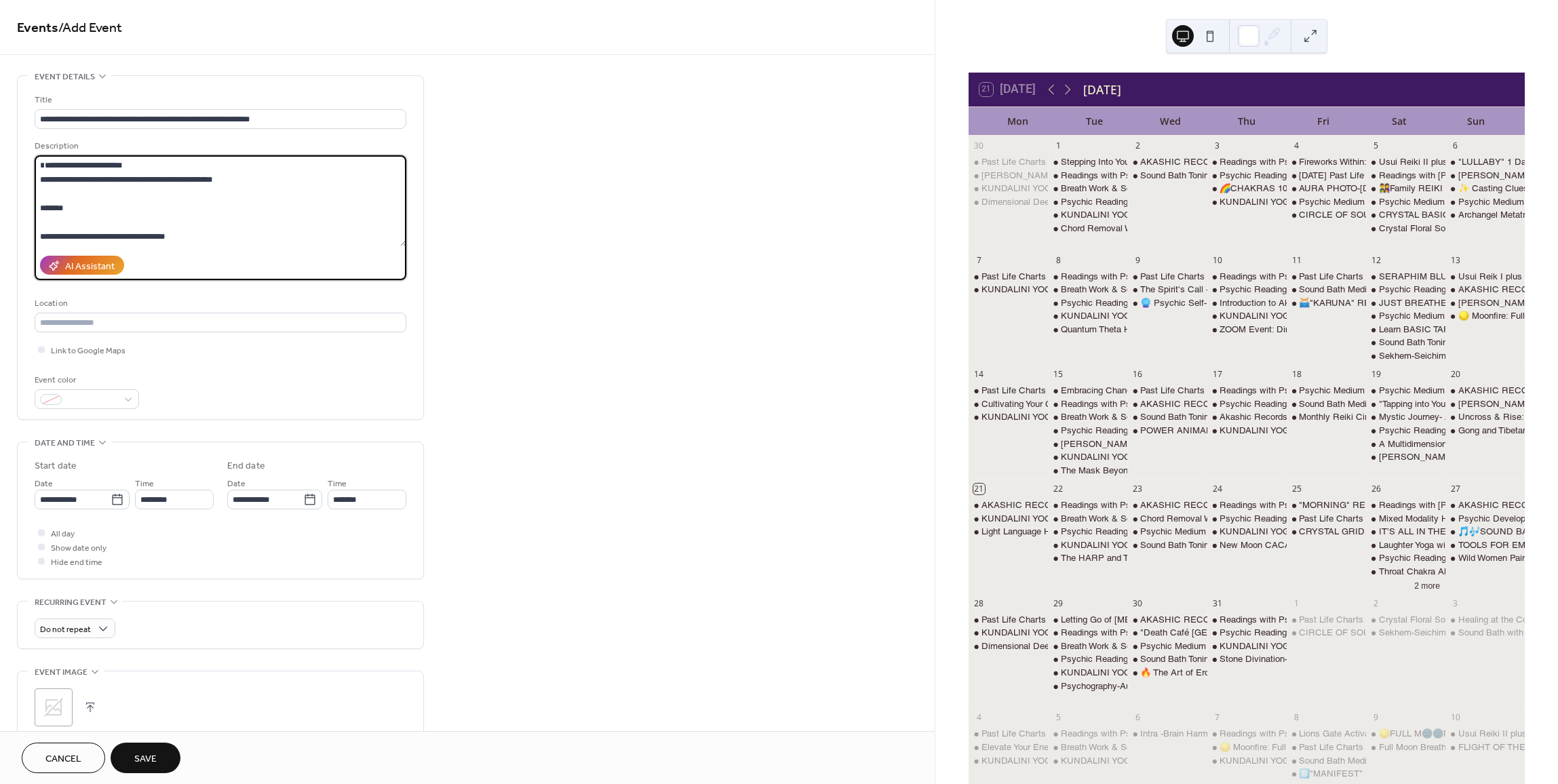 scroll, scrollTop: 14, scrollLeft: 0, axis: vertical 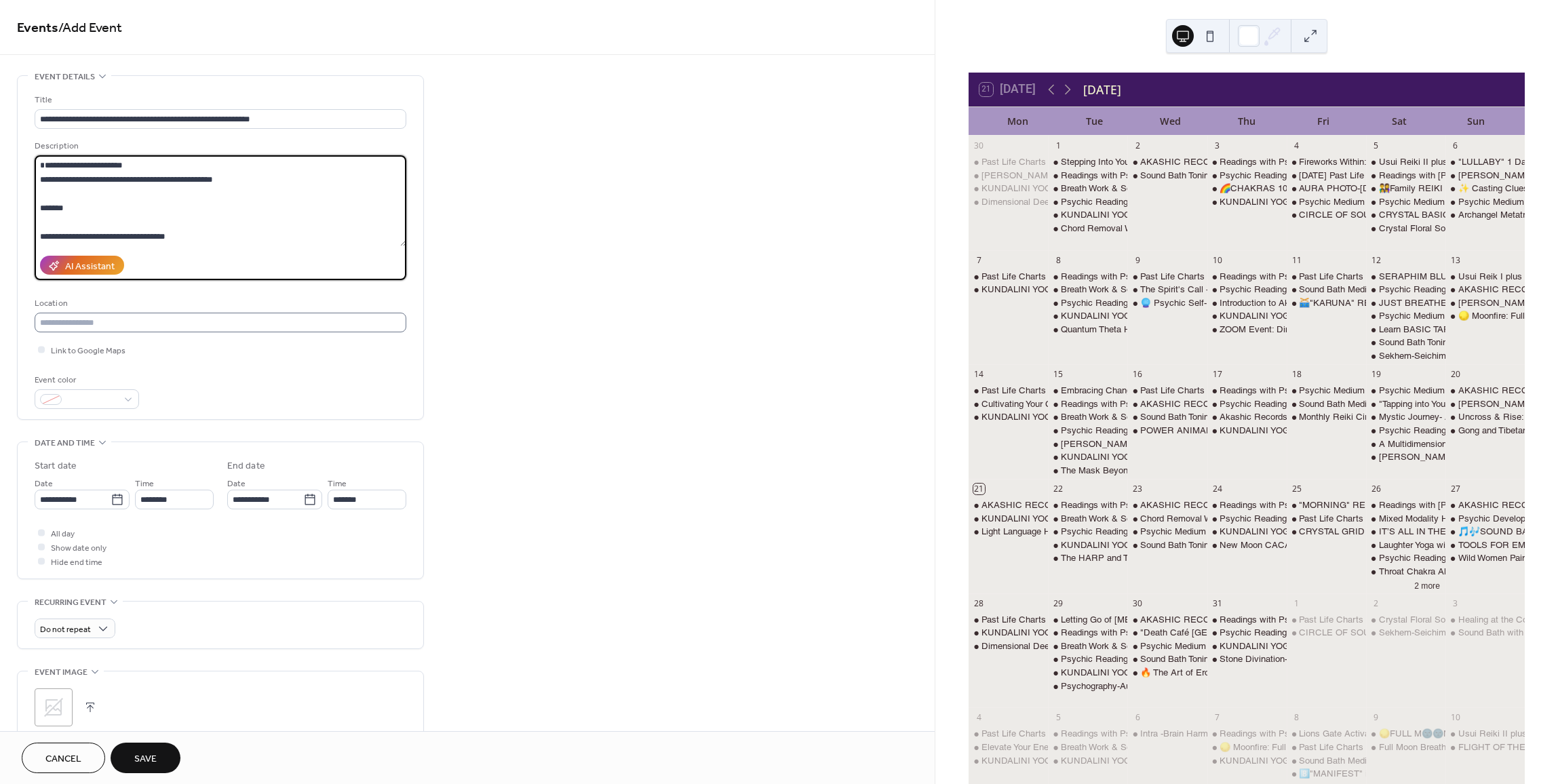 type on "**********" 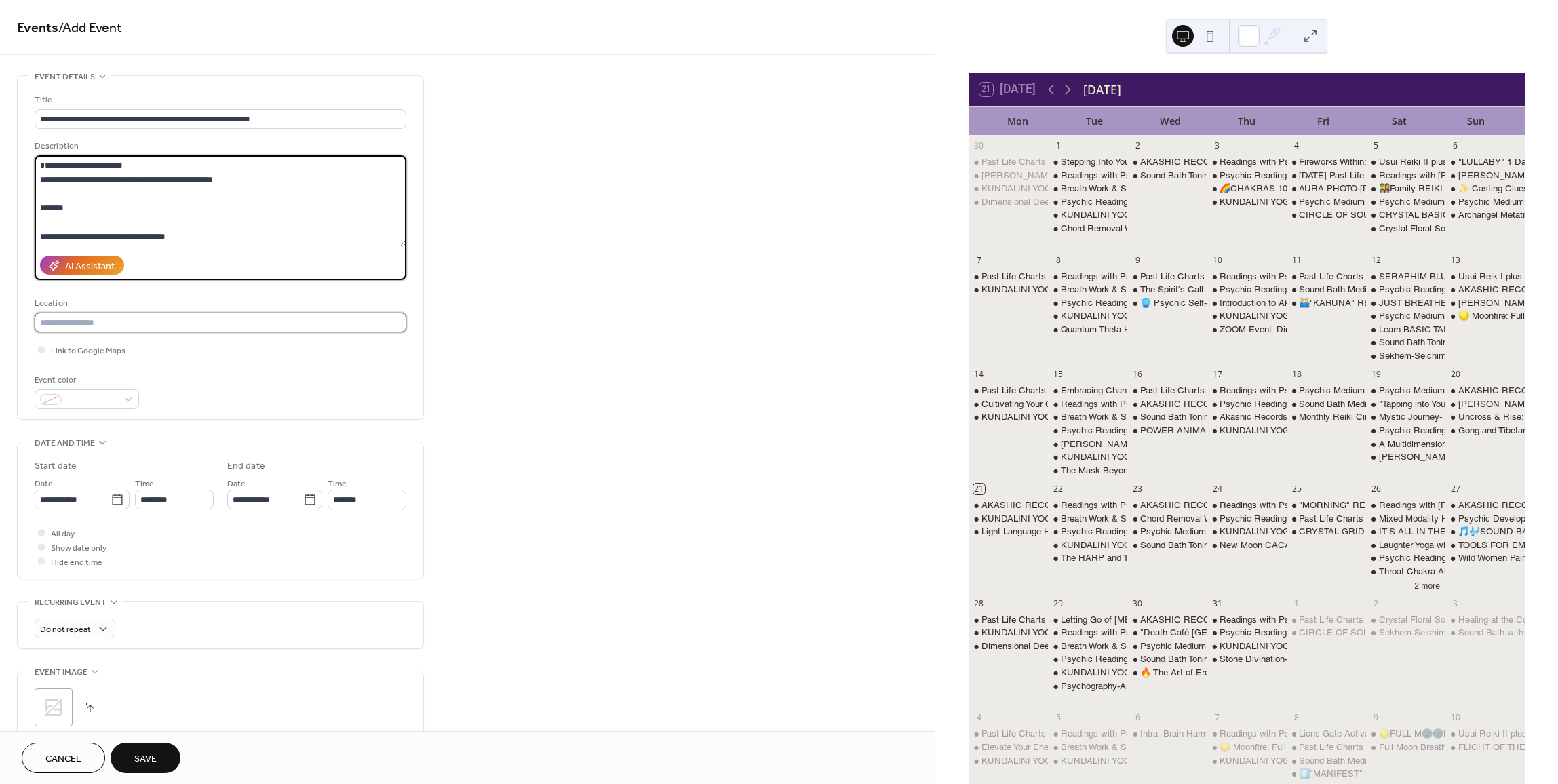 click at bounding box center [220, 322] 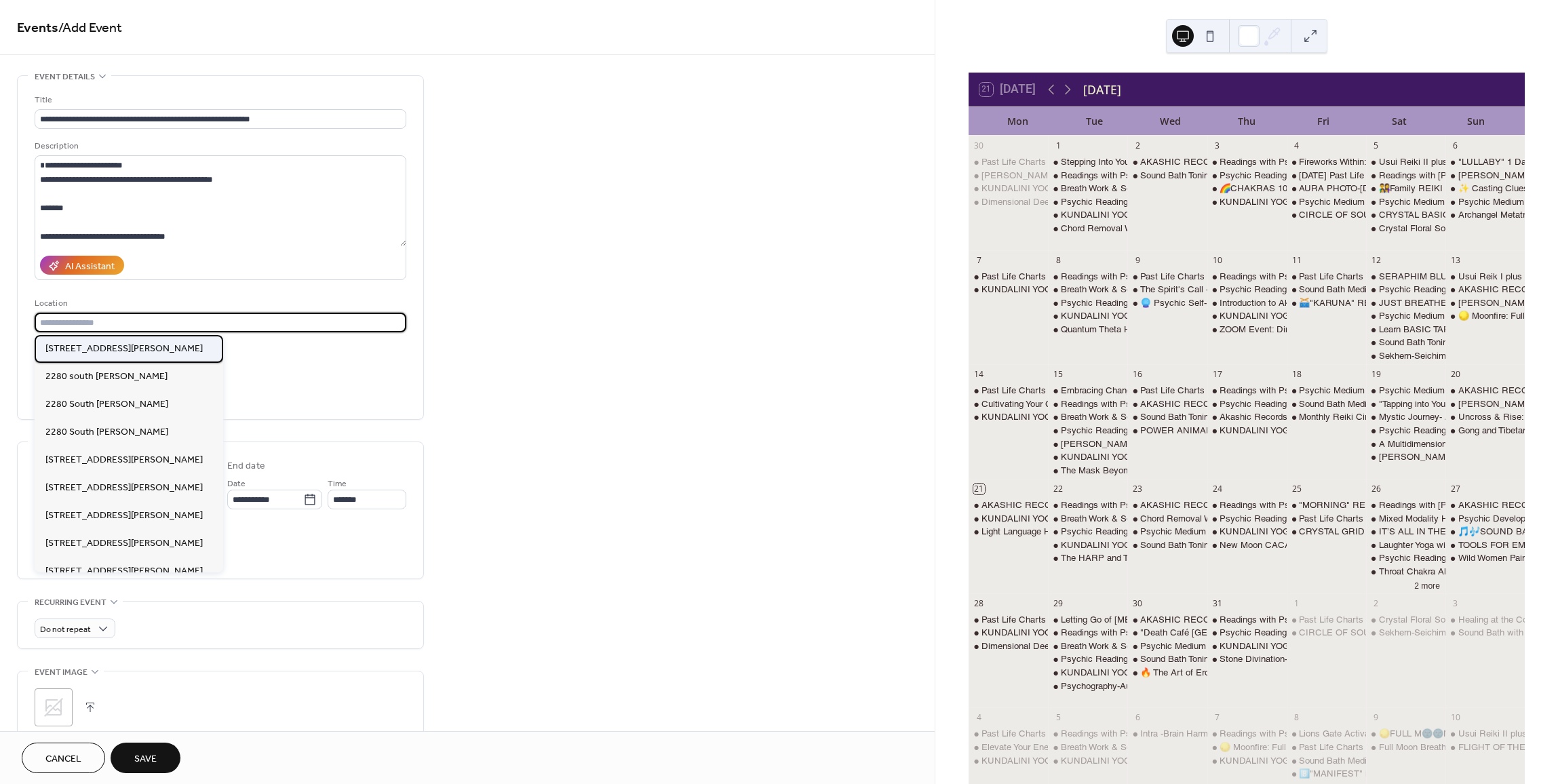 click on "[STREET_ADDRESS][PERSON_NAME]" at bounding box center [124, 349] 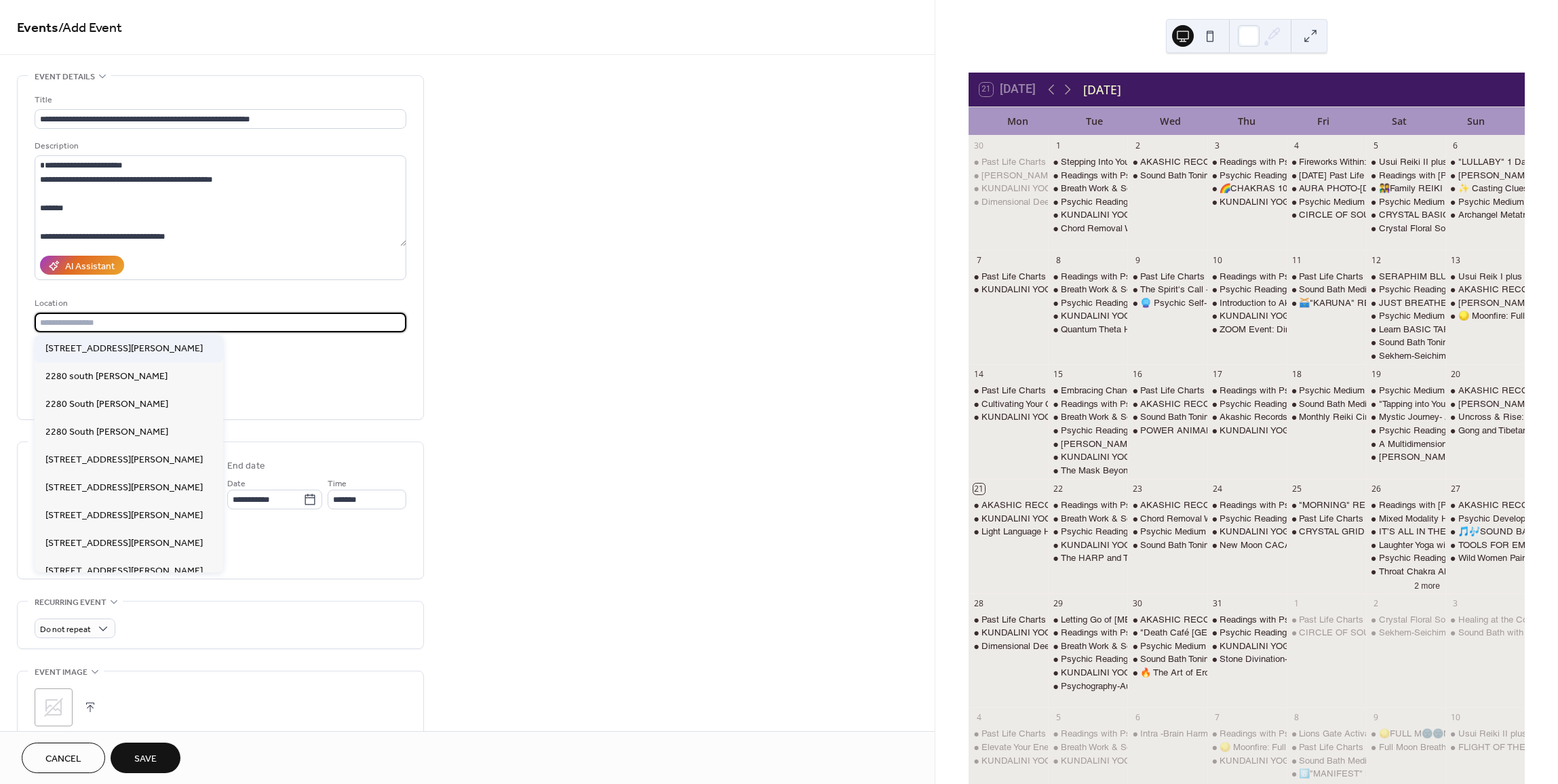 type on "**********" 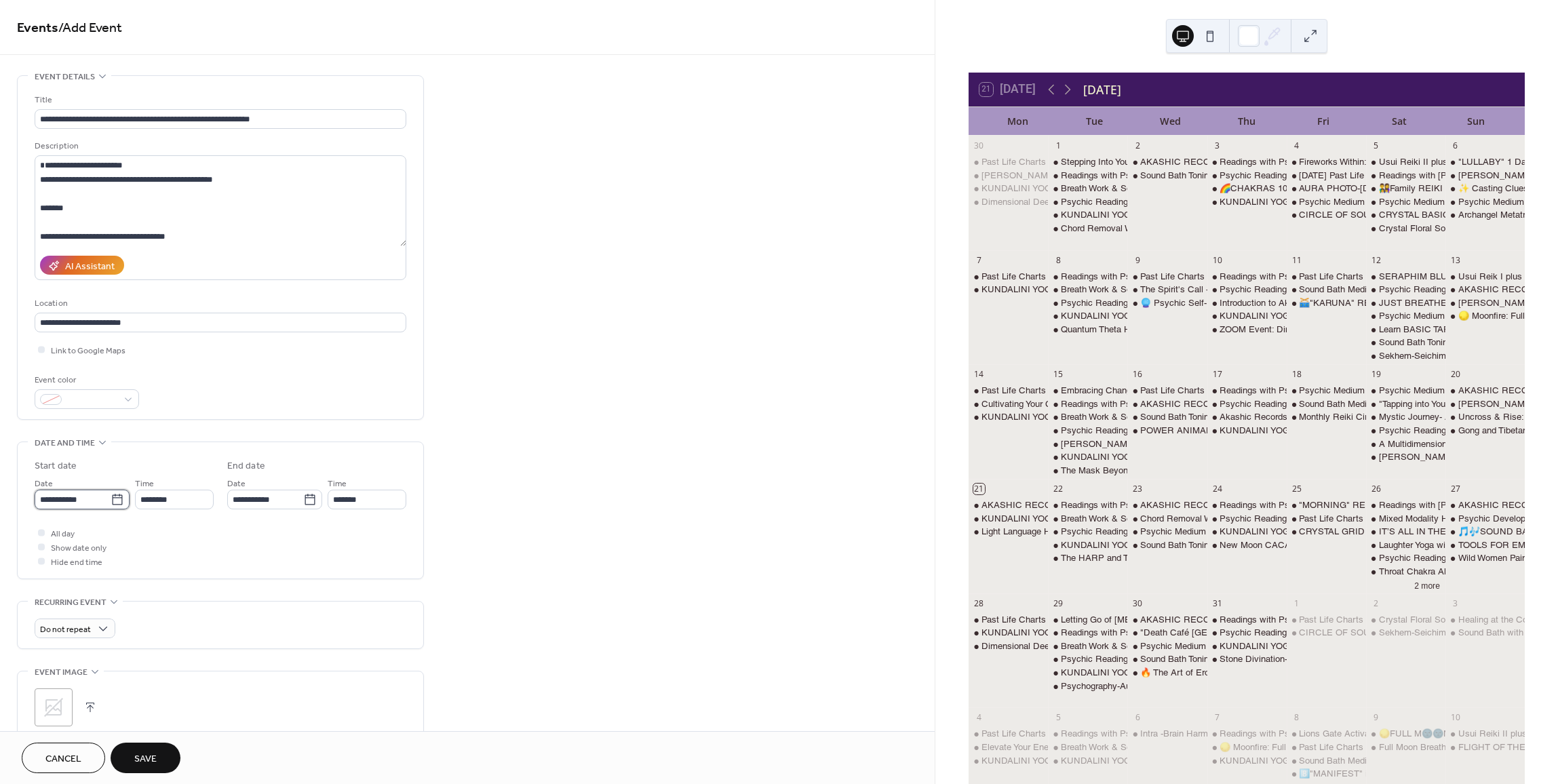 click on "**********" at bounding box center (73, 499) 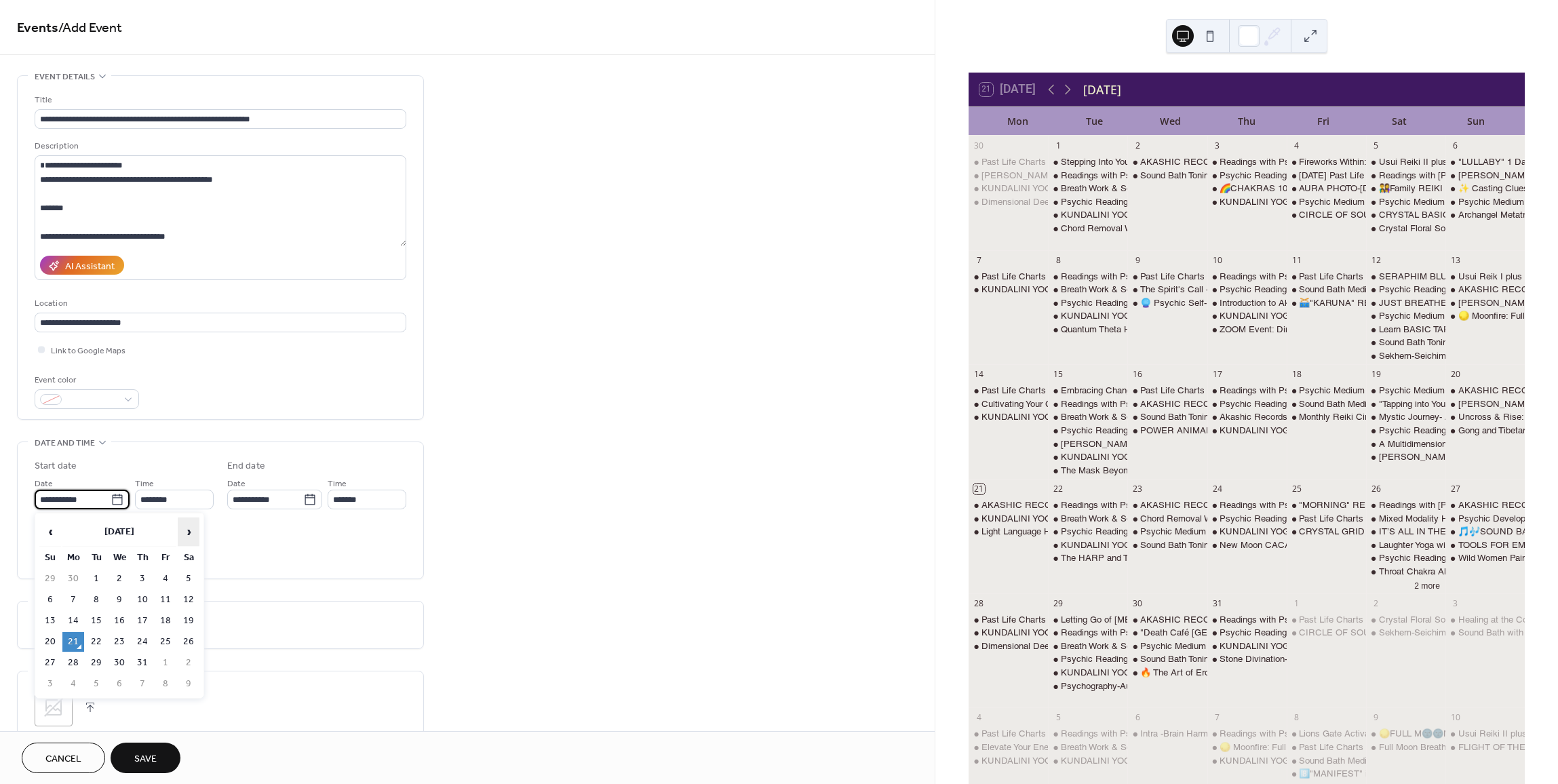 click on "›" at bounding box center (189, 532) 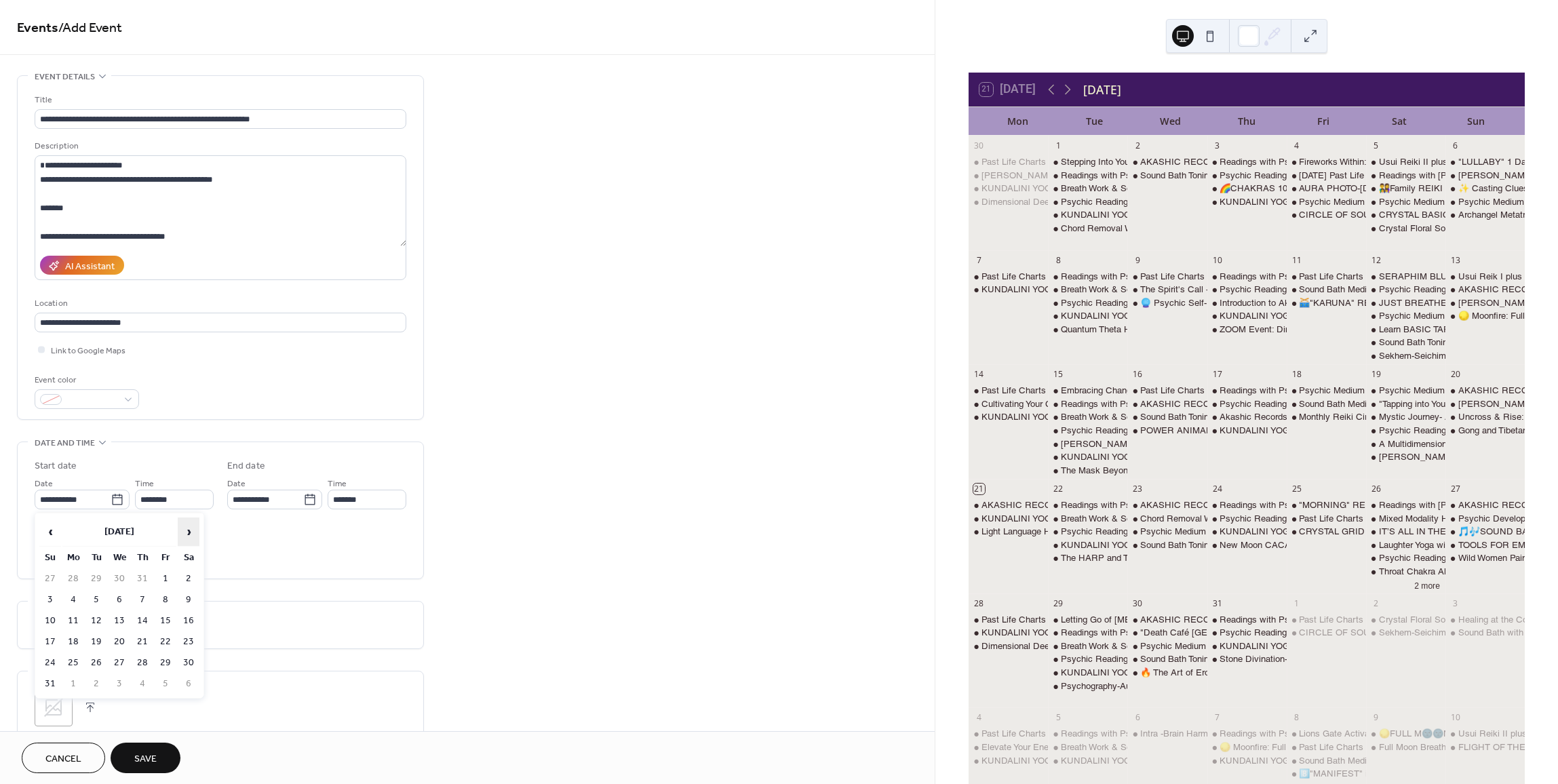 click on "›" at bounding box center [189, 532] 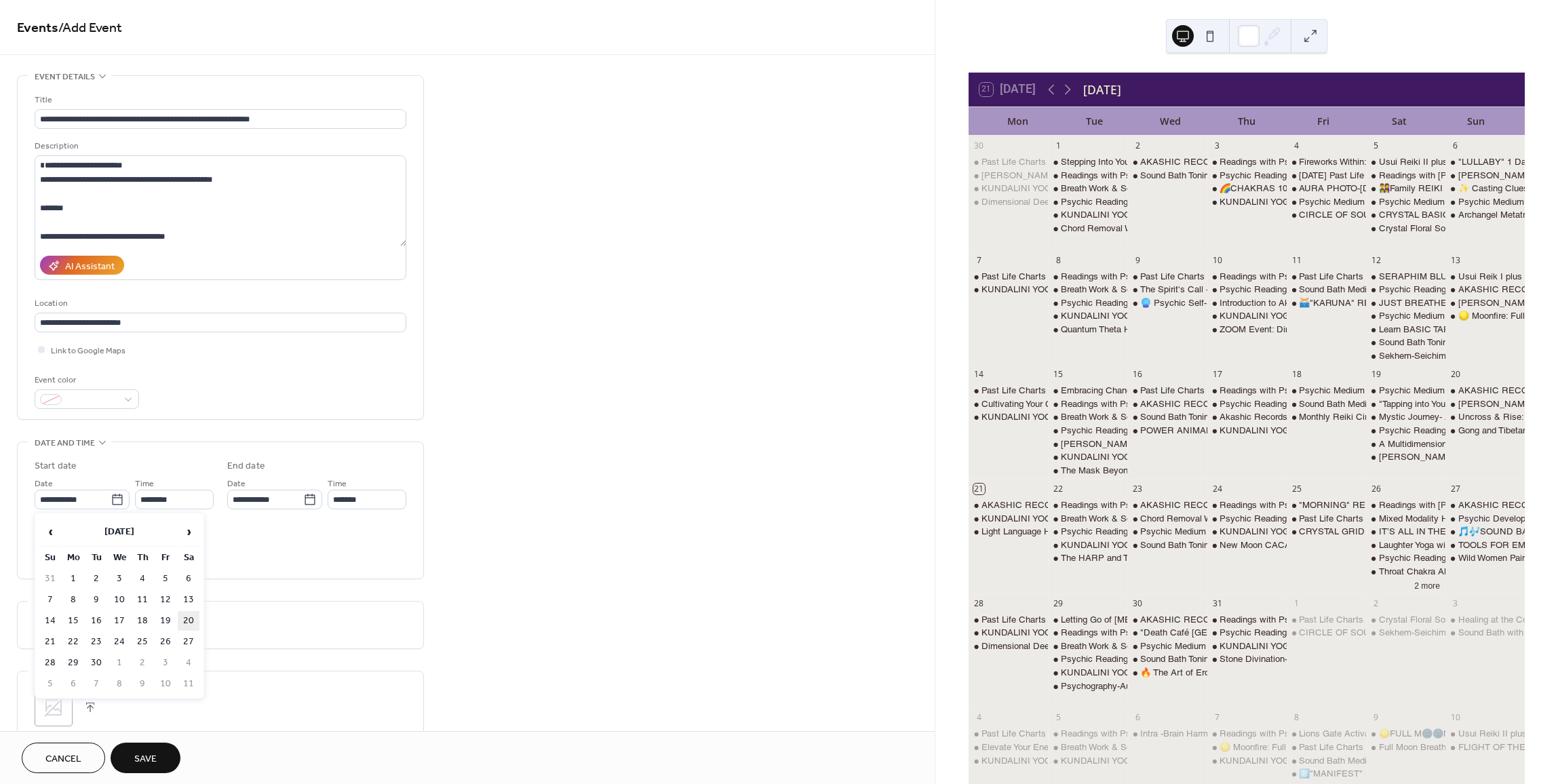 click on "20" at bounding box center (189, 621) 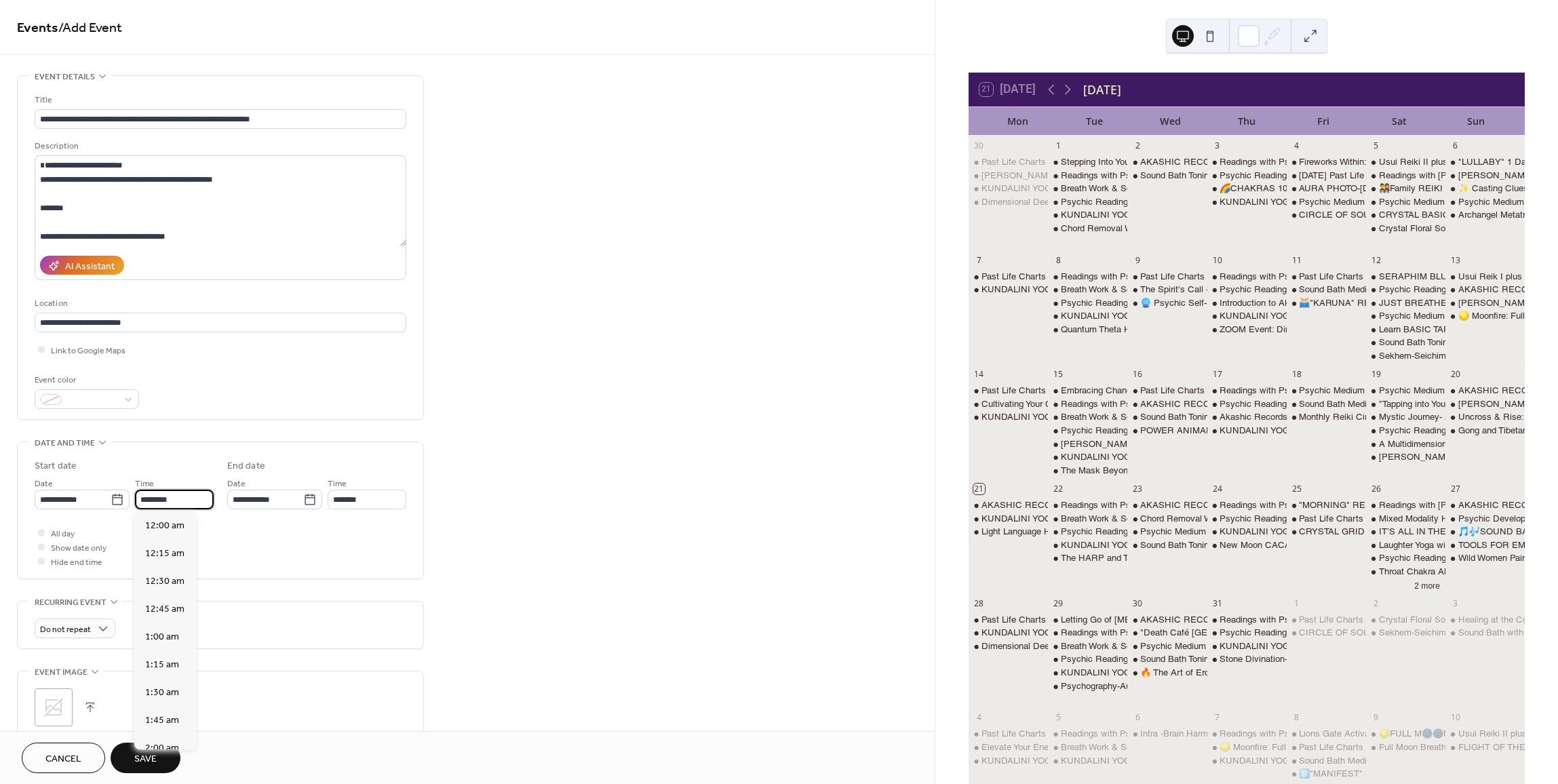 click on "********" at bounding box center [174, 499] 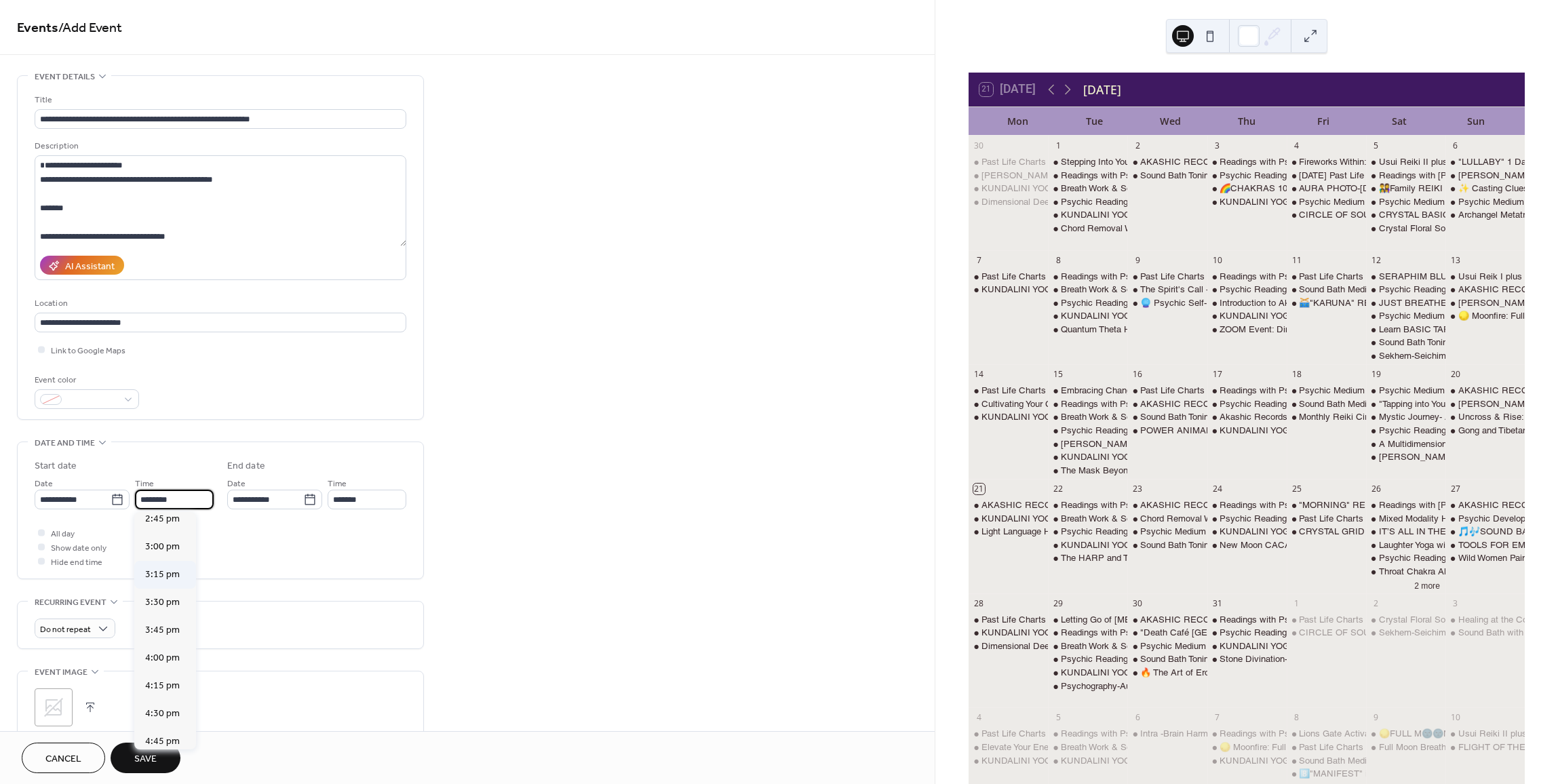 scroll, scrollTop: 1674, scrollLeft: 0, axis: vertical 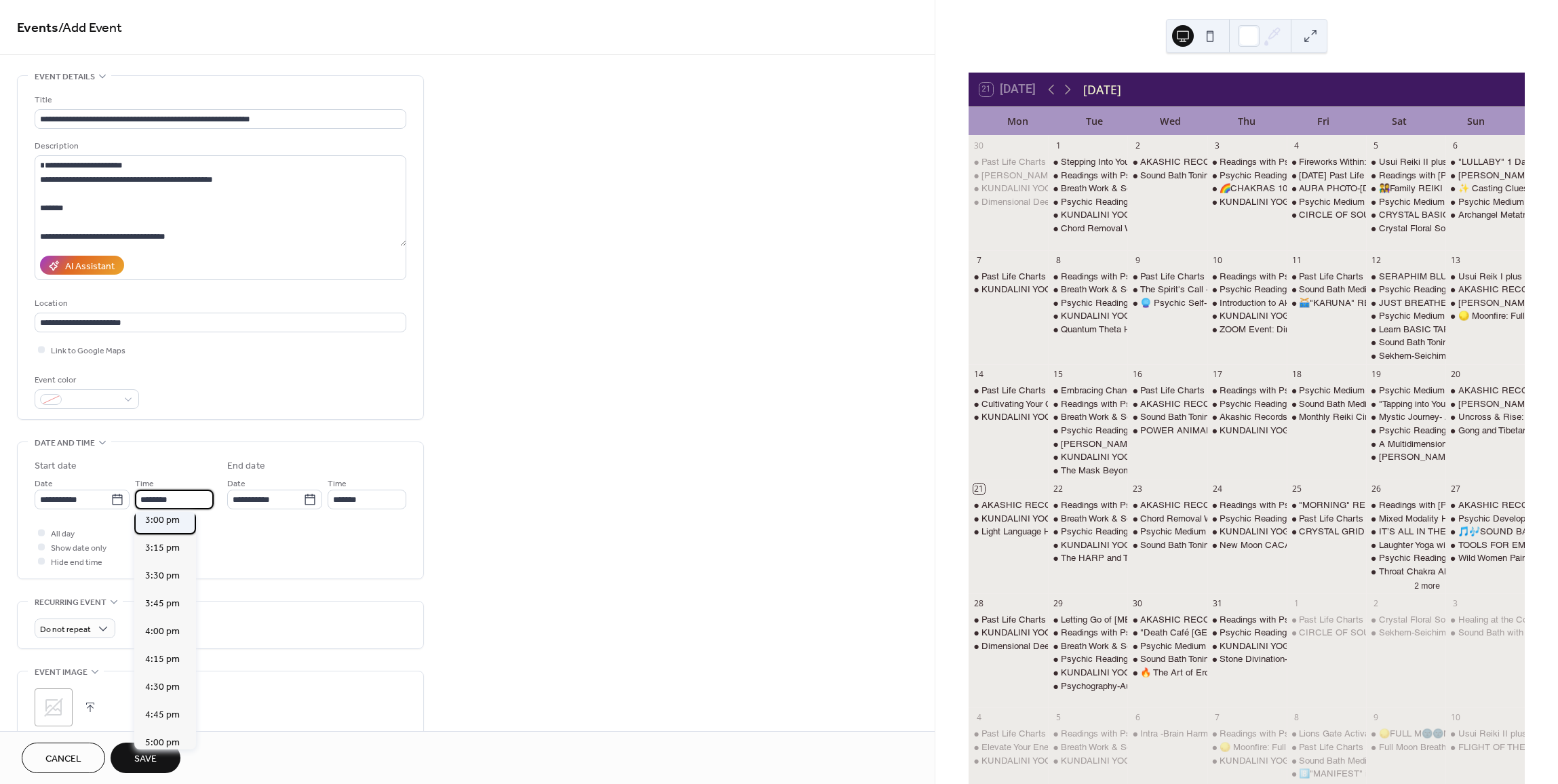 click on "3:00 pm" at bounding box center [165, 520] 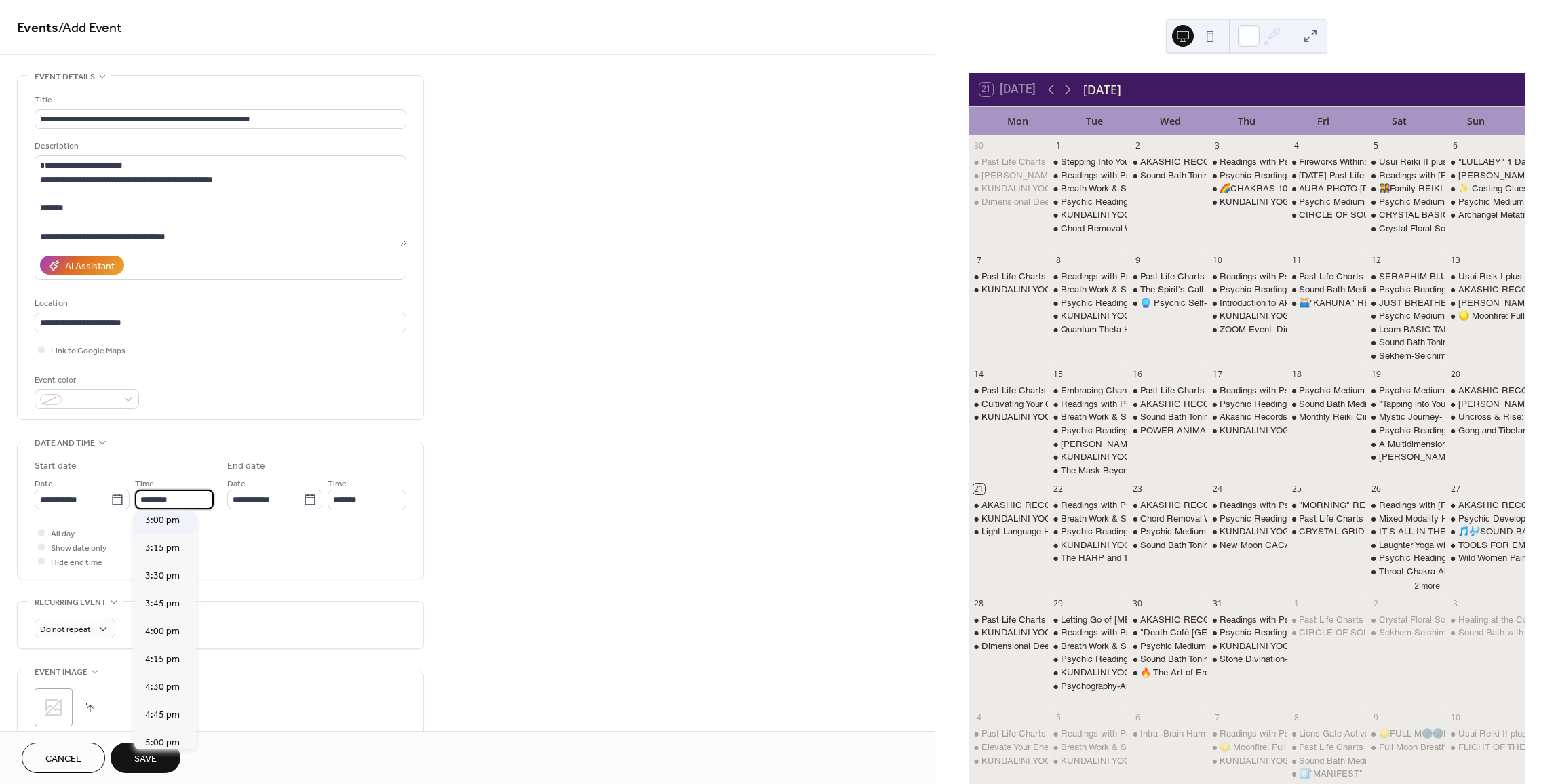 type on "*******" 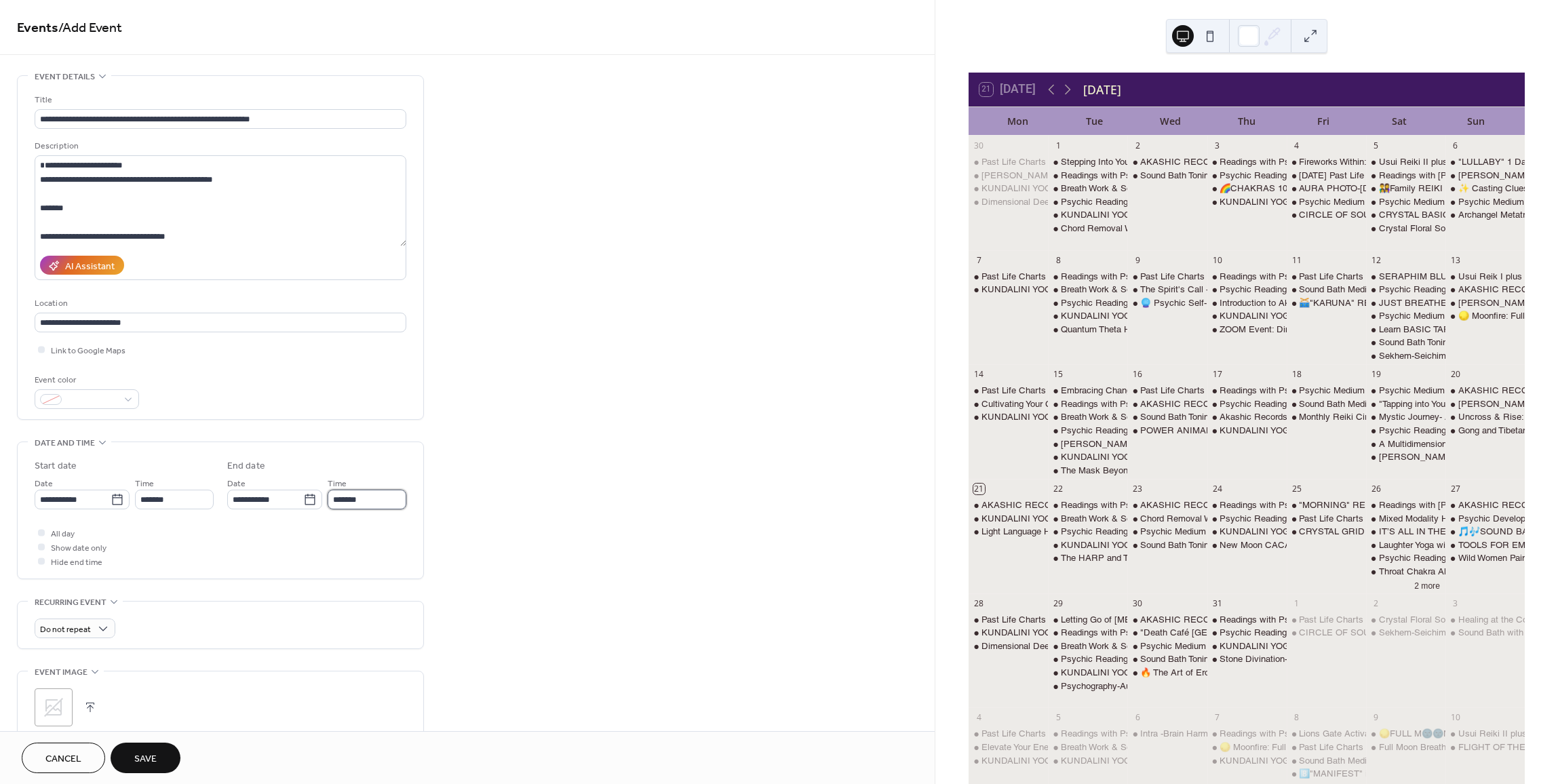 click on "*******" at bounding box center (367, 499) 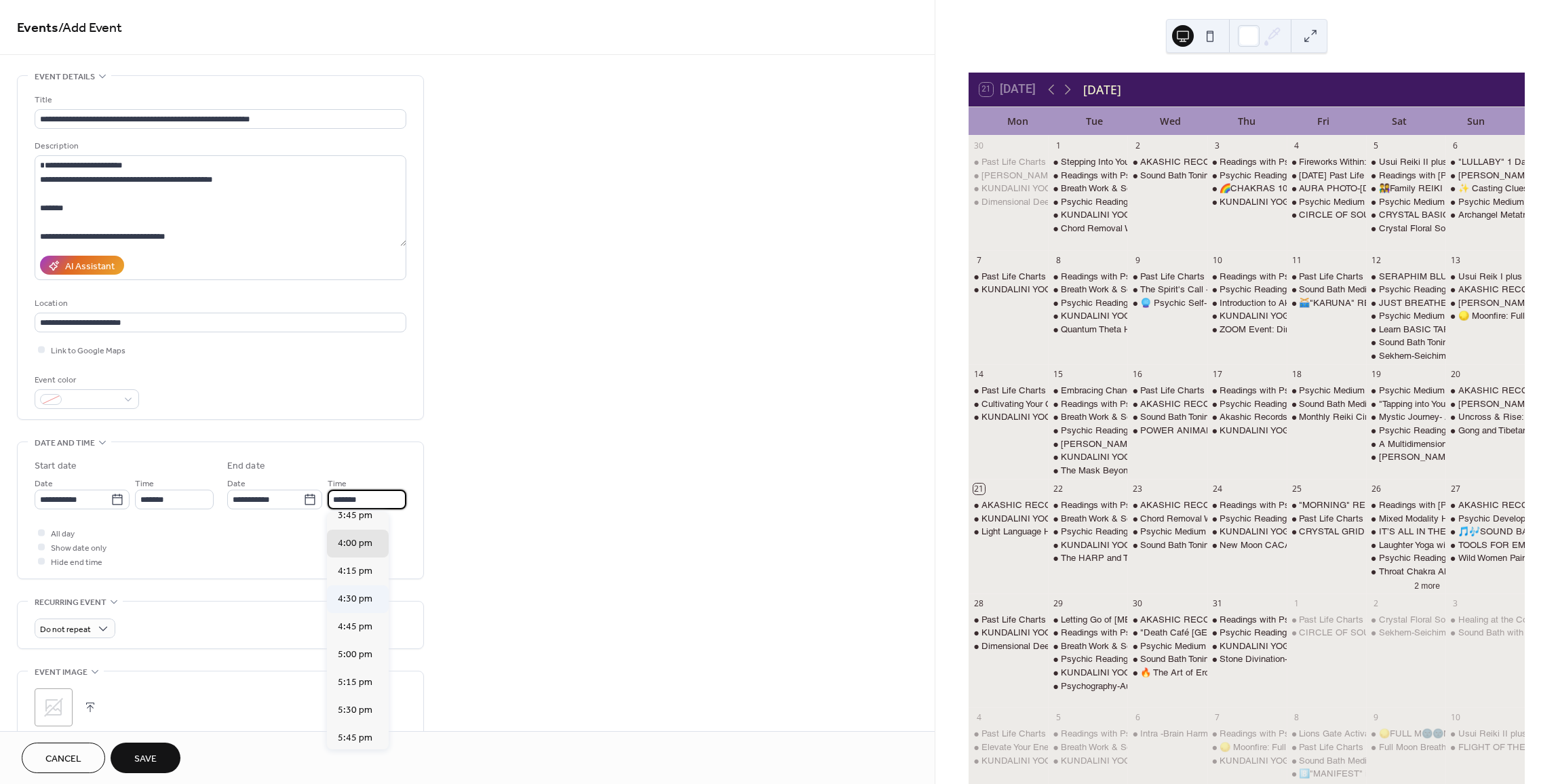 scroll, scrollTop: 68, scrollLeft: 0, axis: vertical 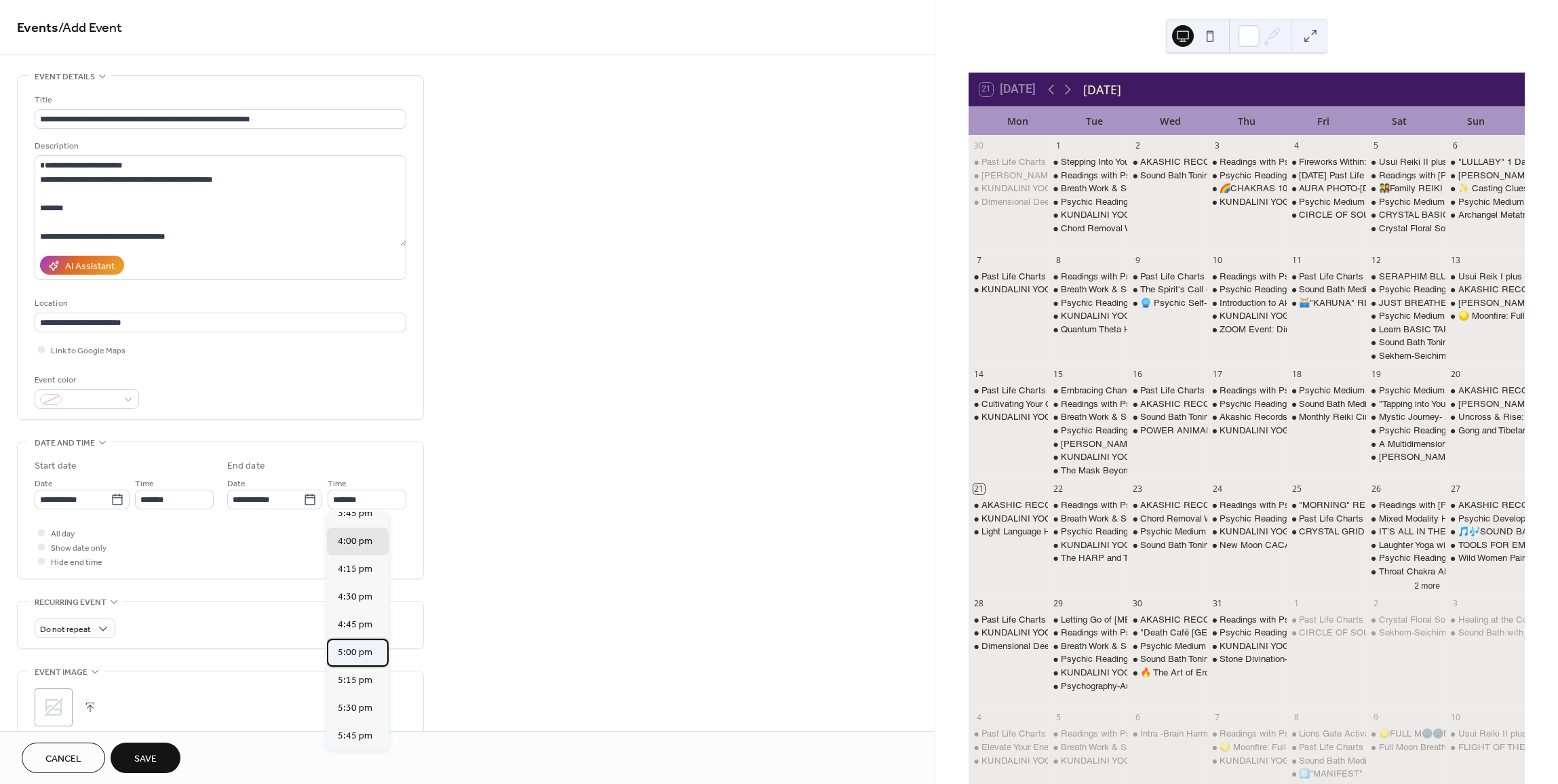 click on "5:00 pm" at bounding box center (355, 652) 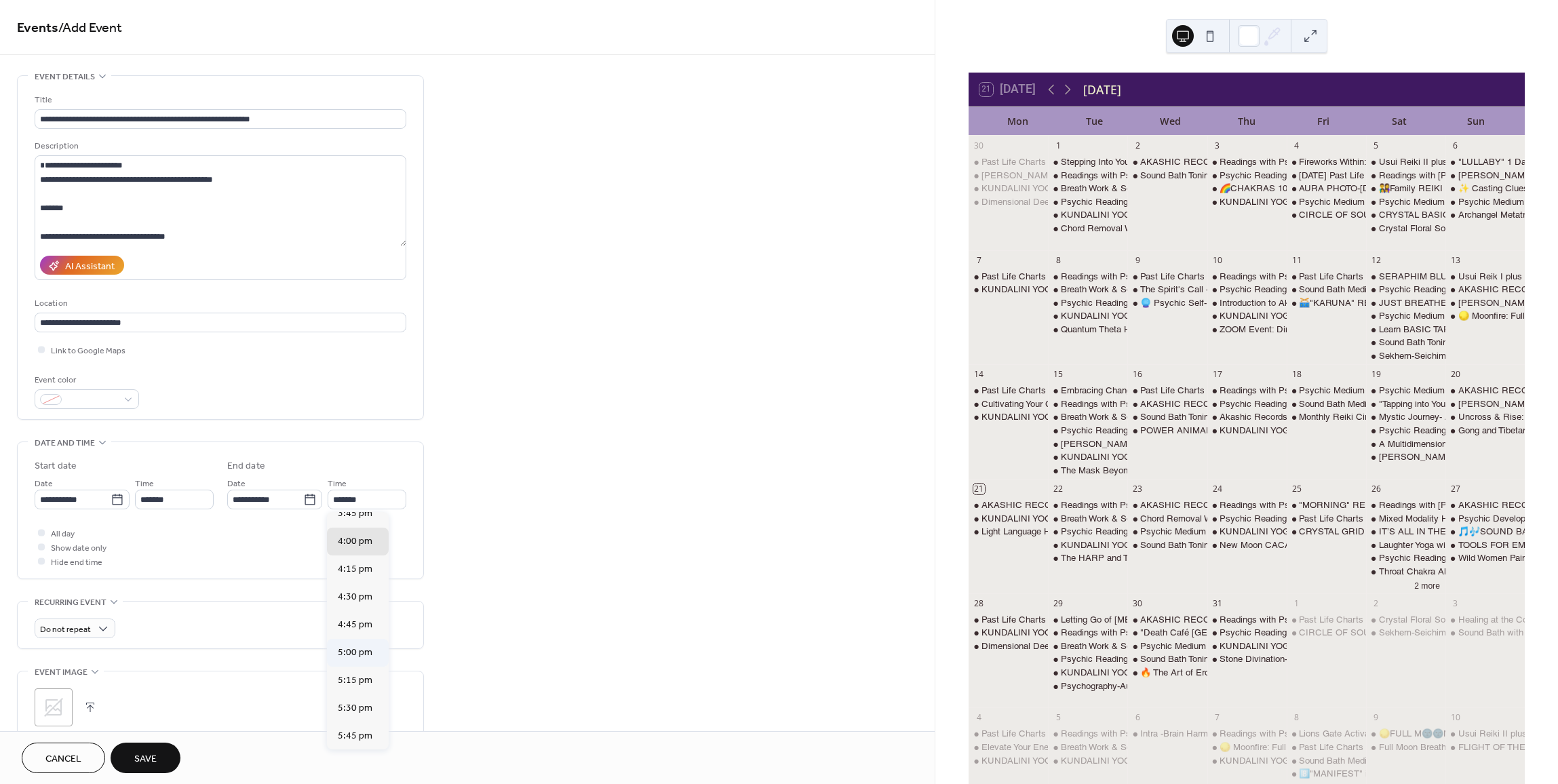 type on "*******" 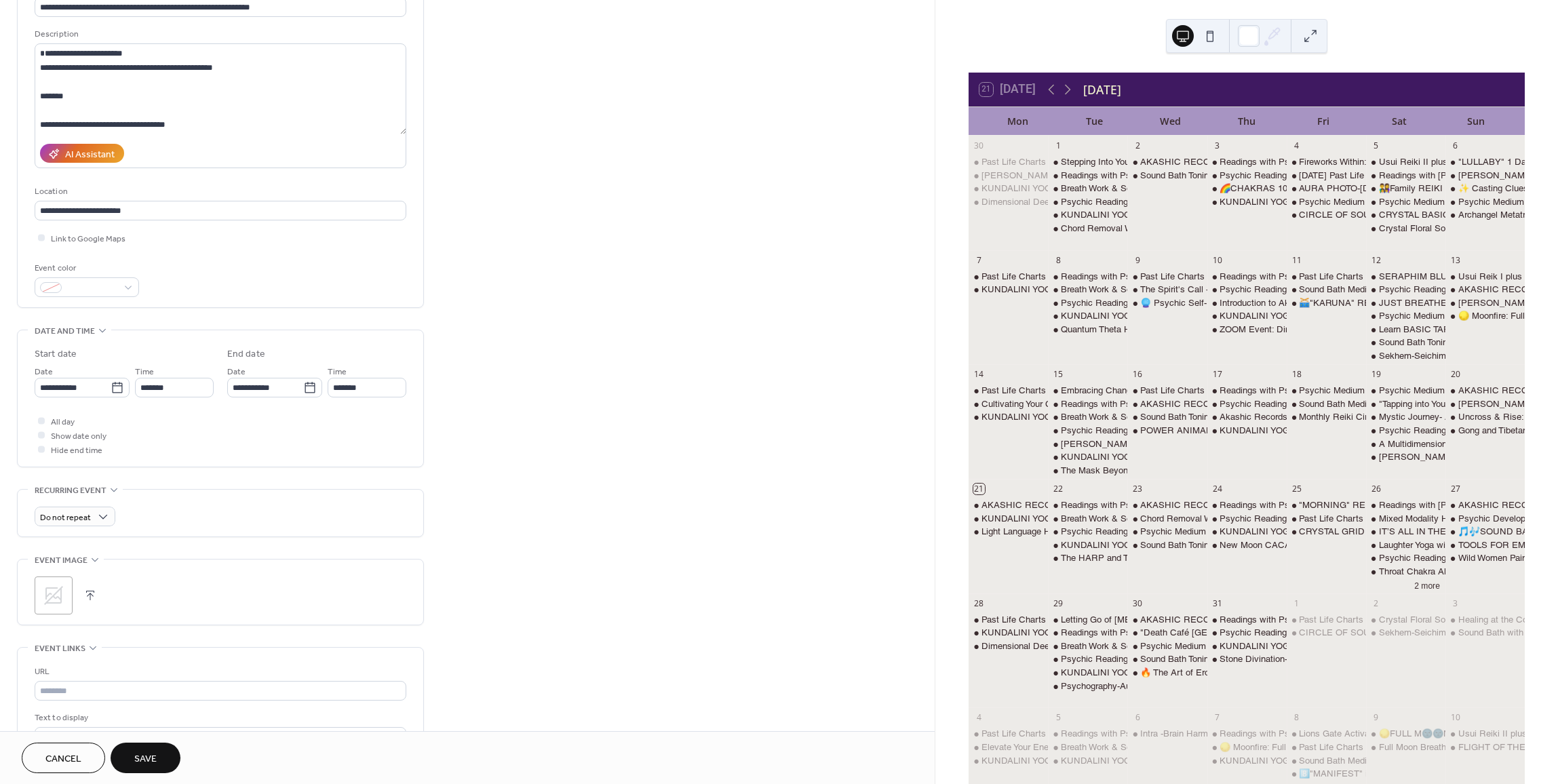 scroll, scrollTop: 136, scrollLeft: 0, axis: vertical 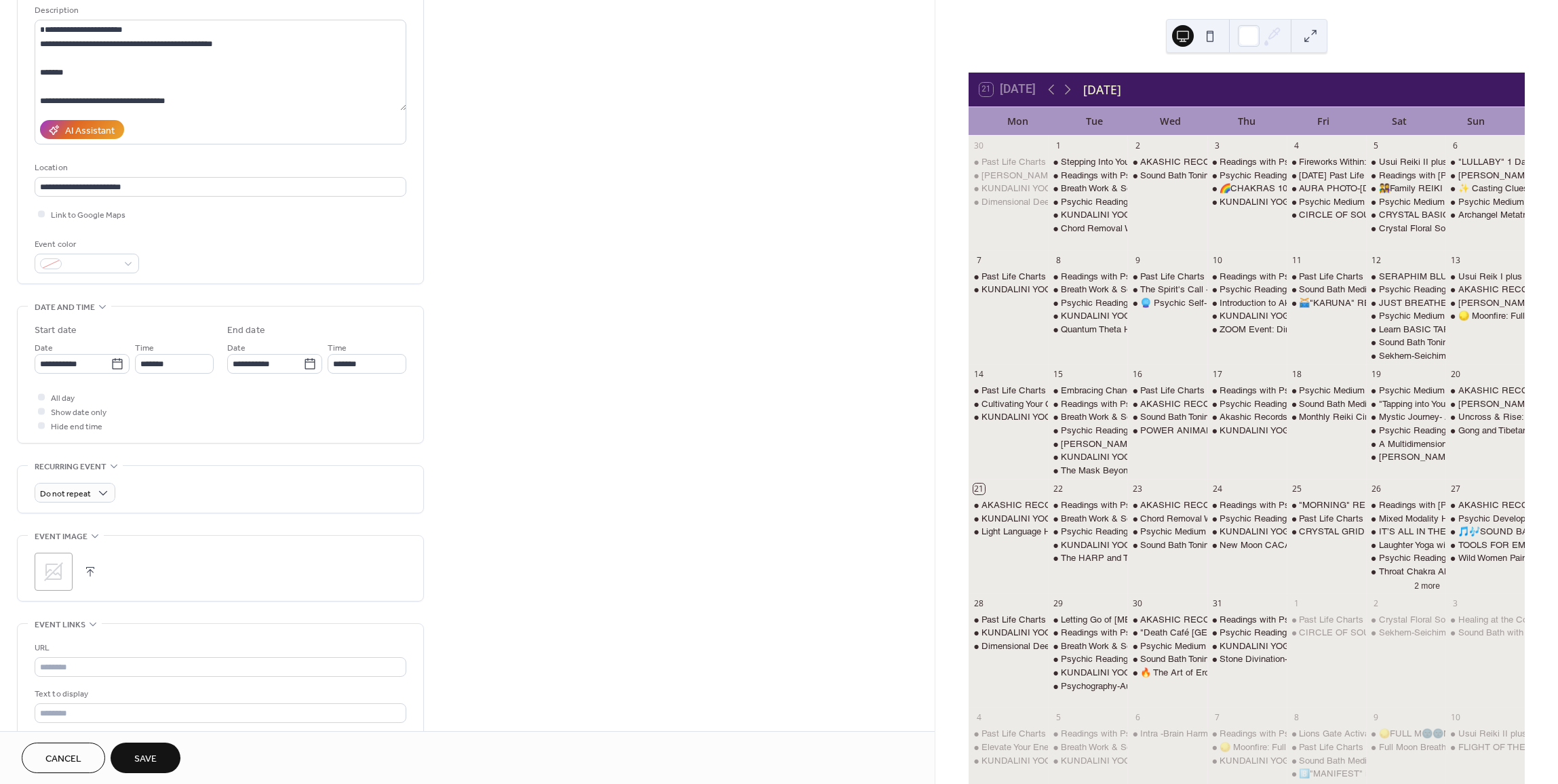 click at bounding box center (90, 572) 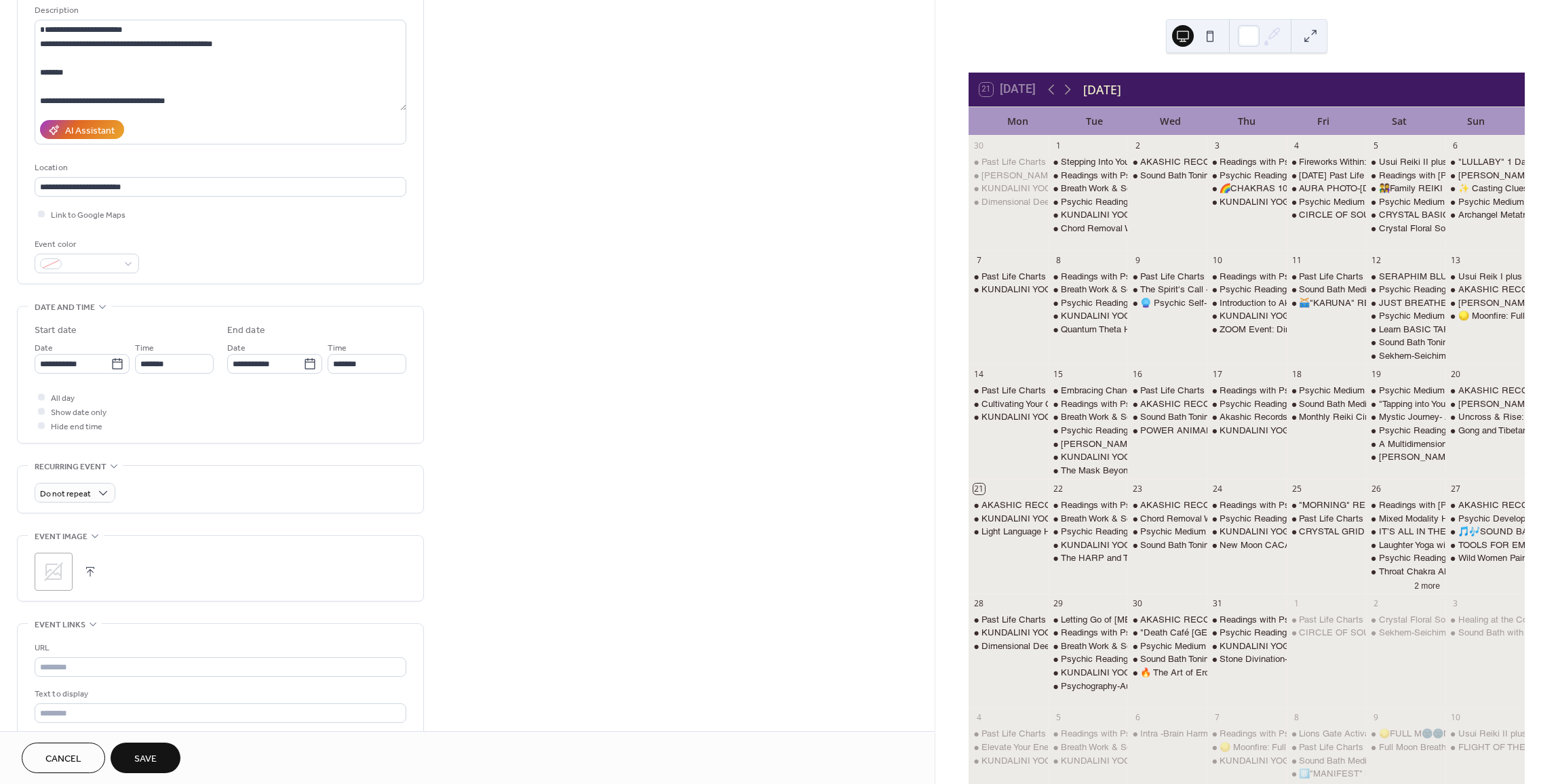 click on "Save" at bounding box center [145, 759] 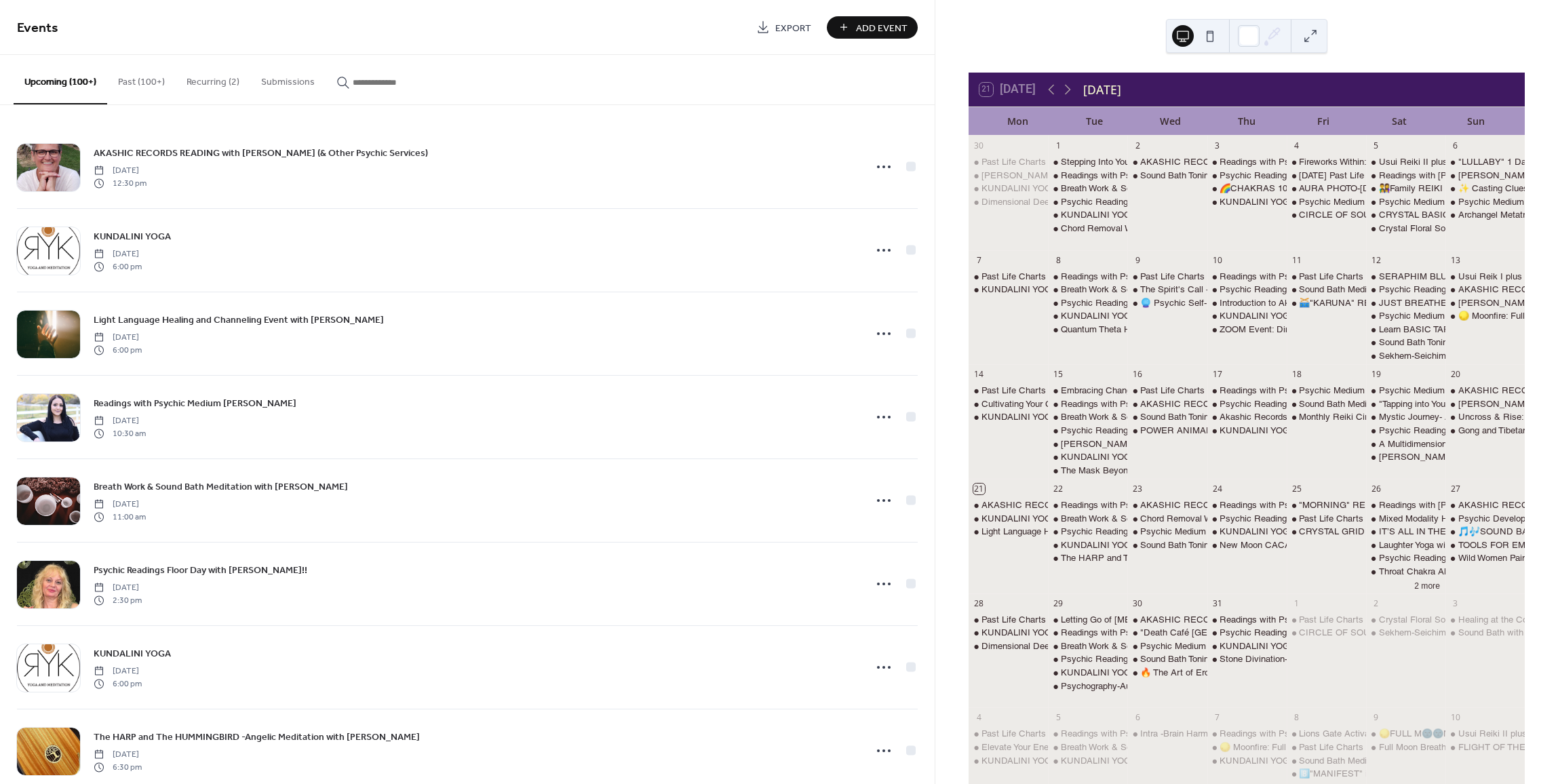 click on "Add Event" at bounding box center [882, 28] 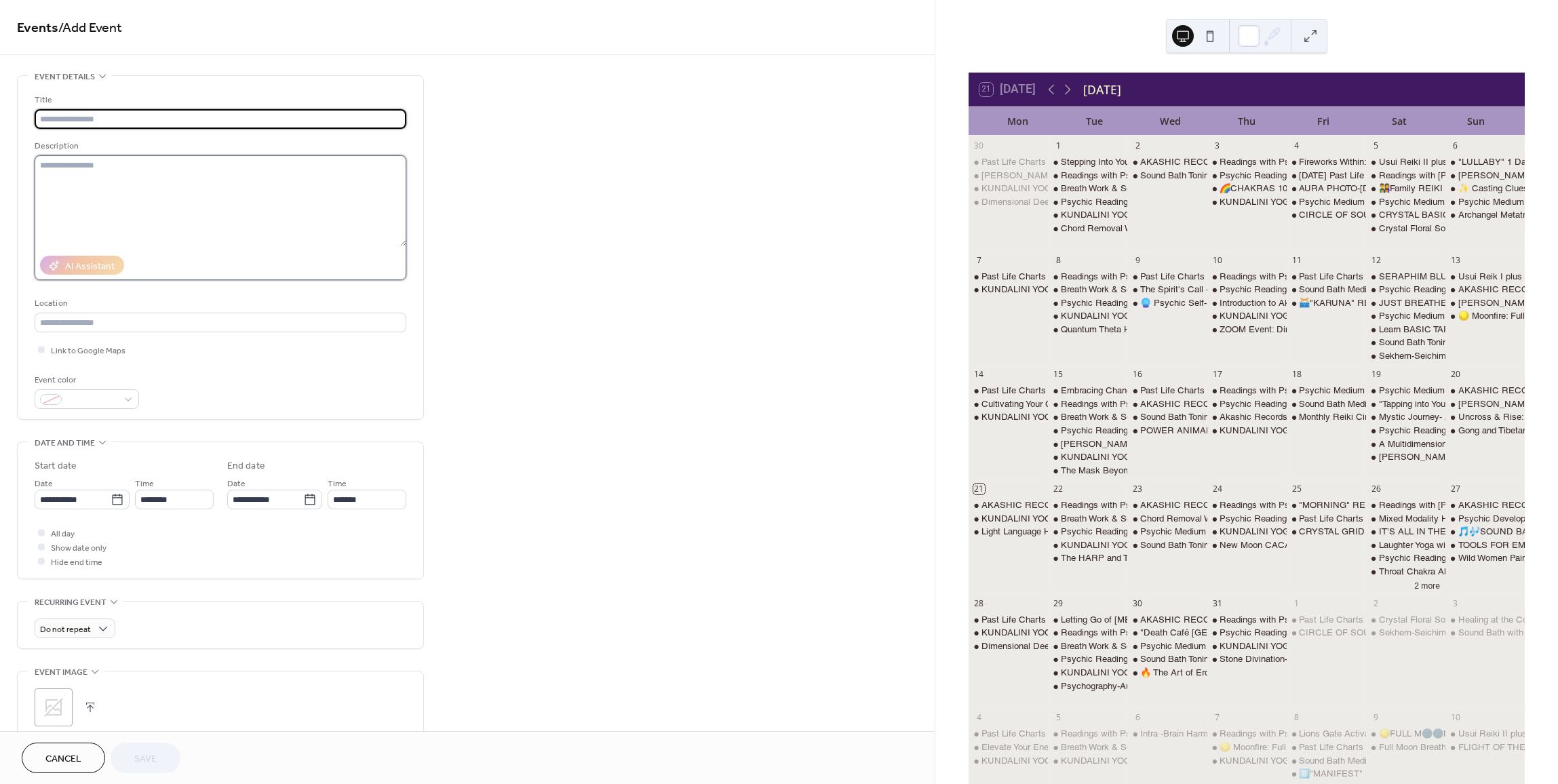 click at bounding box center (220, 201) 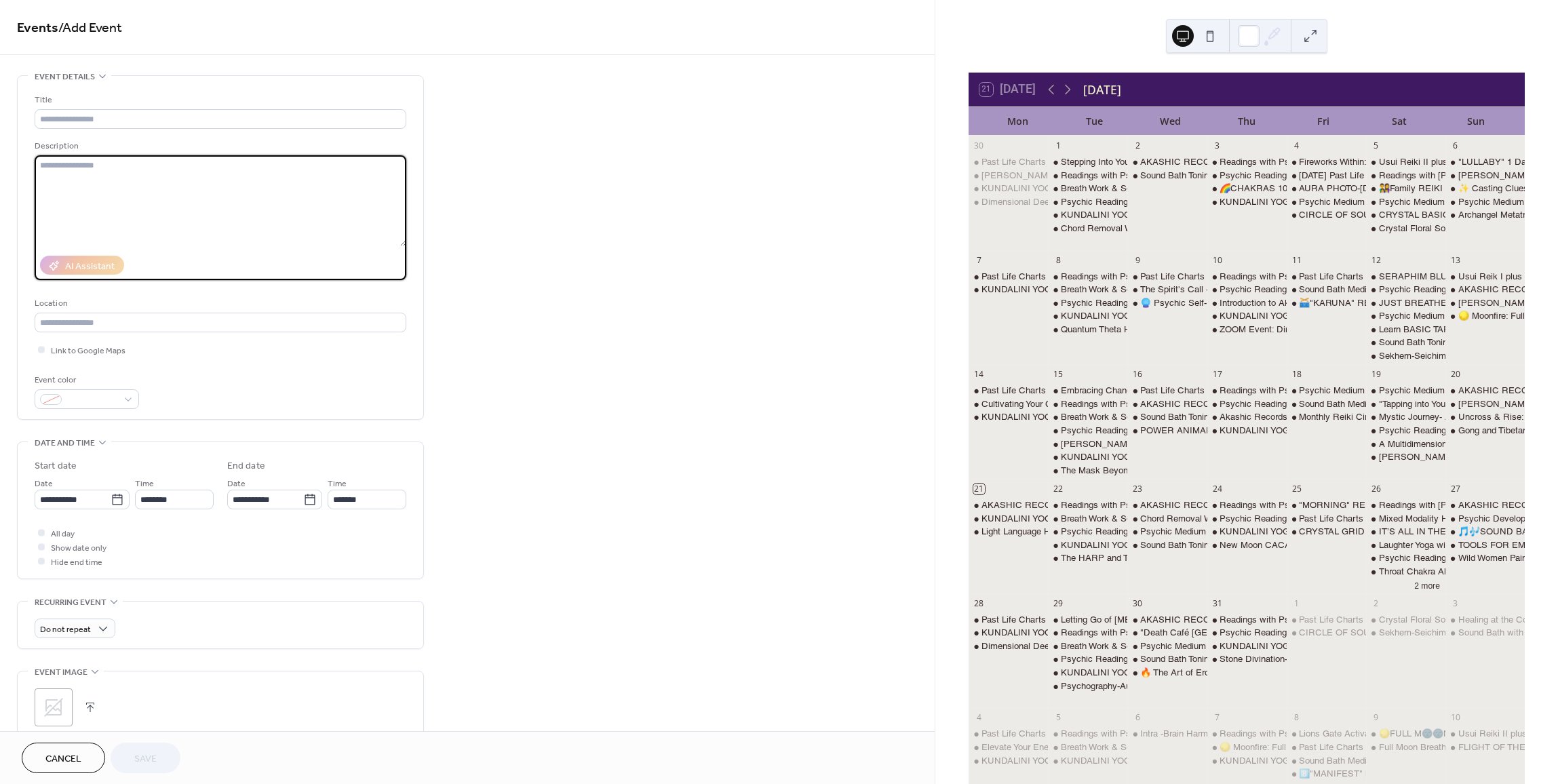 paste on "**********" 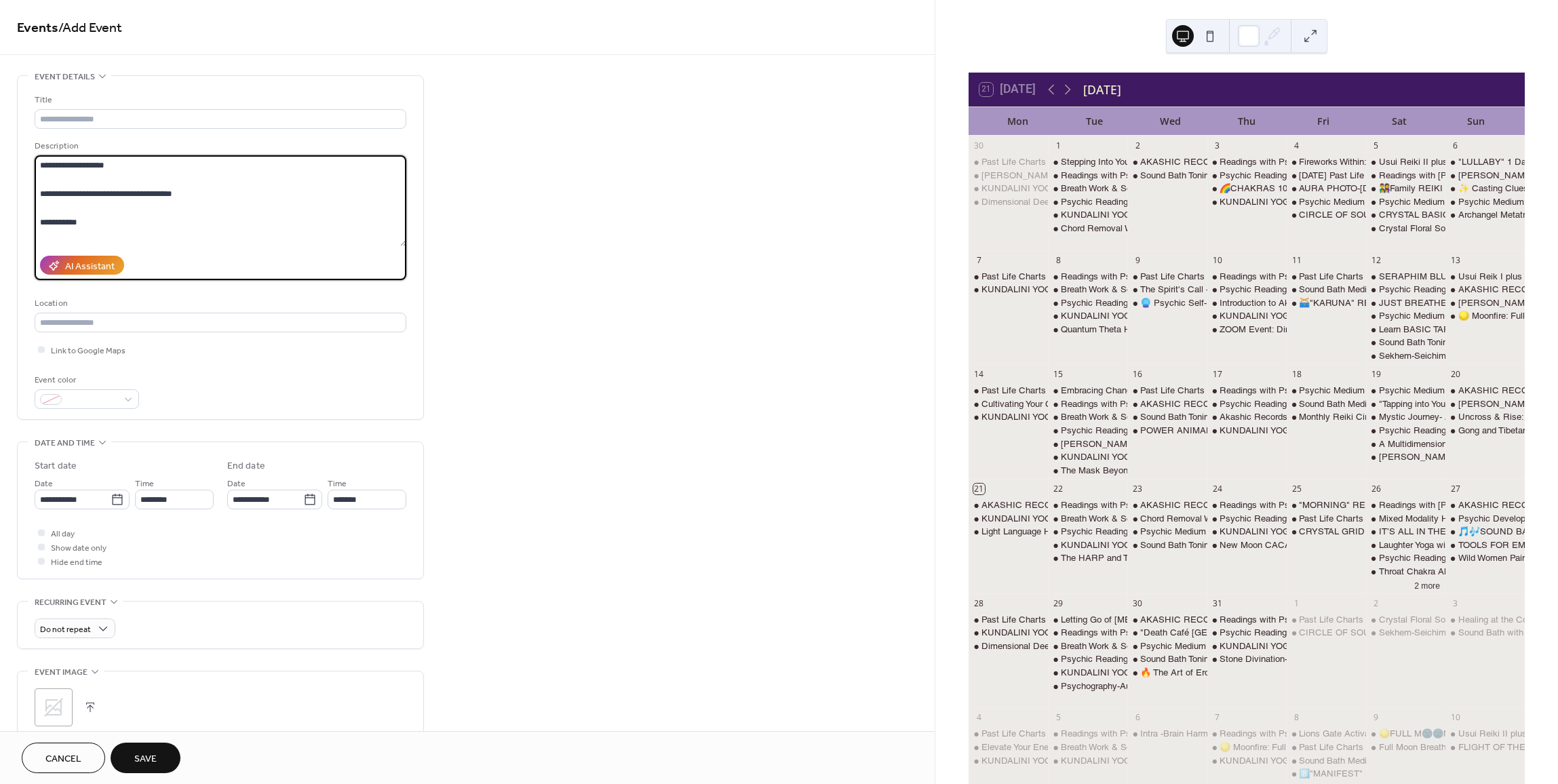 scroll, scrollTop: 12, scrollLeft: 0, axis: vertical 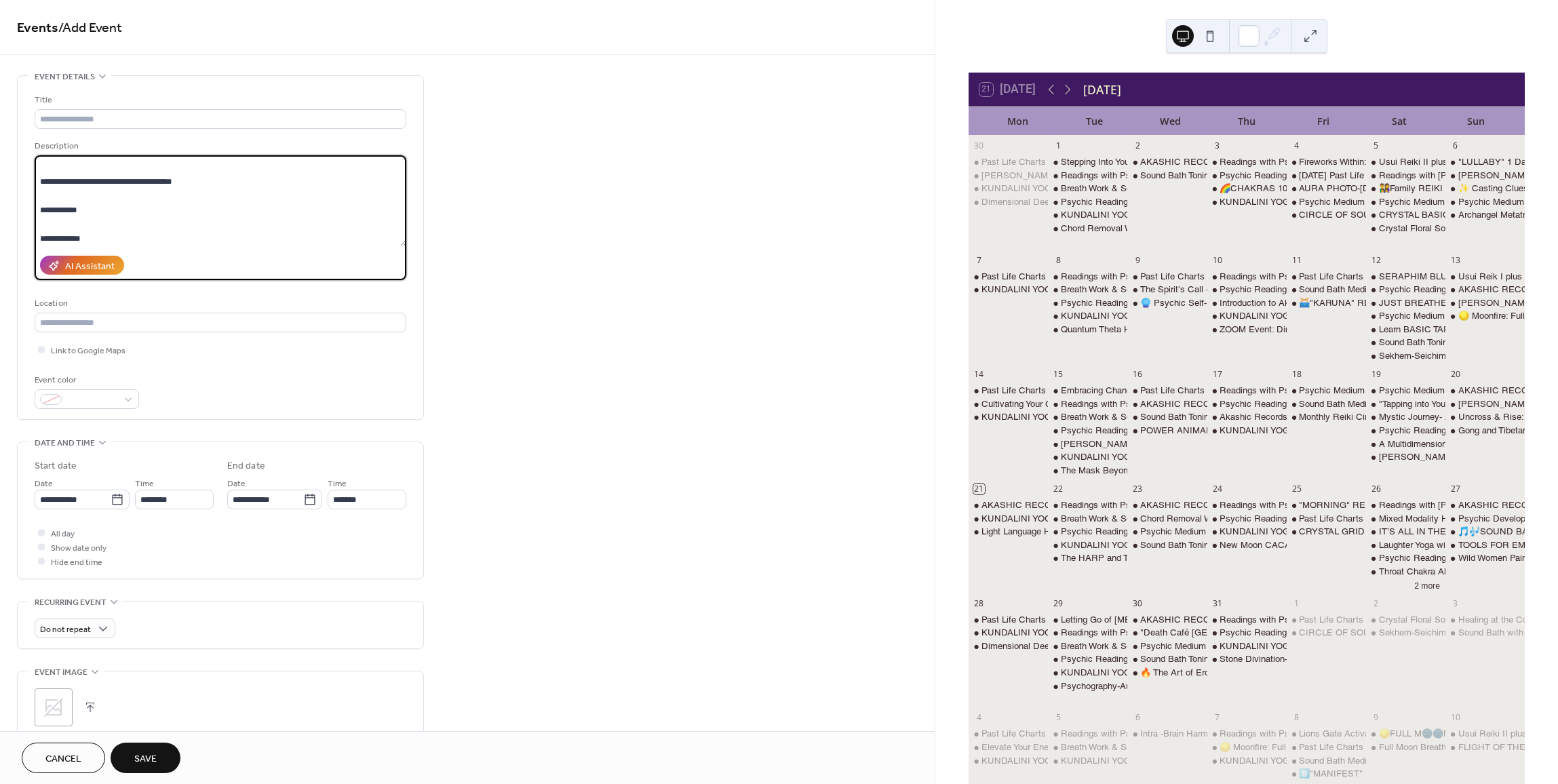click on "**********" at bounding box center [220, 201] 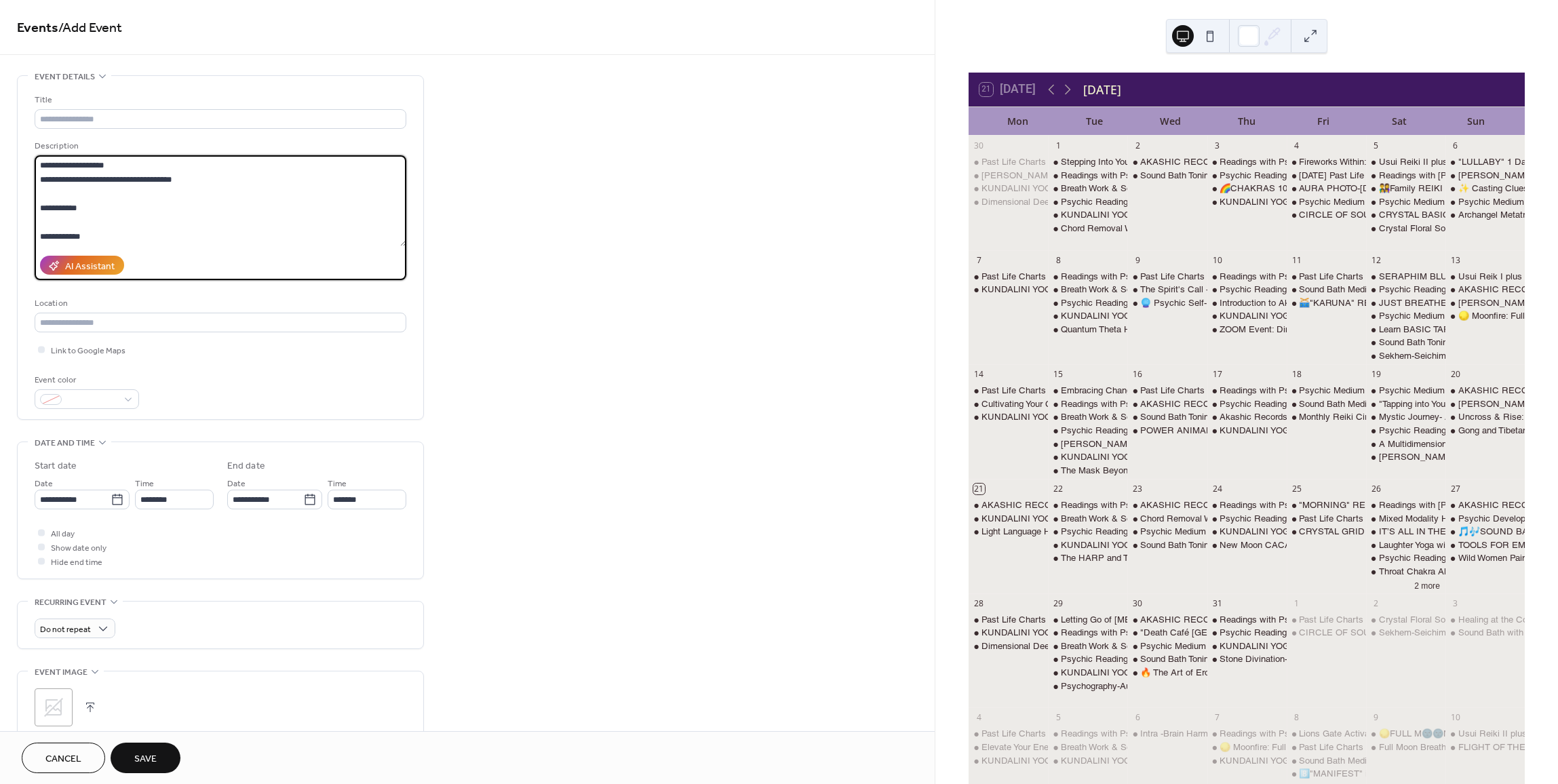 scroll, scrollTop: 0, scrollLeft: 0, axis: both 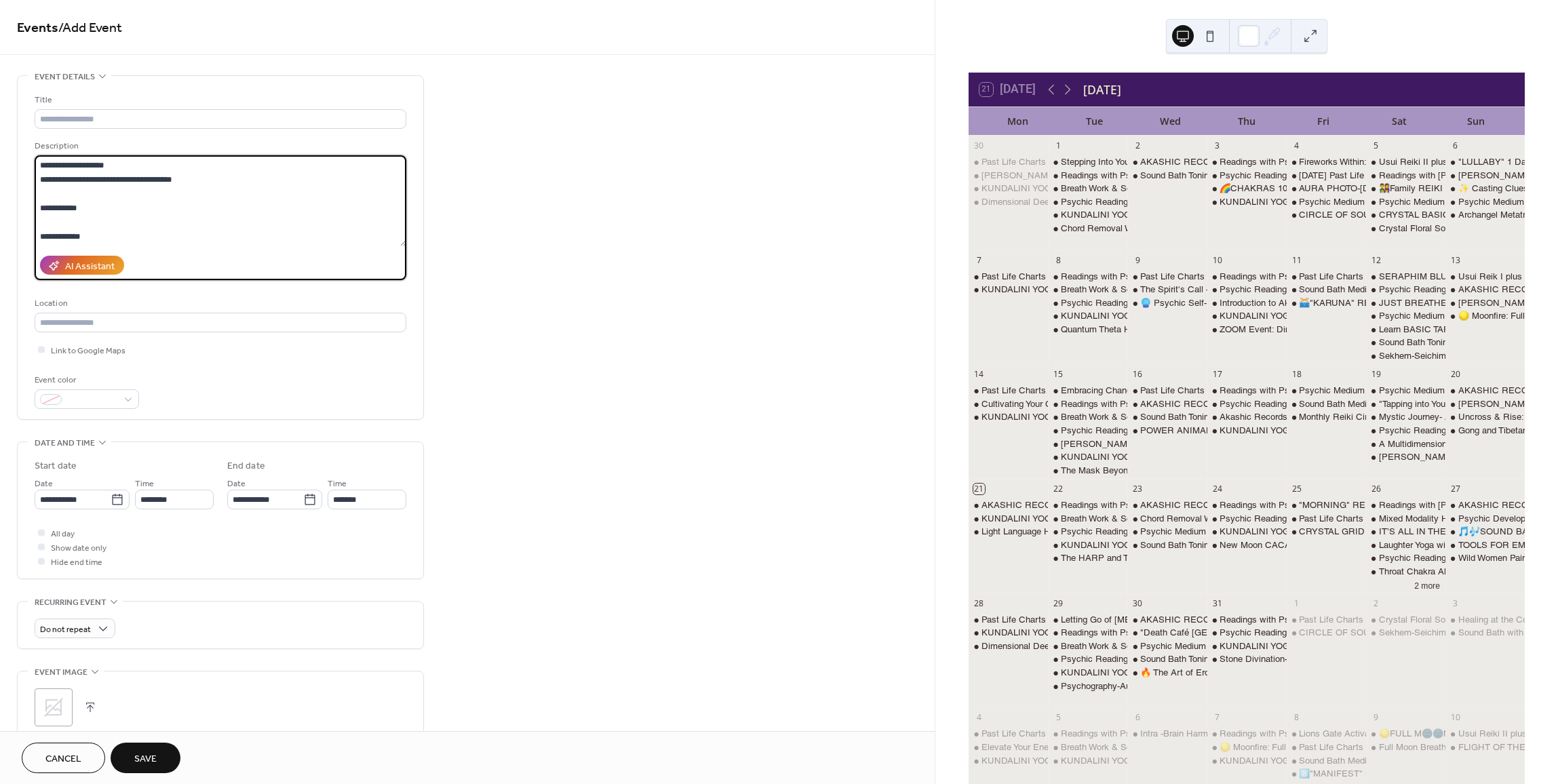 click on "**********" at bounding box center [220, 201] 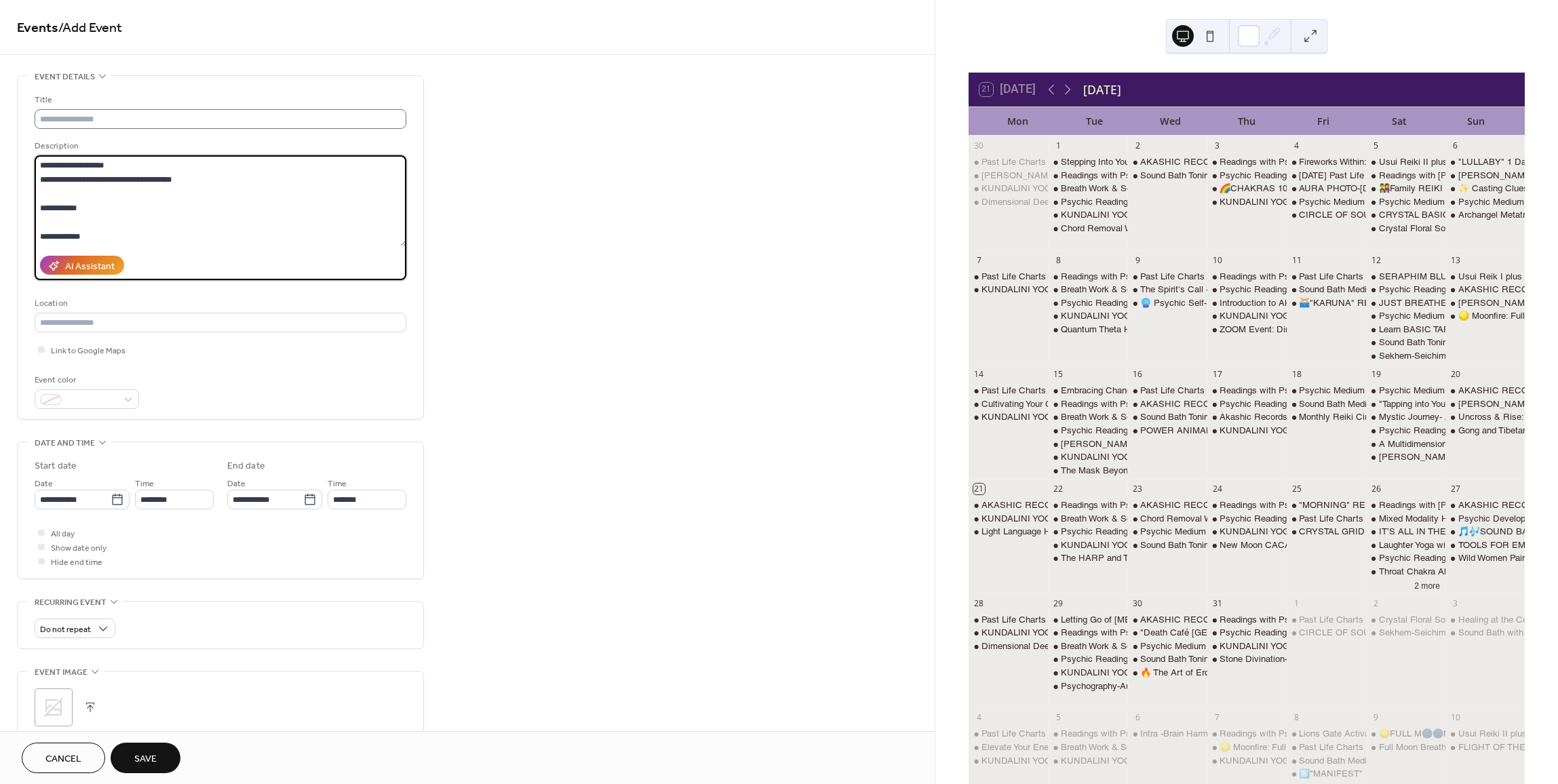 type on "**********" 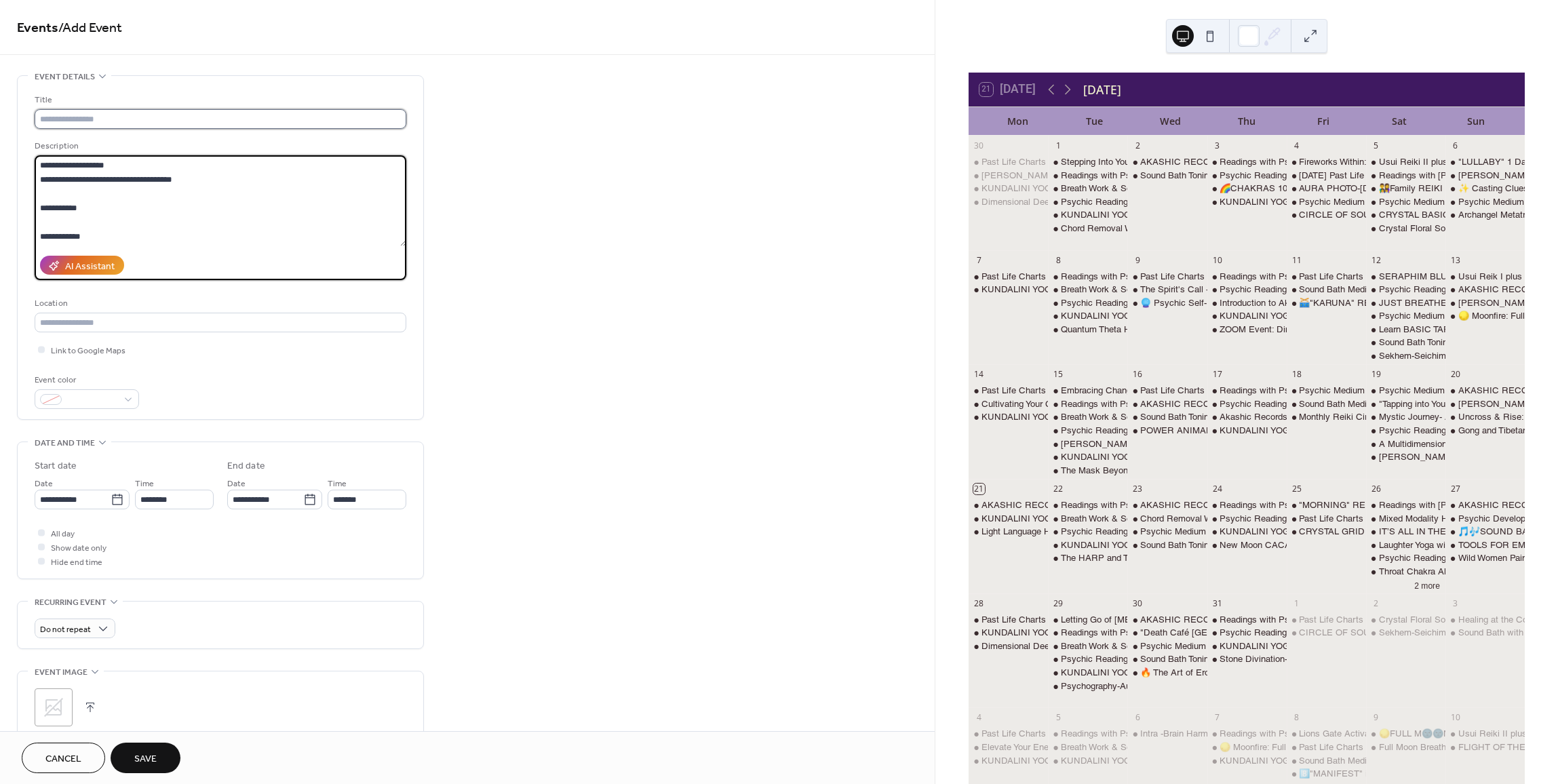 click at bounding box center (220, 119) 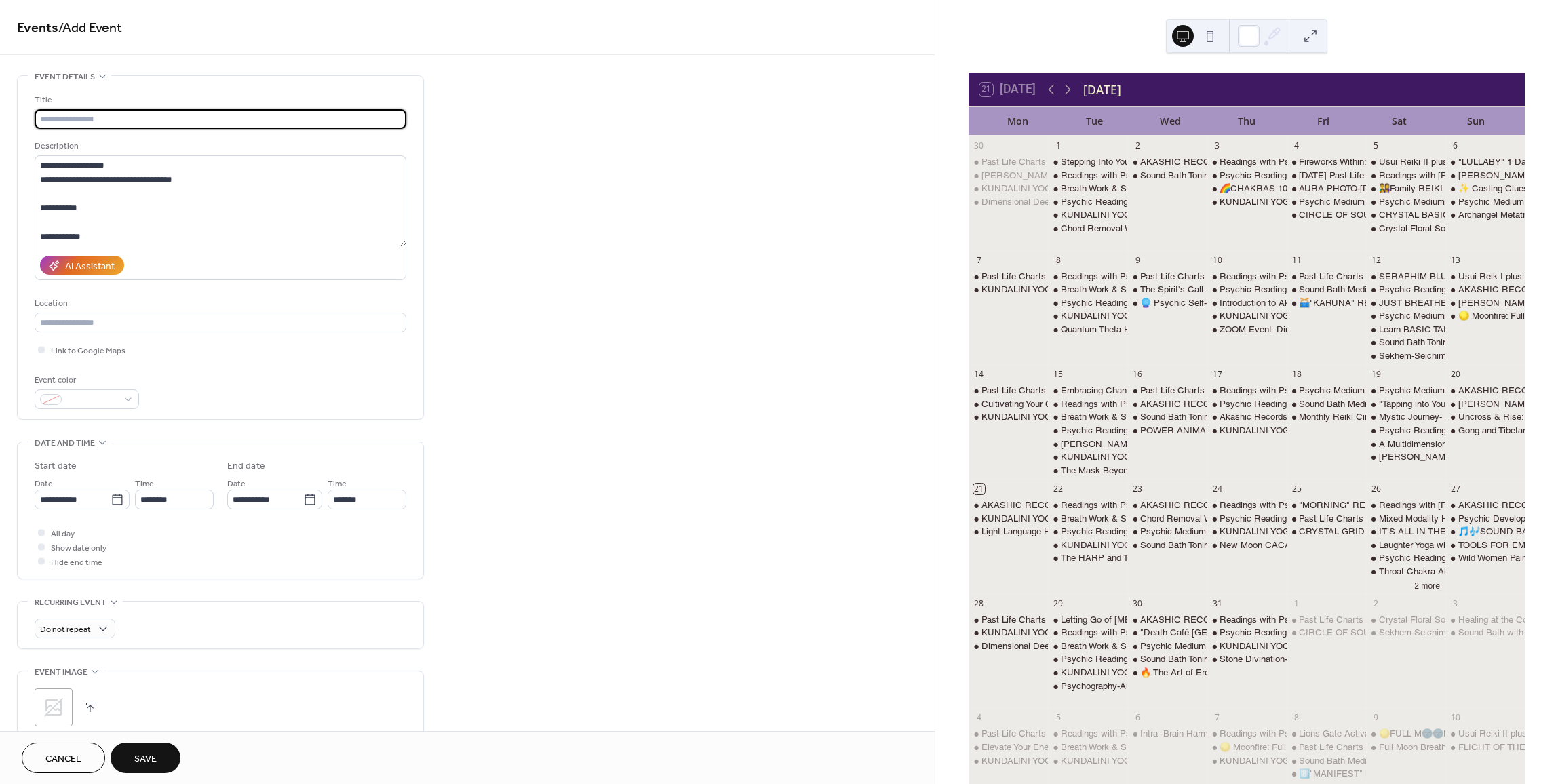 paste on "**********" 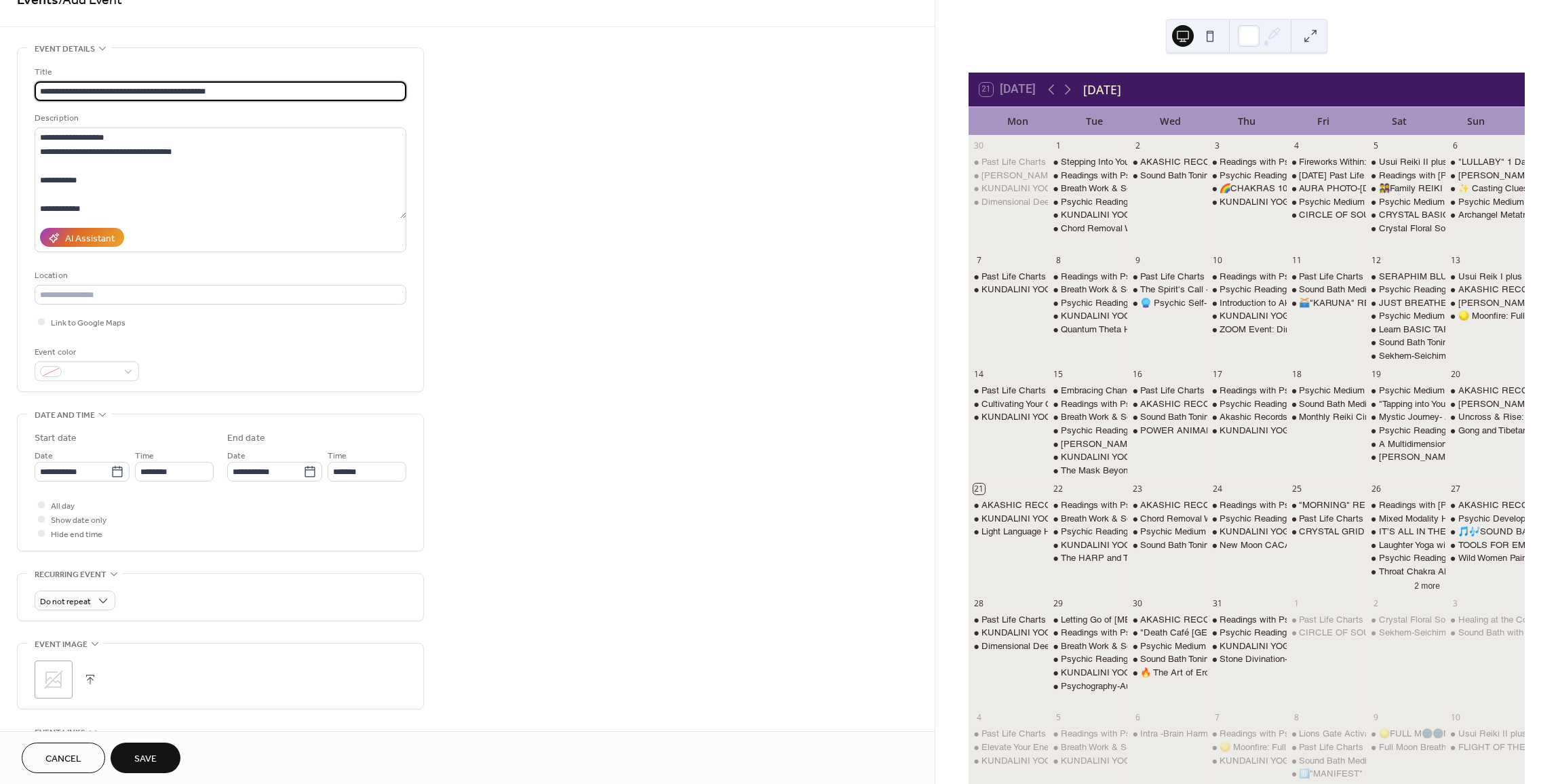 scroll, scrollTop: 136, scrollLeft: 0, axis: vertical 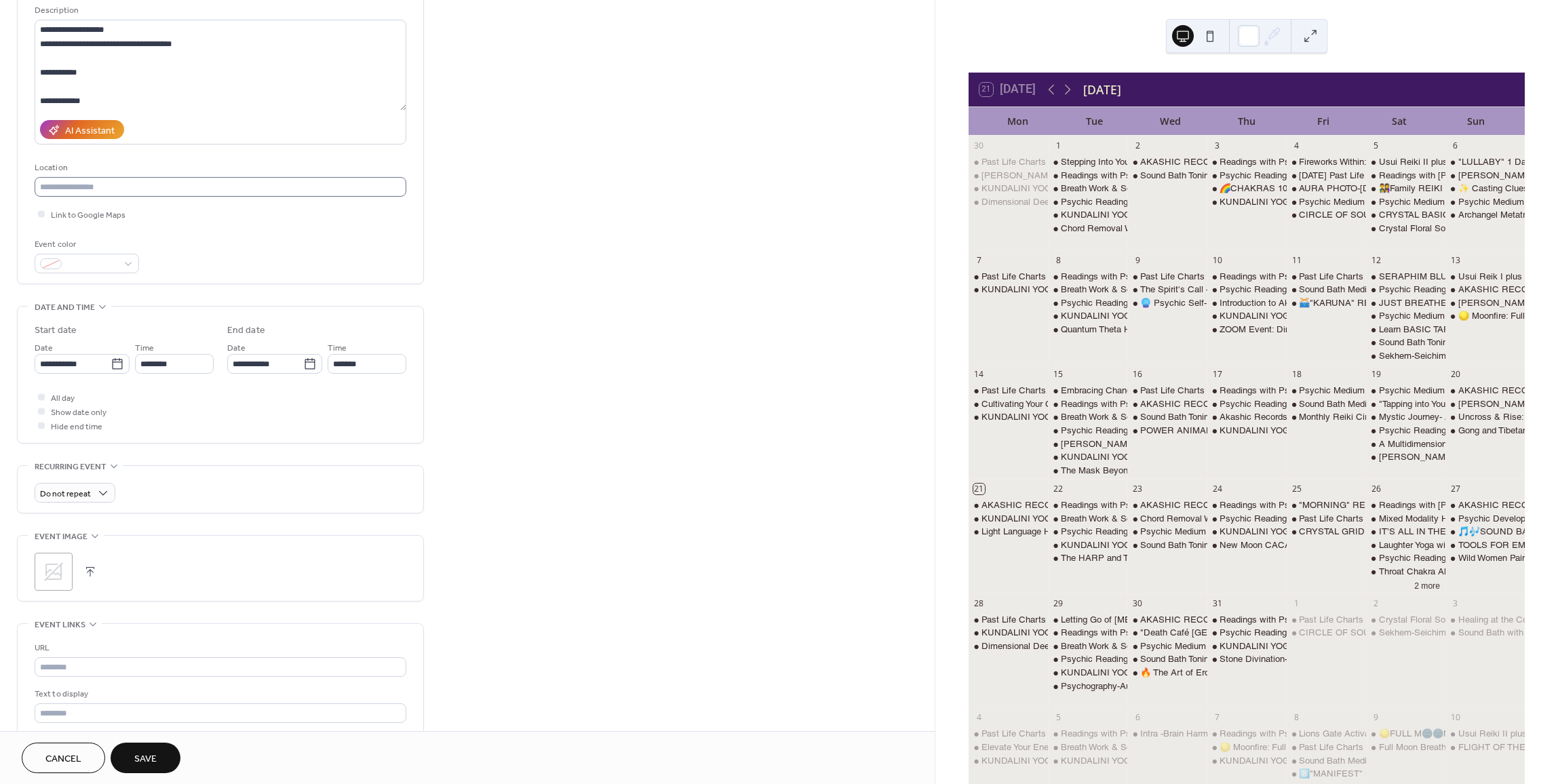 type on "**********" 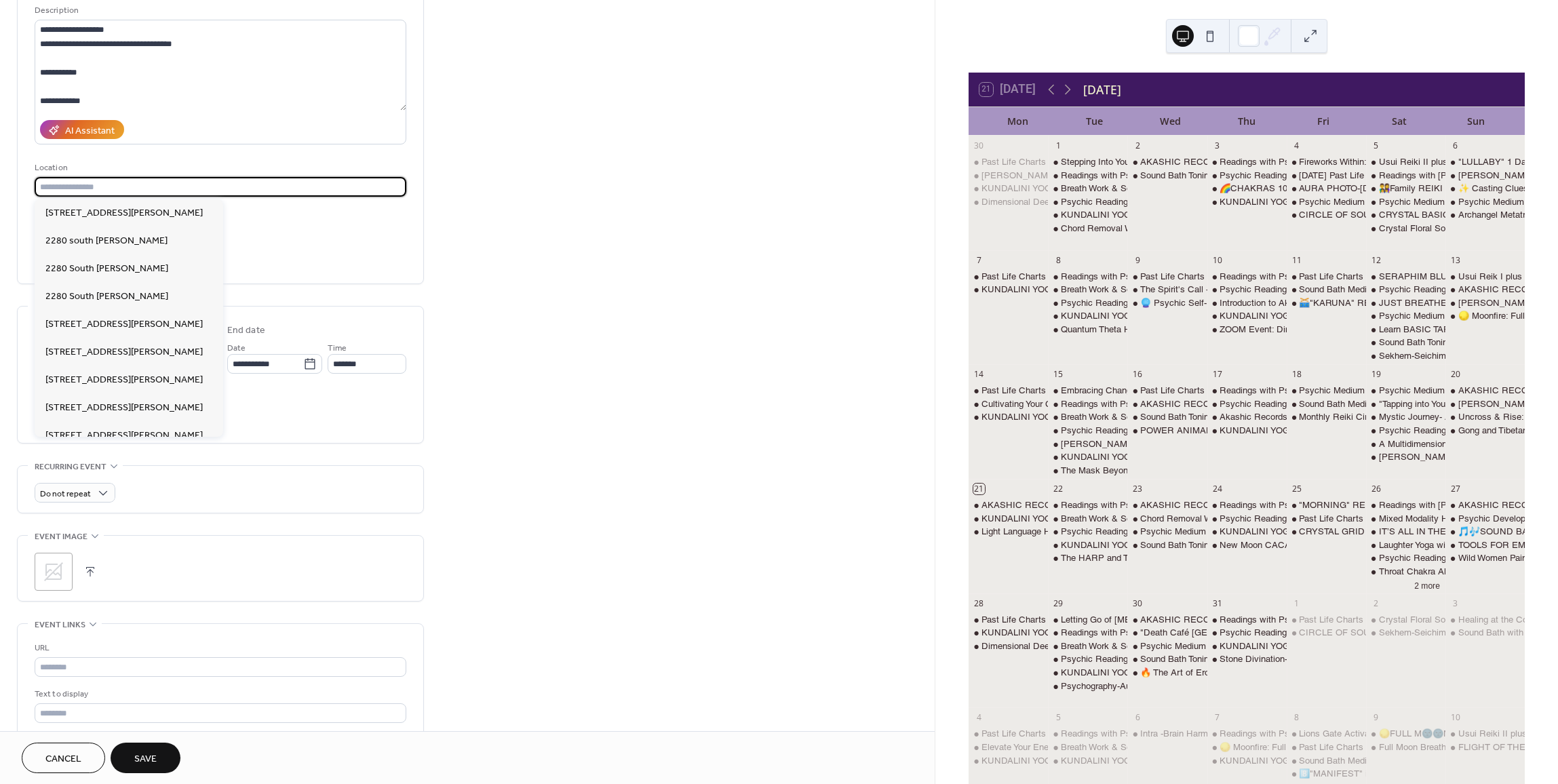 click at bounding box center (220, 187) 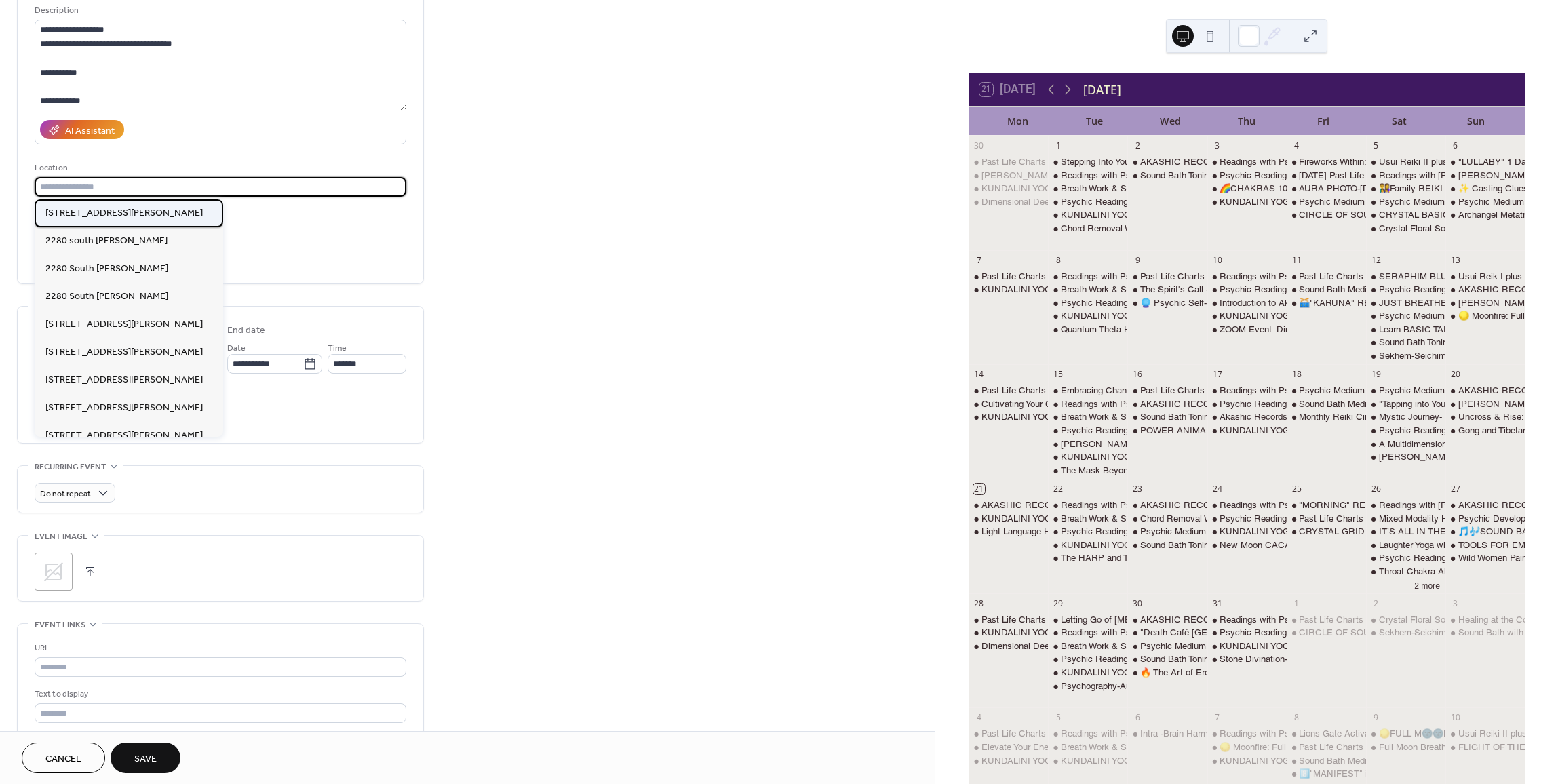 click on "[STREET_ADDRESS][PERSON_NAME]" at bounding box center [124, 213] 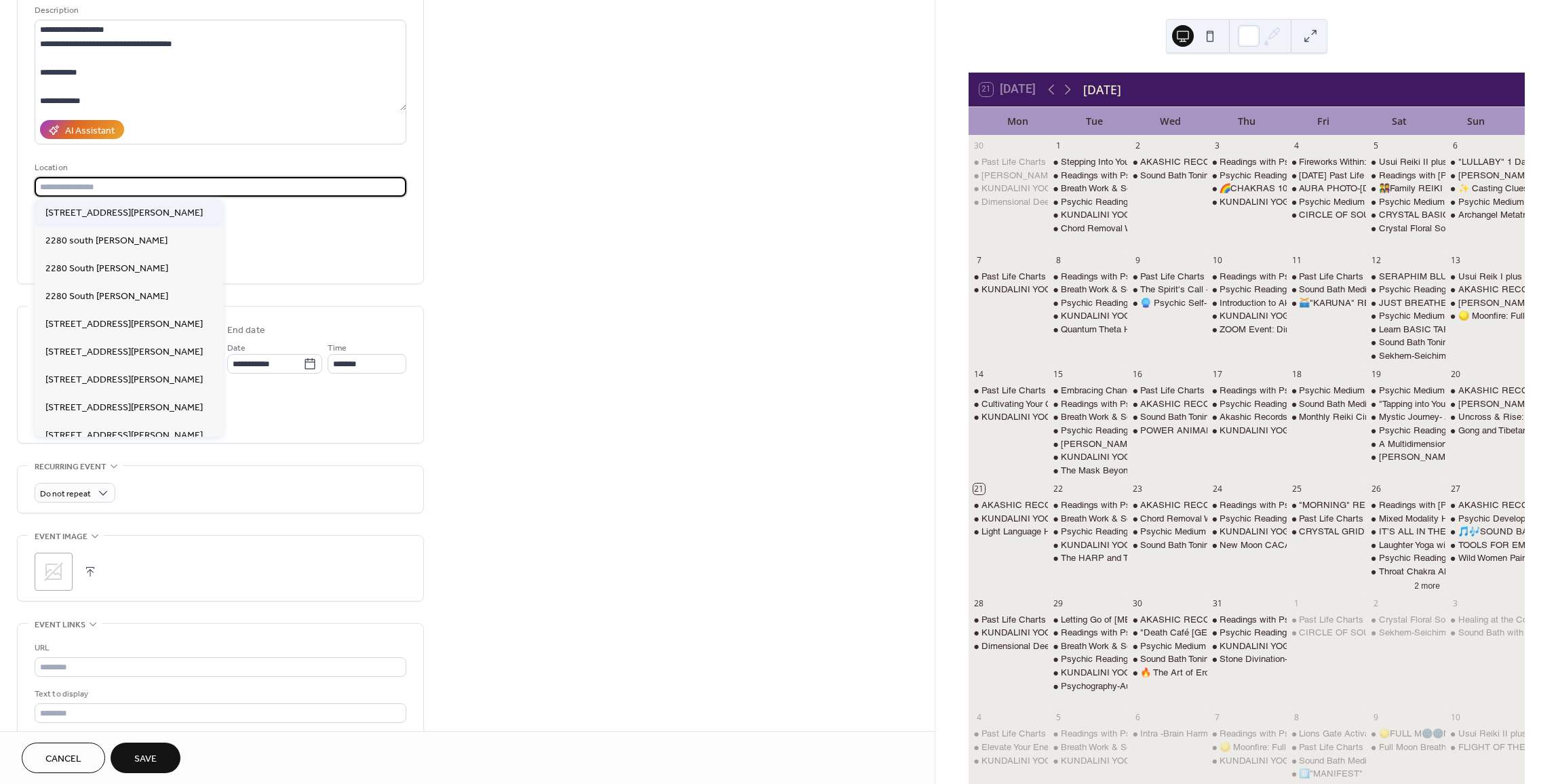 type on "**********" 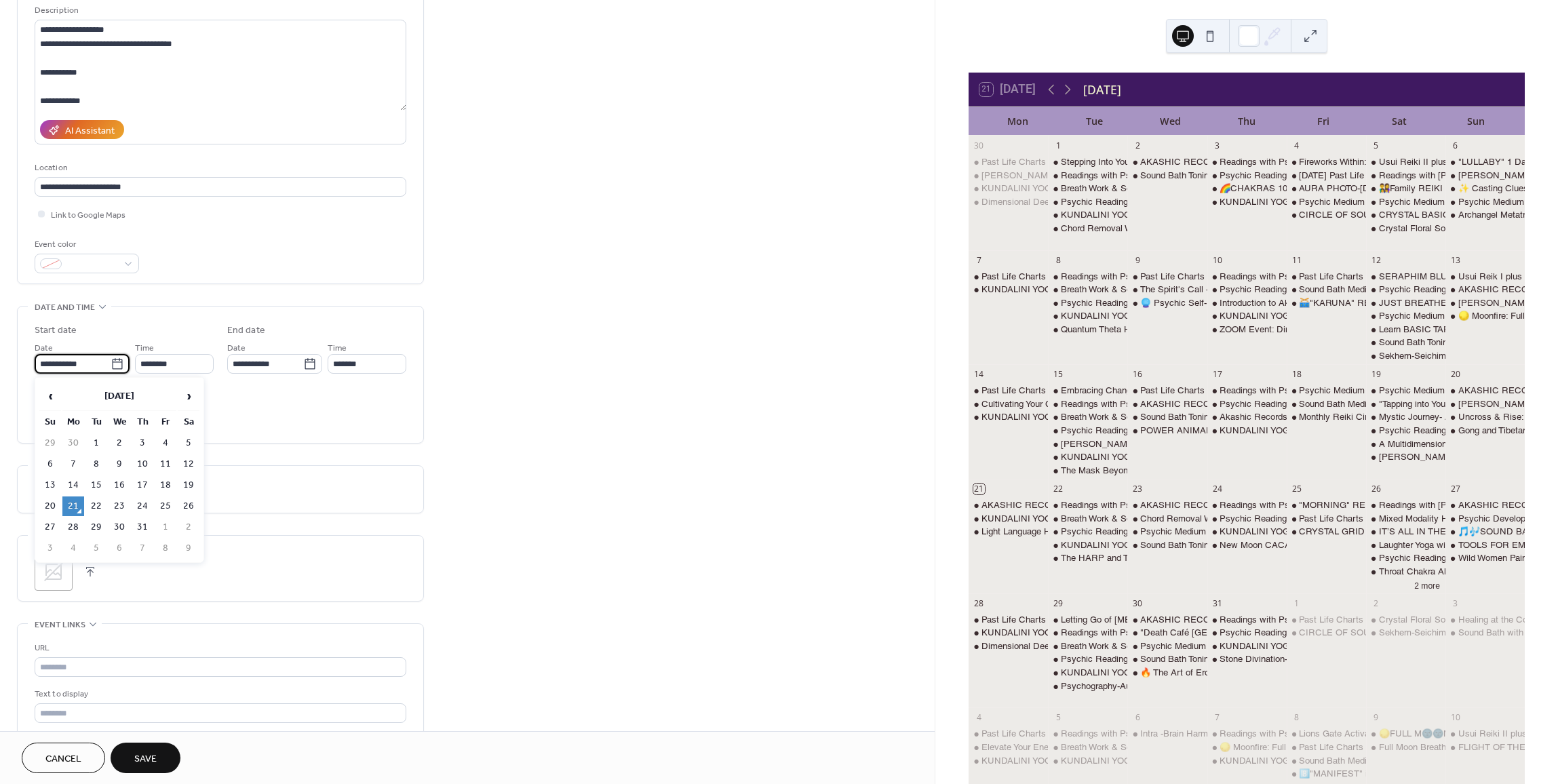 click on "**********" at bounding box center [73, 364] 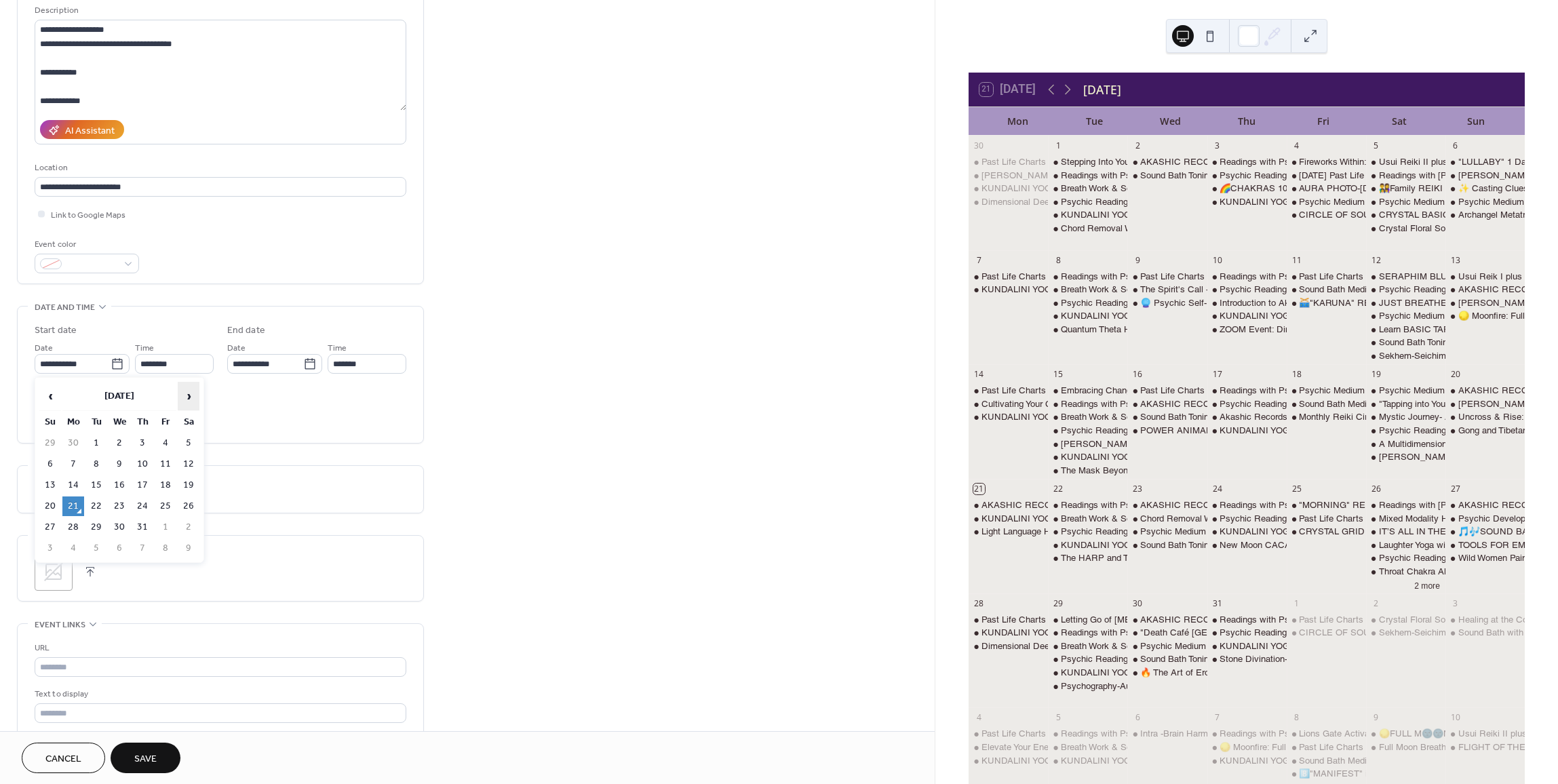 click on "›" at bounding box center (189, 396) 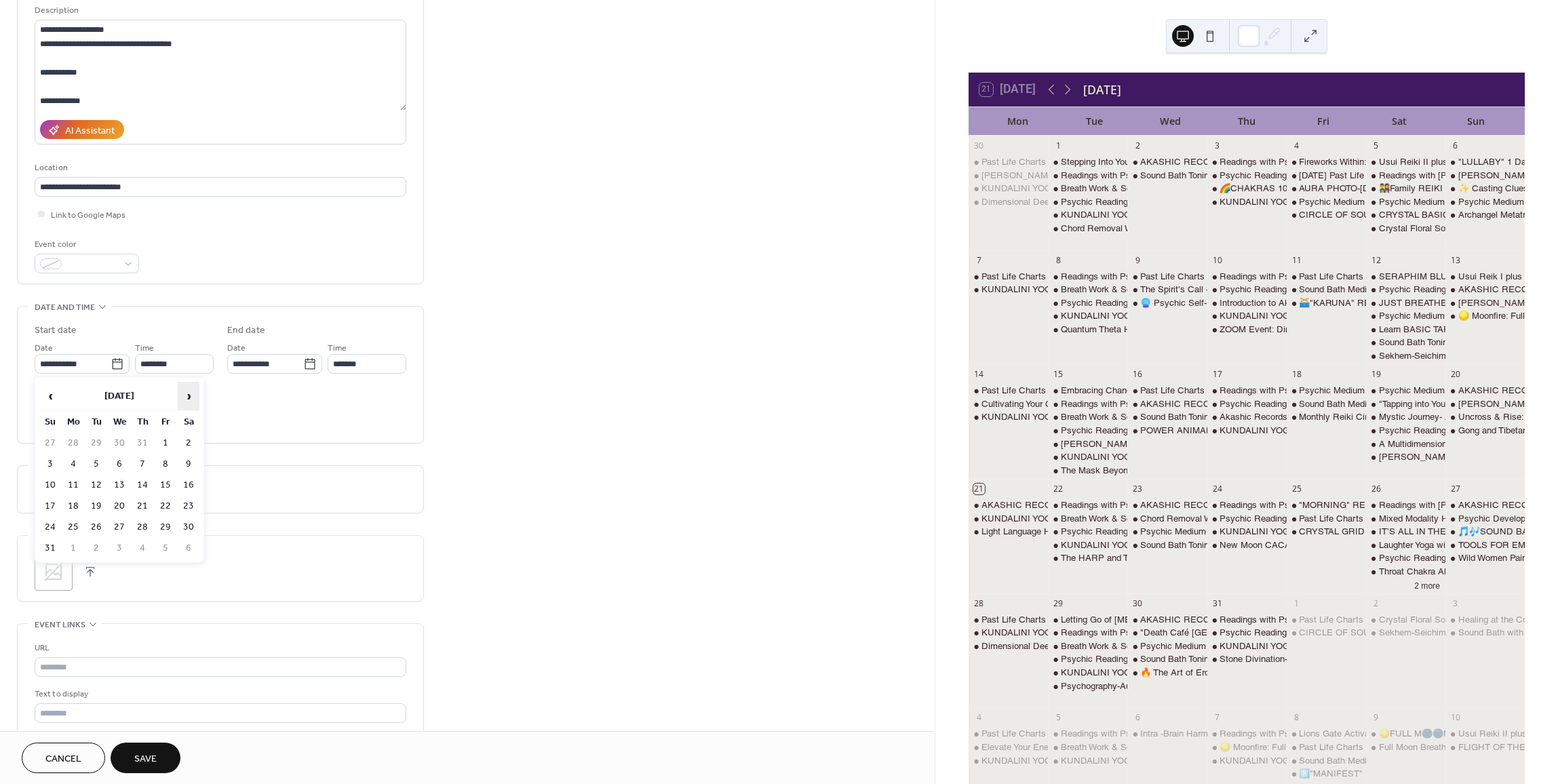 click on "›" at bounding box center [189, 396] 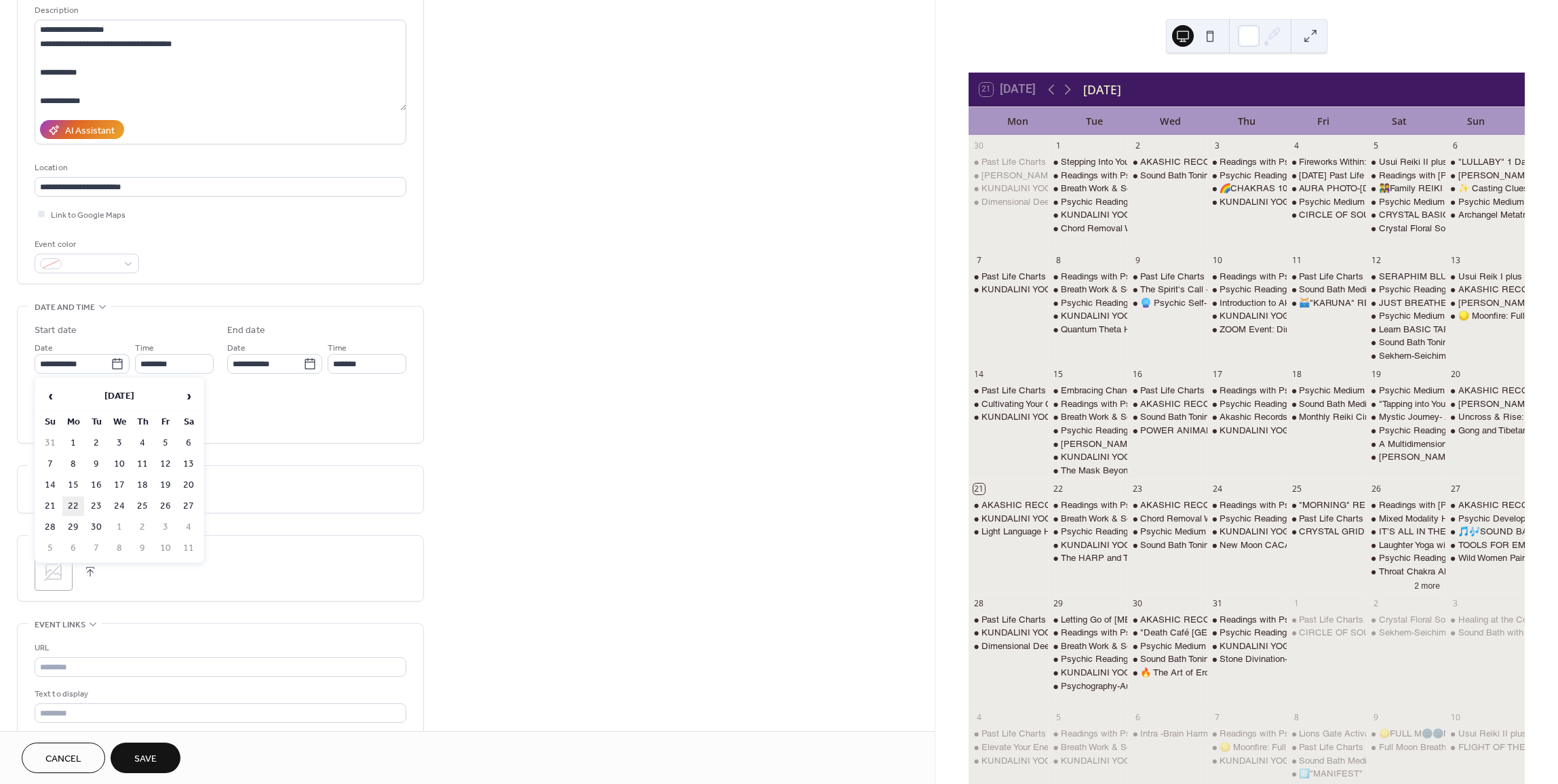 click on "22" at bounding box center (73, 506) 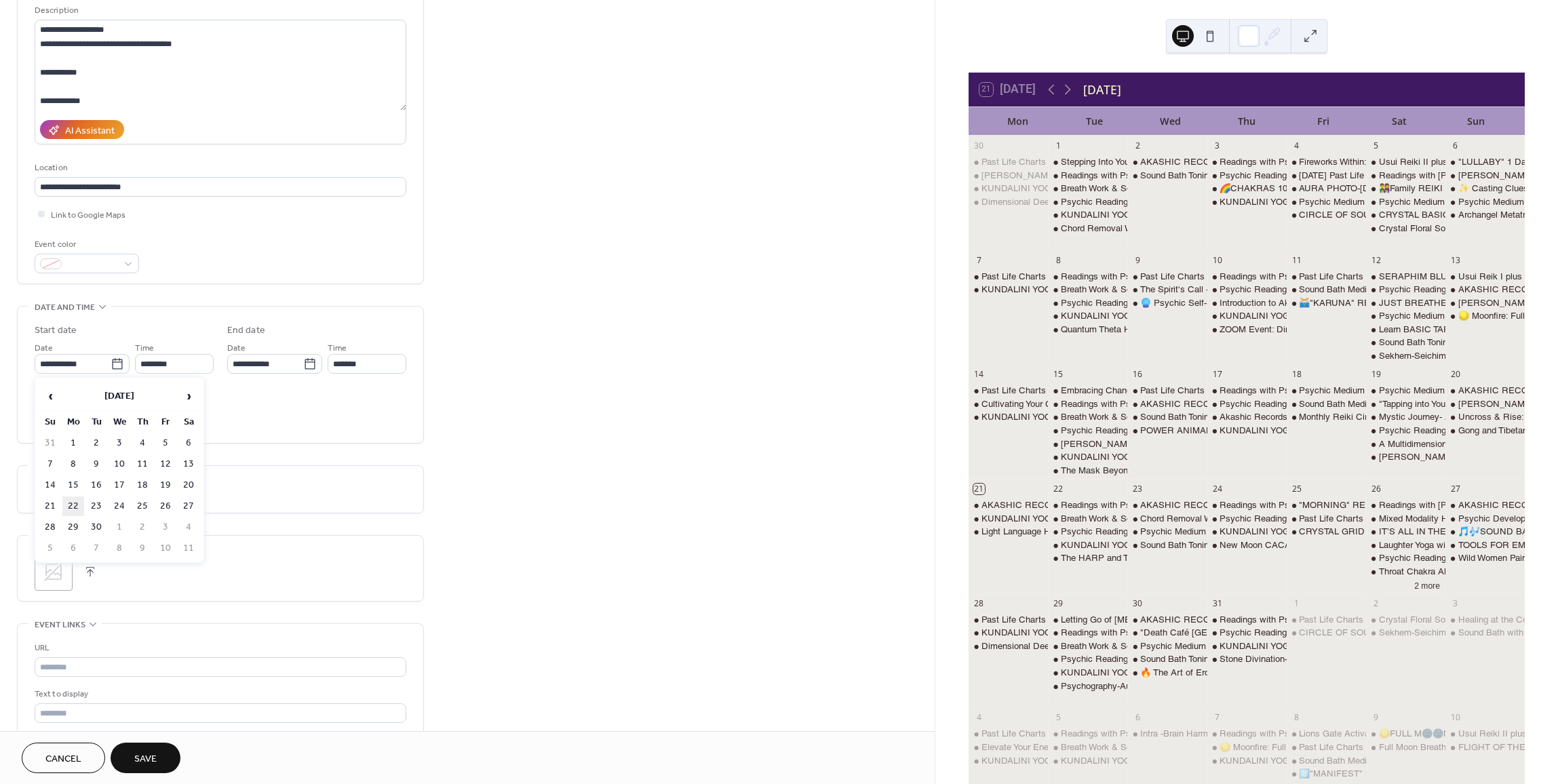 type on "**********" 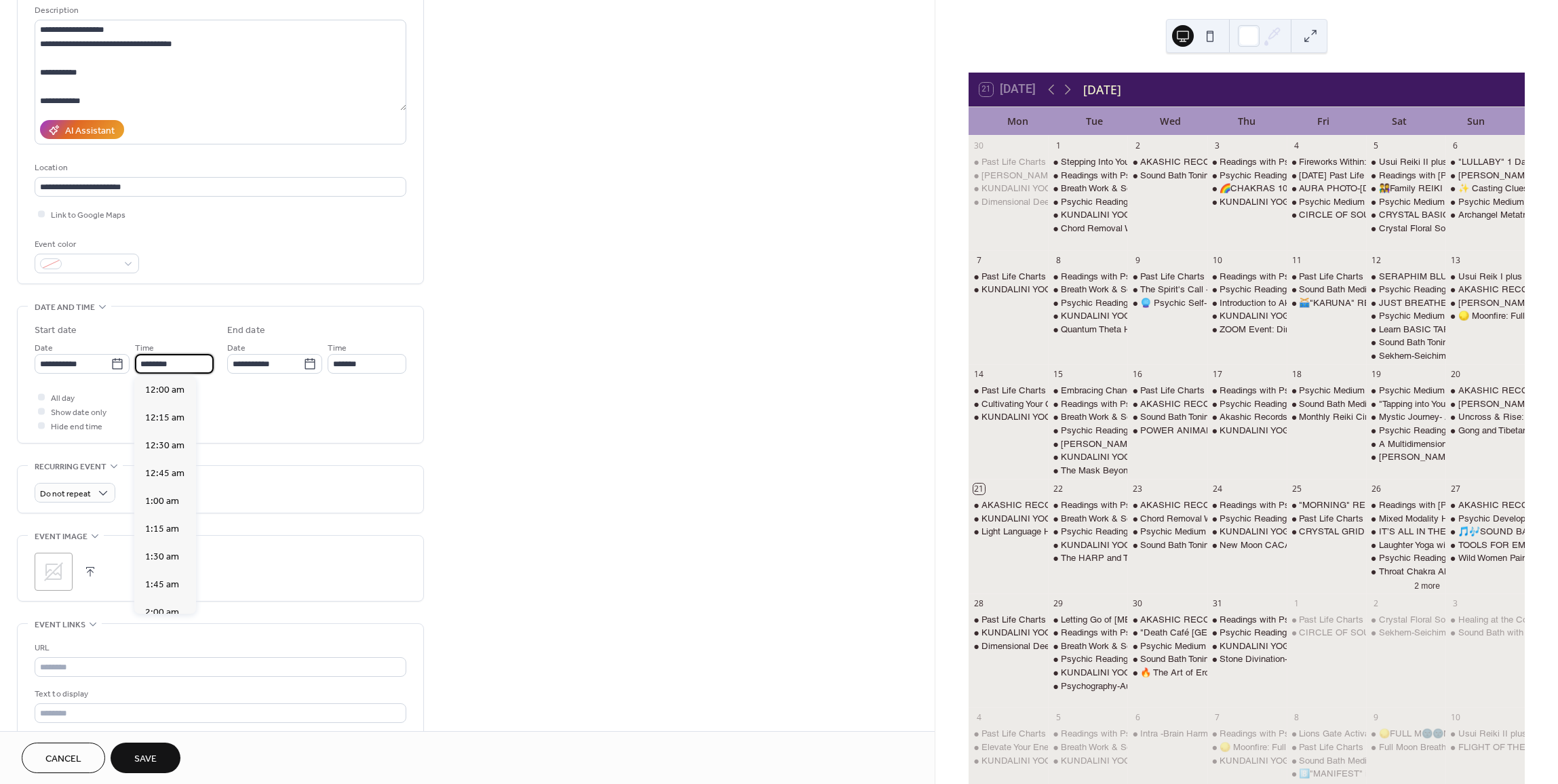 click on "********" at bounding box center [174, 364] 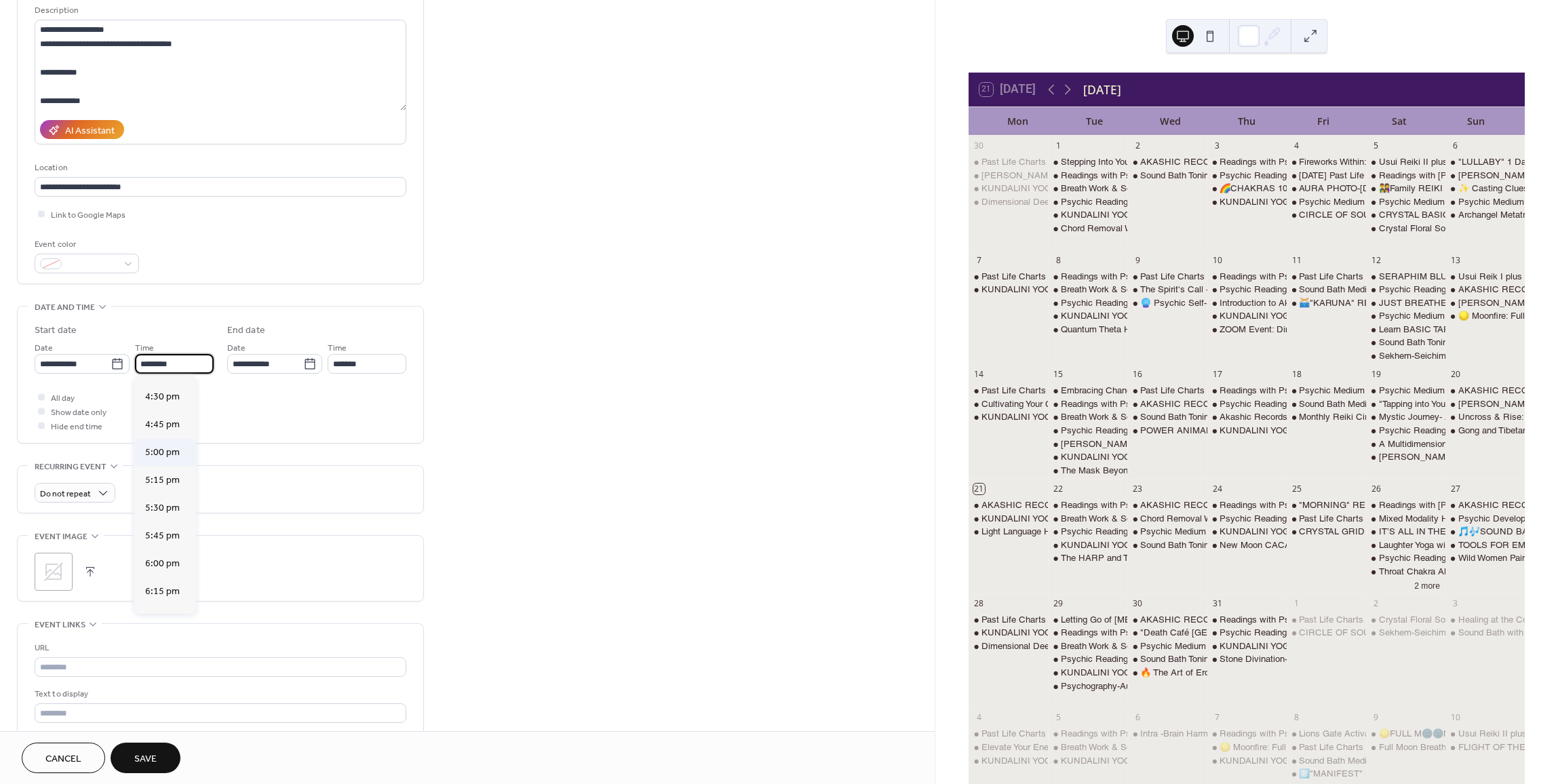 scroll, scrollTop: 1877, scrollLeft: 0, axis: vertical 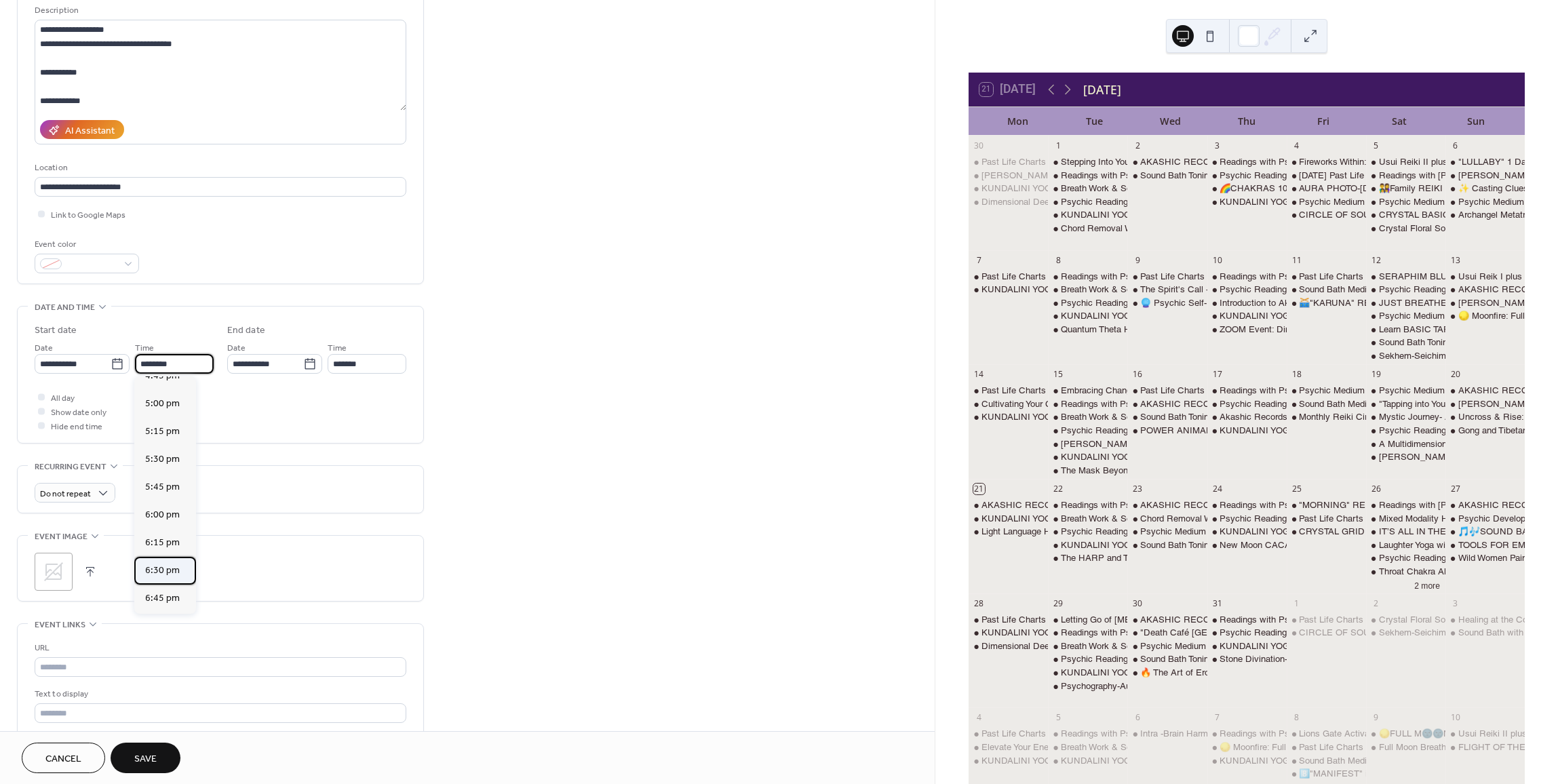 click on "6:30 pm" at bounding box center [162, 570] 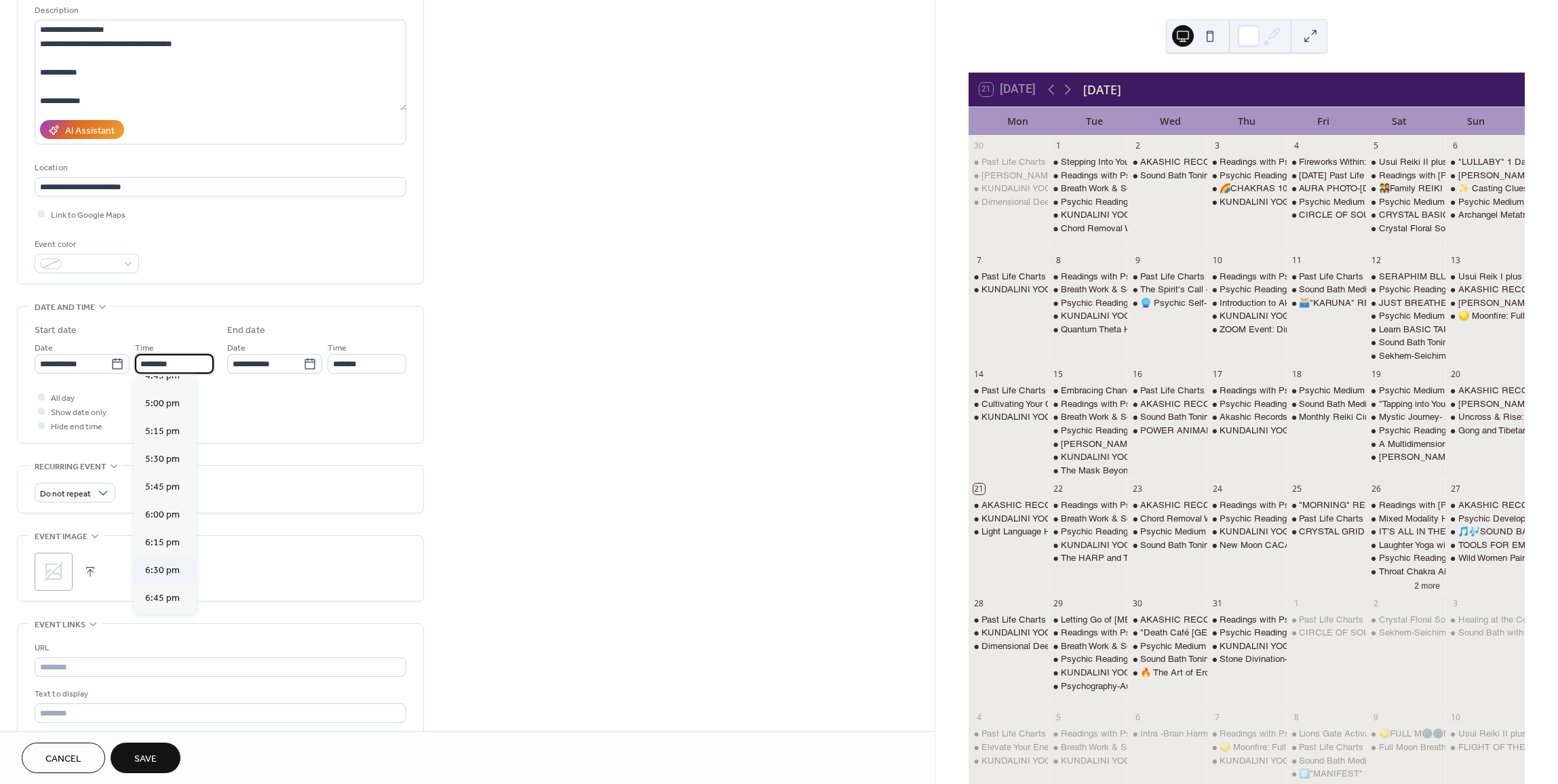 type on "*******" 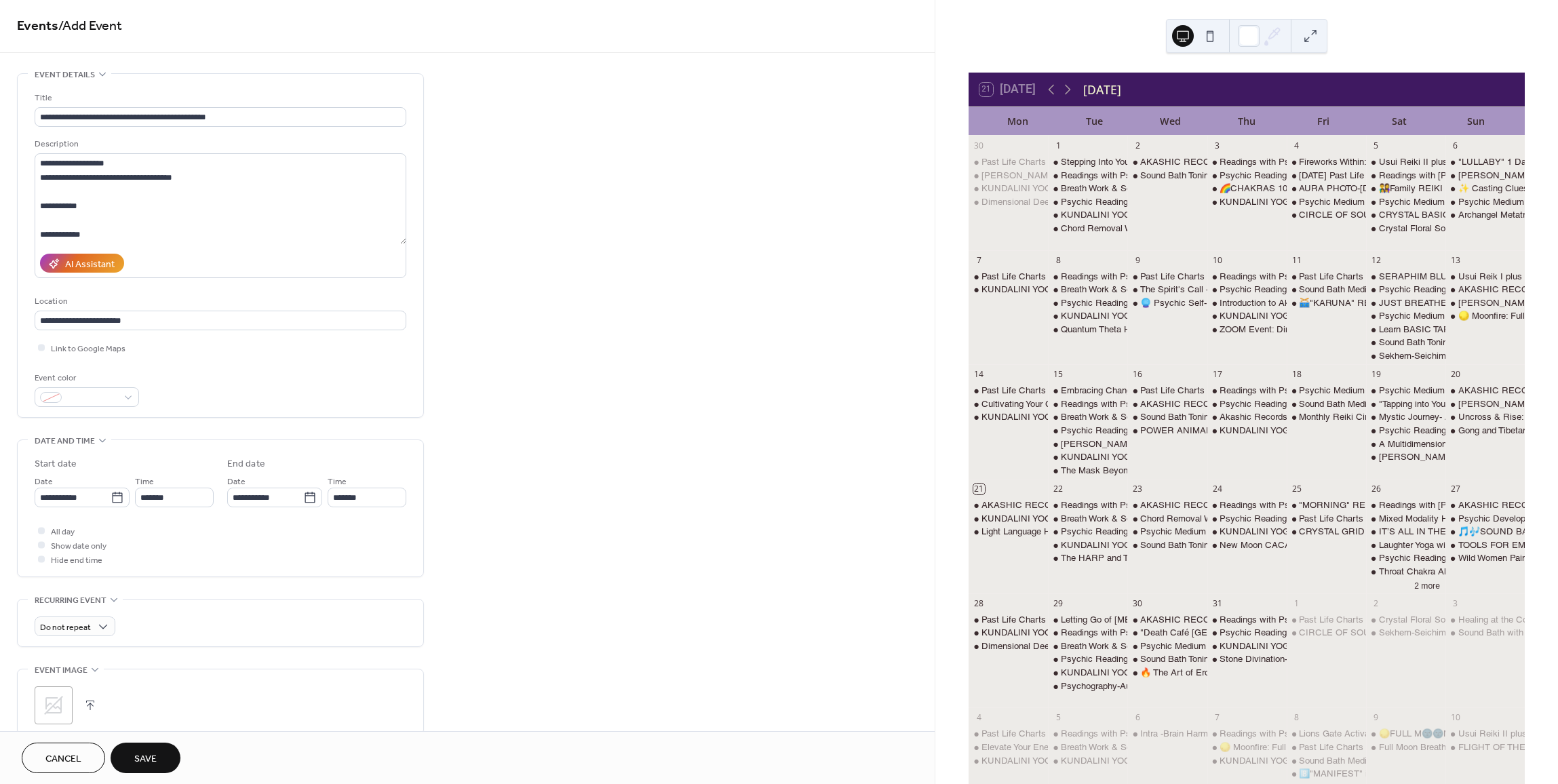 scroll, scrollTop: 0, scrollLeft: 0, axis: both 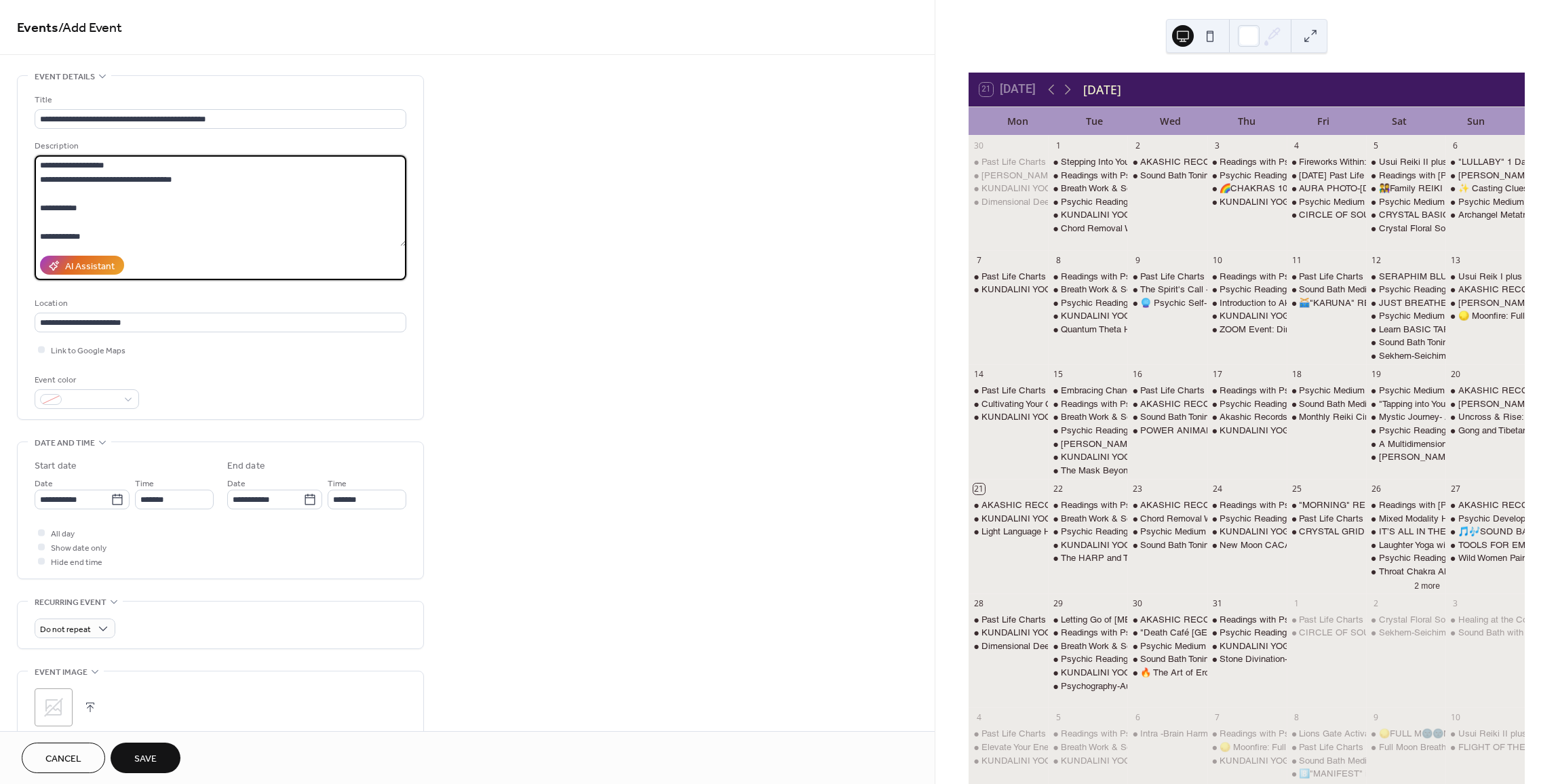 click on "**********" at bounding box center [220, 201] 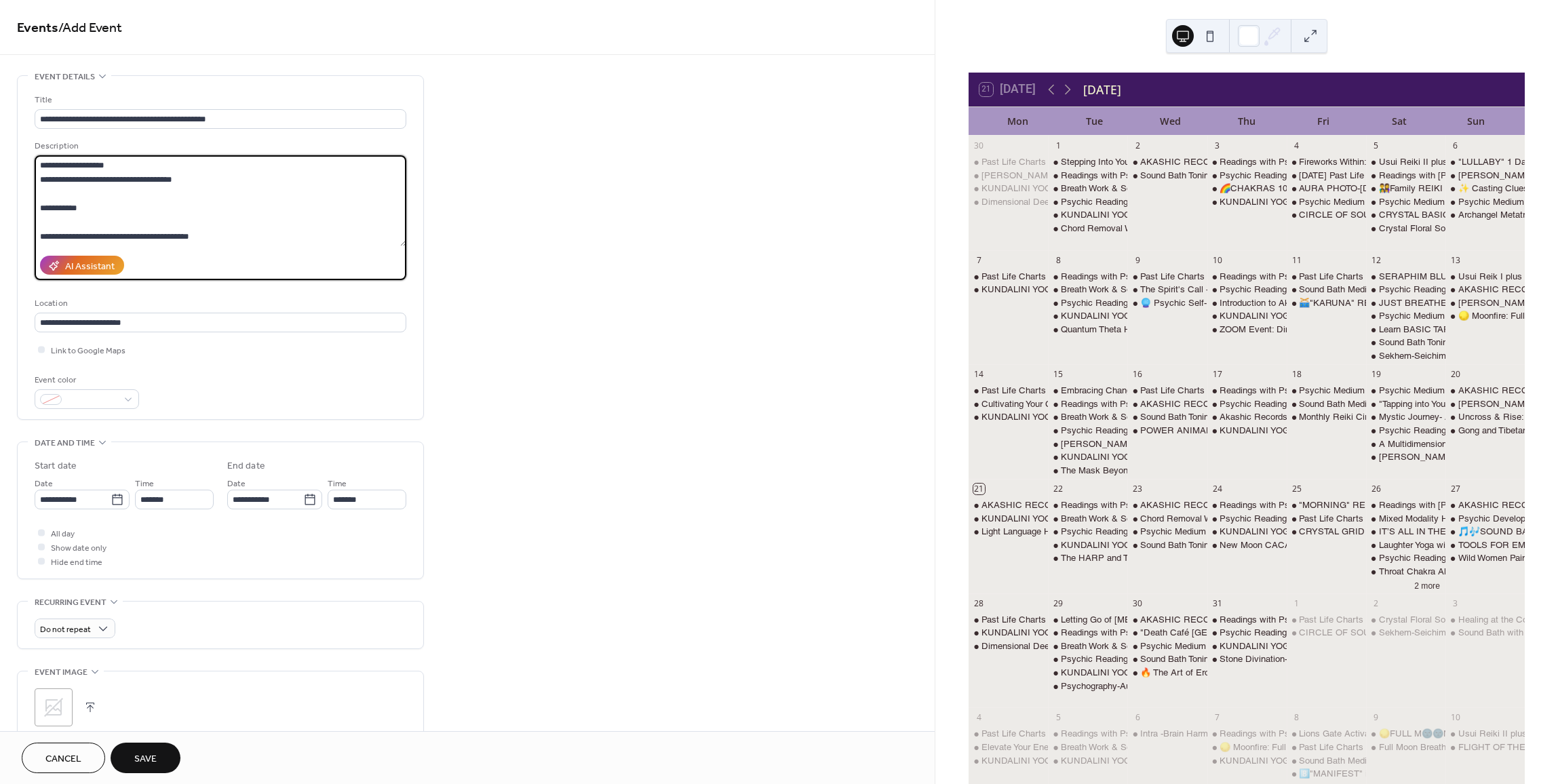 type on "**********" 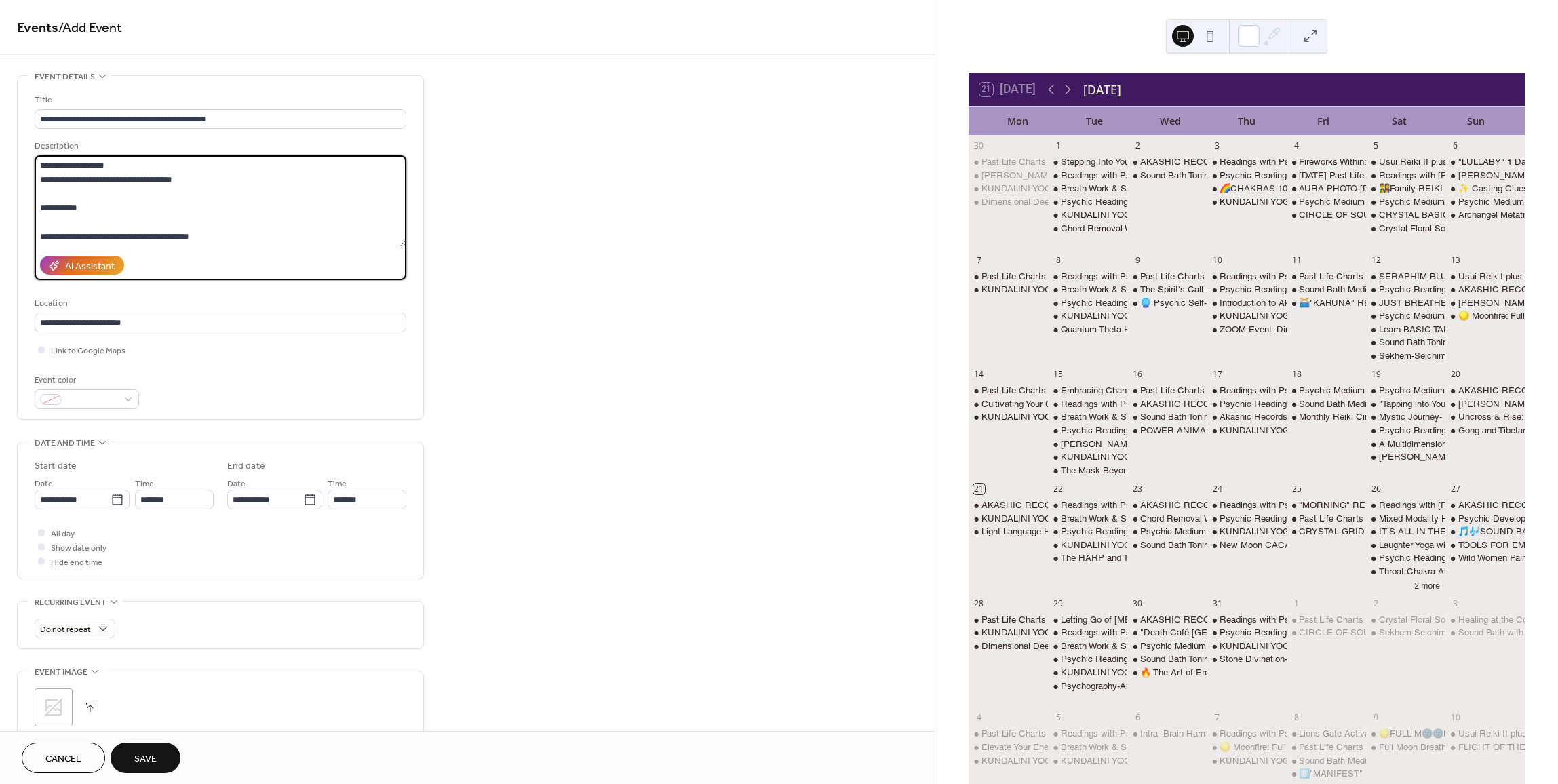 click on "Save" at bounding box center [145, 758] 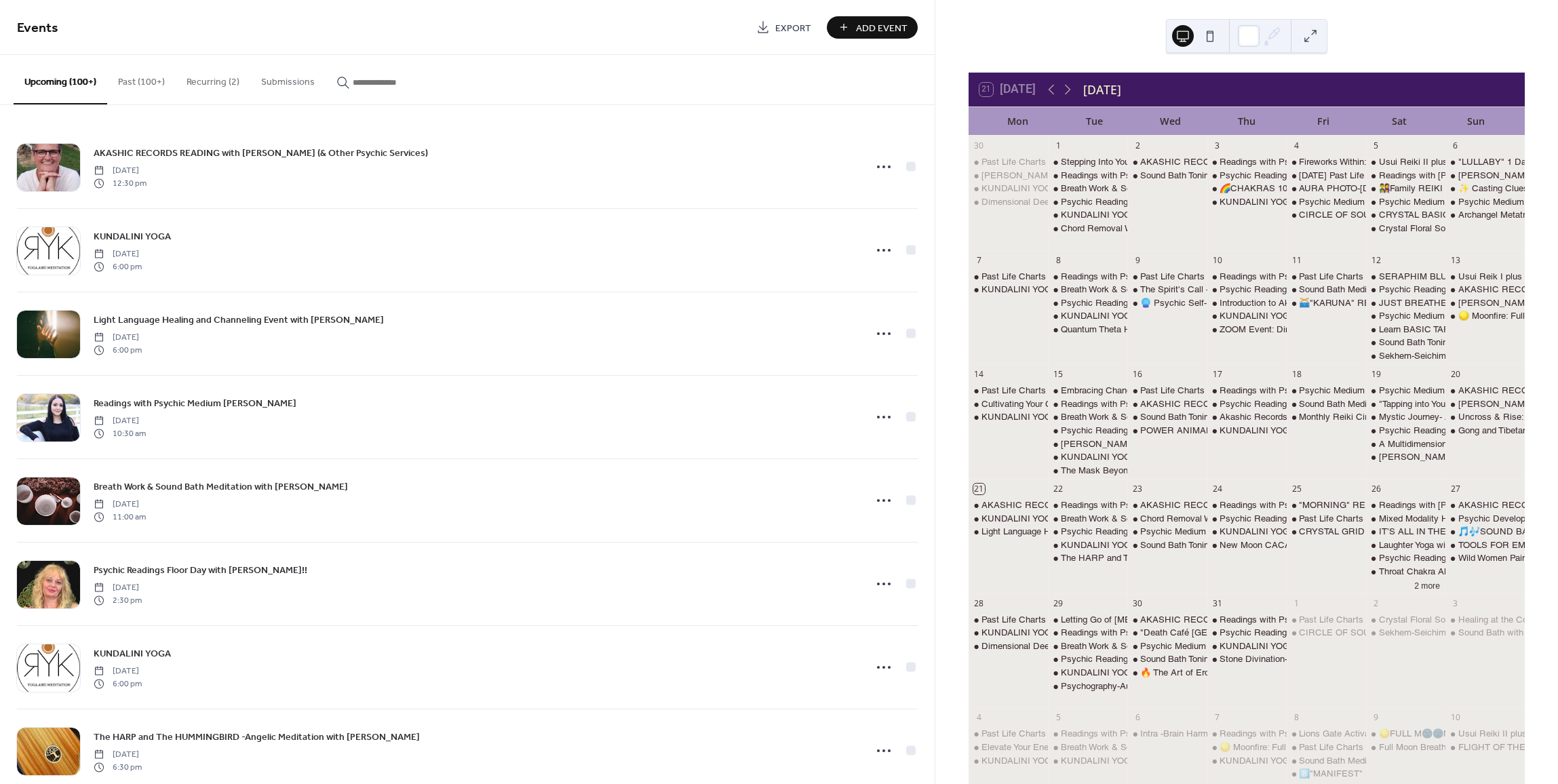 click on "Add Event" at bounding box center [882, 28] 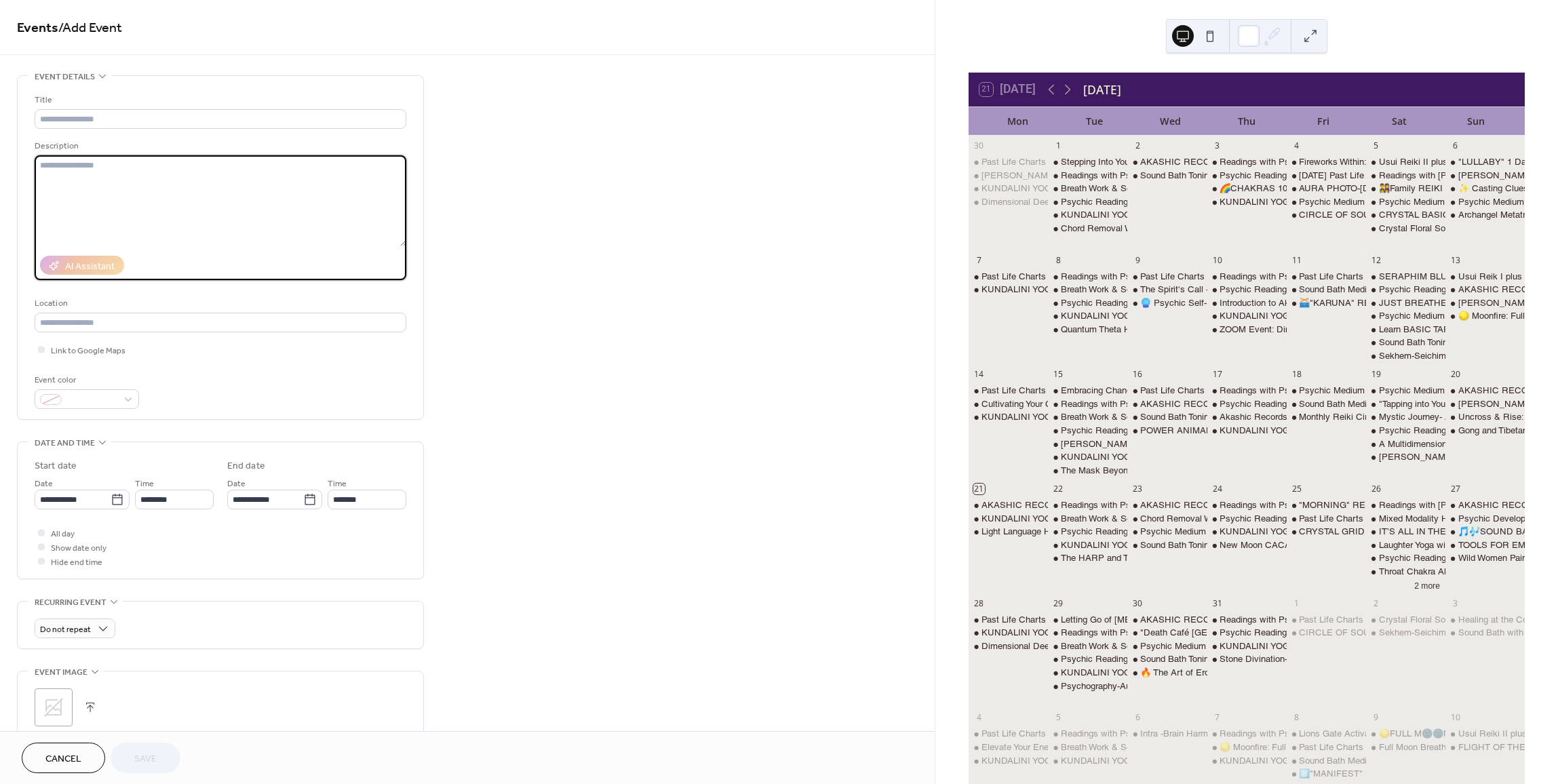 click at bounding box center [220, 201] 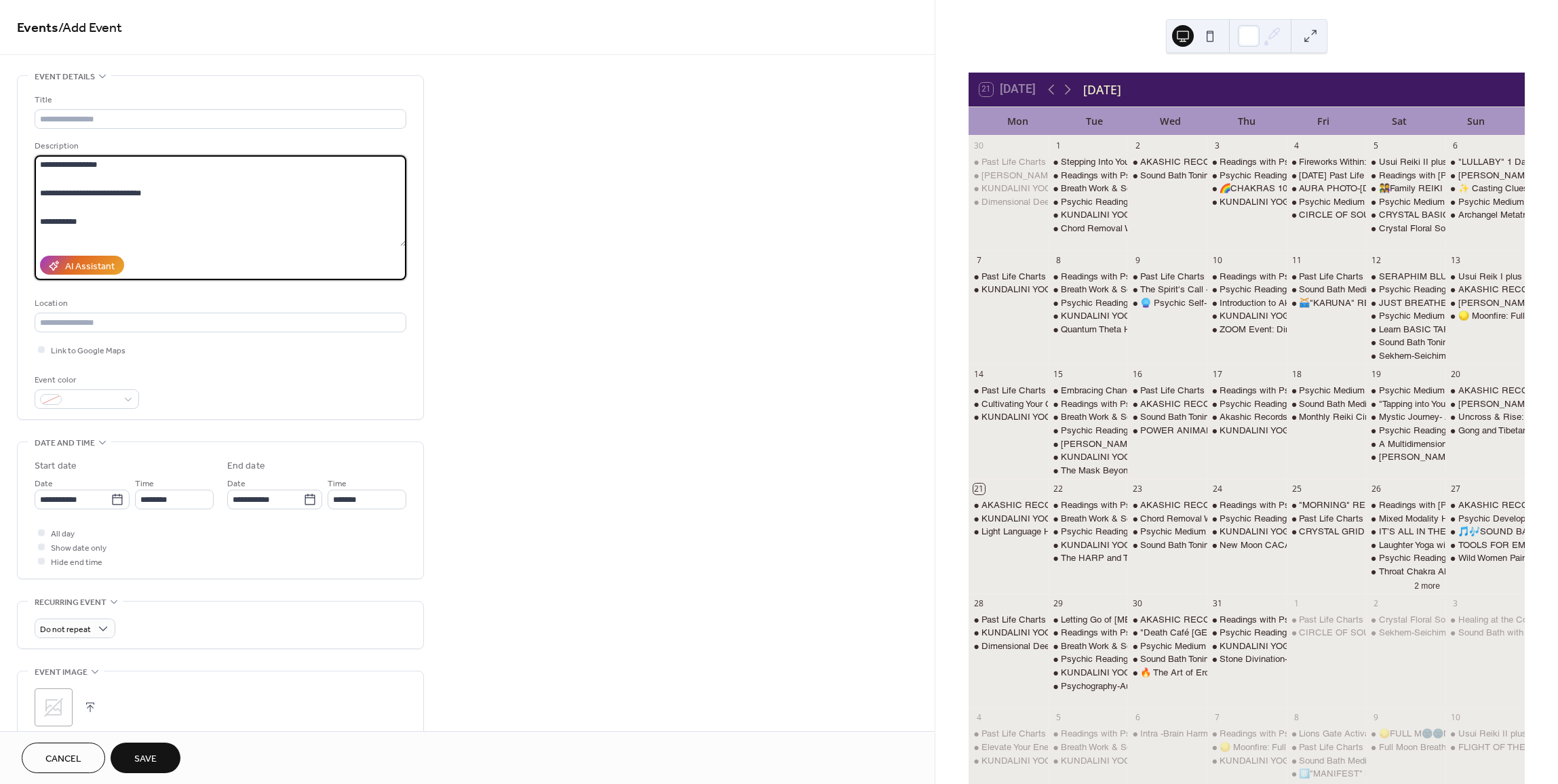 scroll, scrollTop: 0, scrollLeft: 0, axis: both 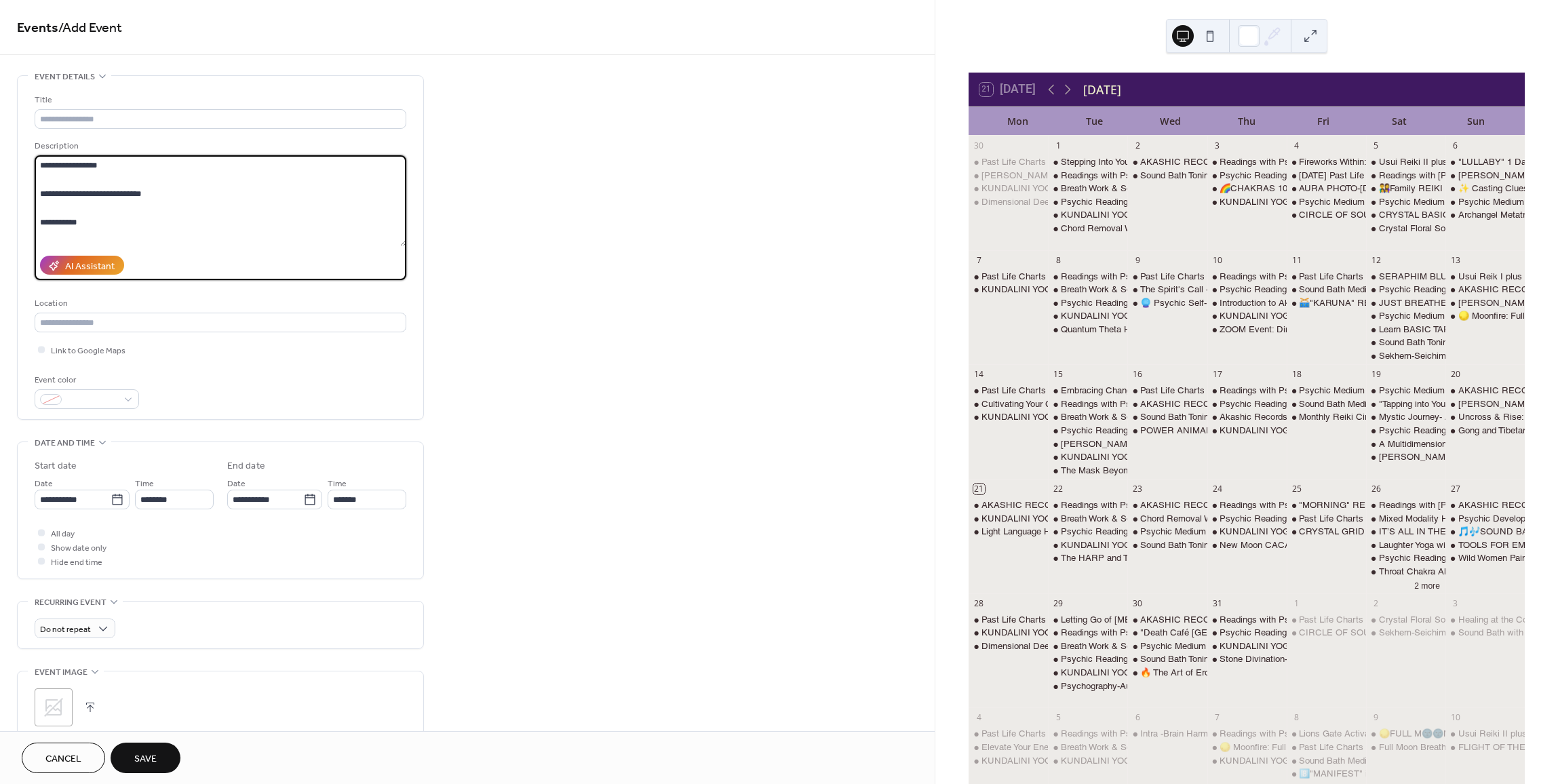 drag, startPoint x: 166, startPoint y: 199, endPoint x: 5, endPoint y: 189, distance: 161.31026 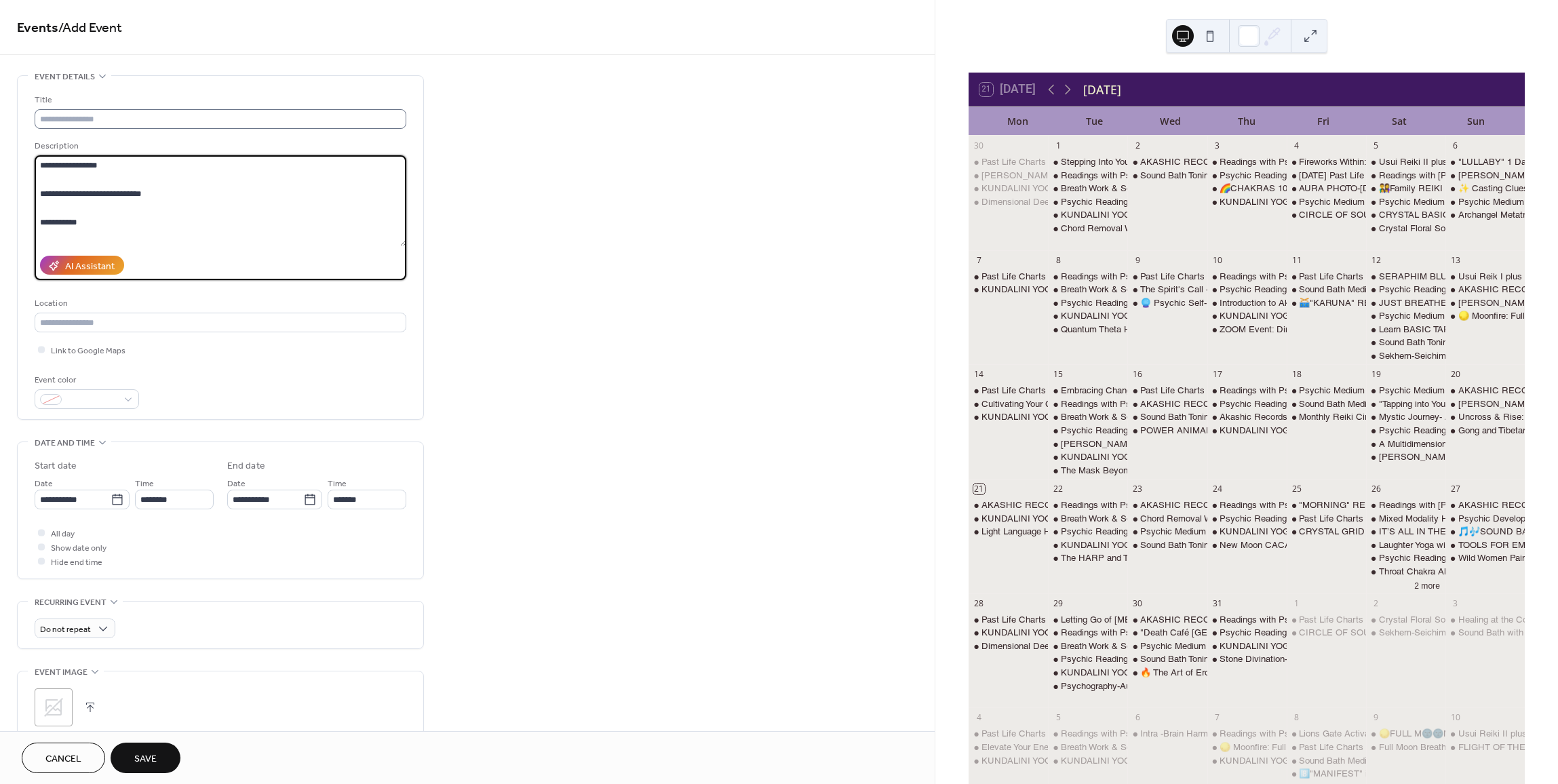 type on "**********" 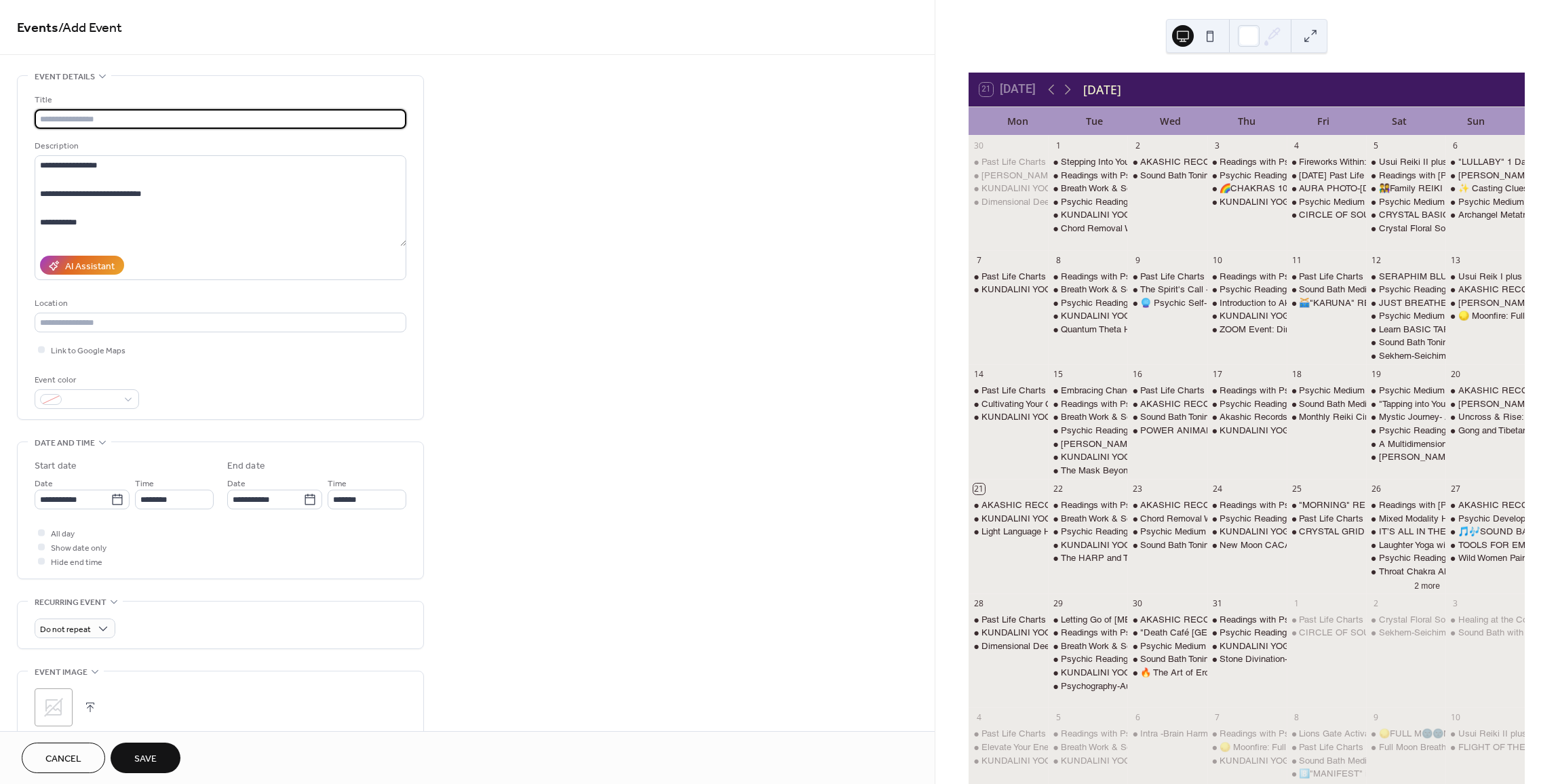 click at bounding box center (220, 119) 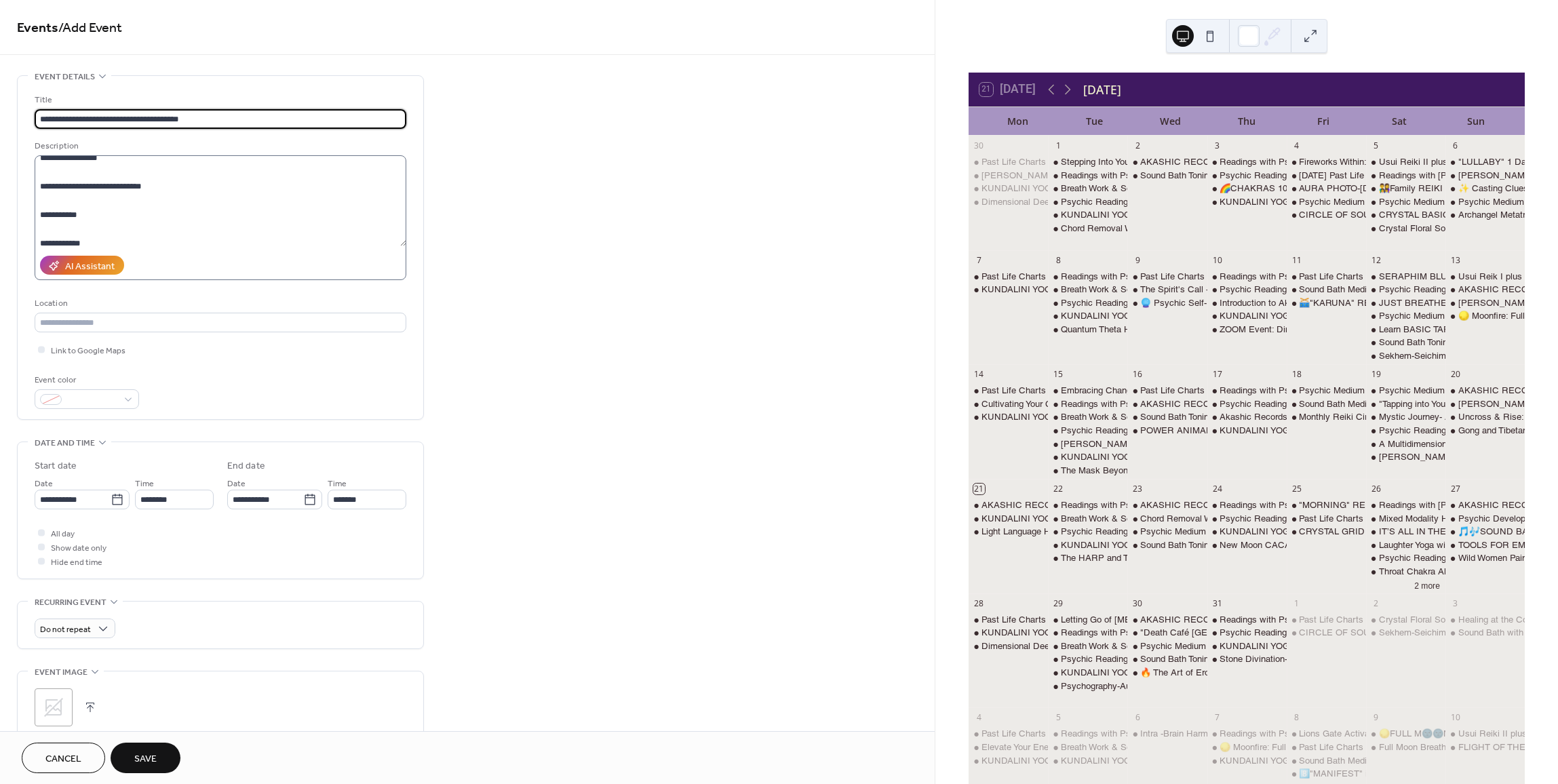 scroll, scrollTop: 14, scrollLeft: 0, axis: vertical 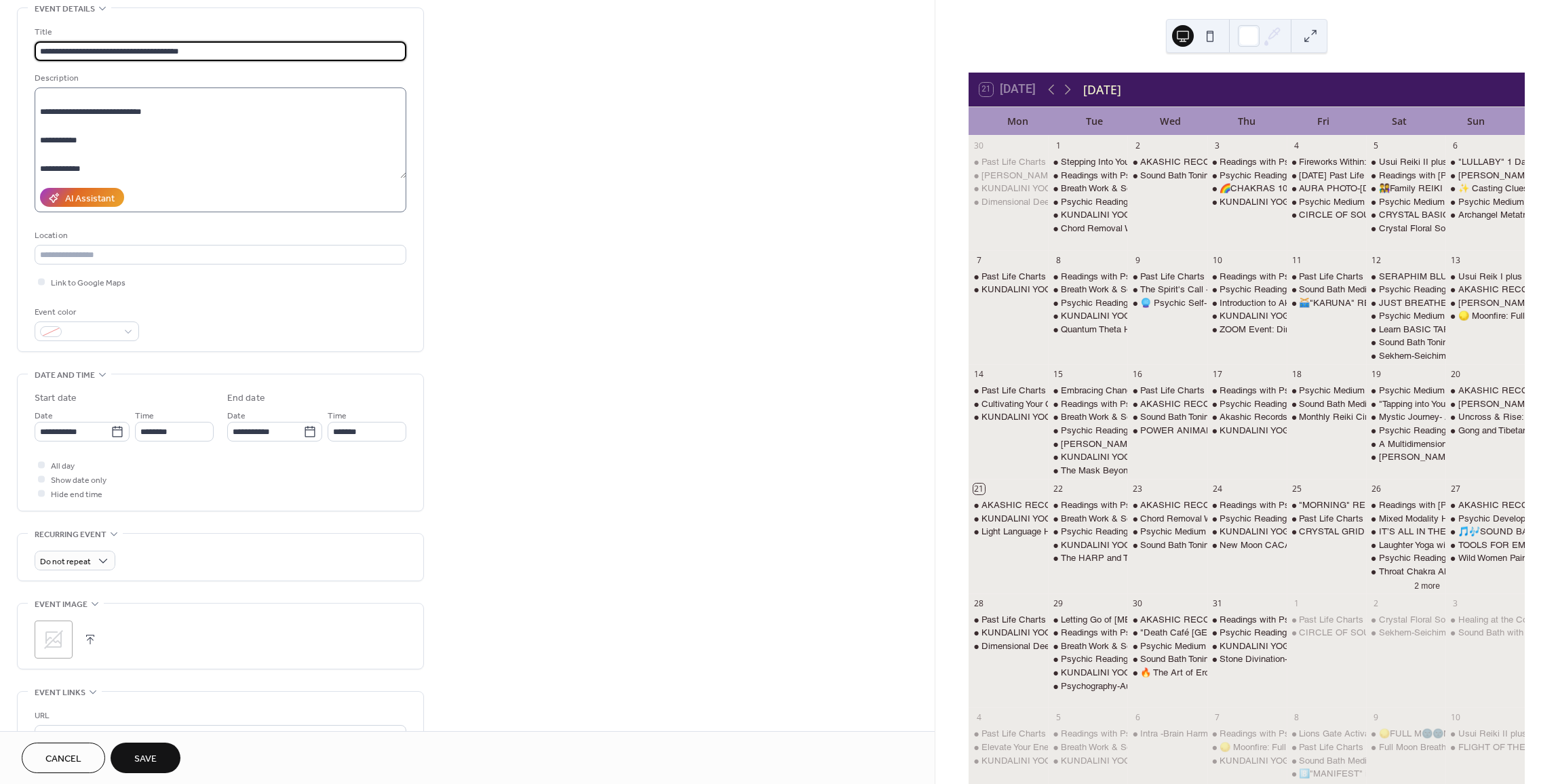 type on "**********" 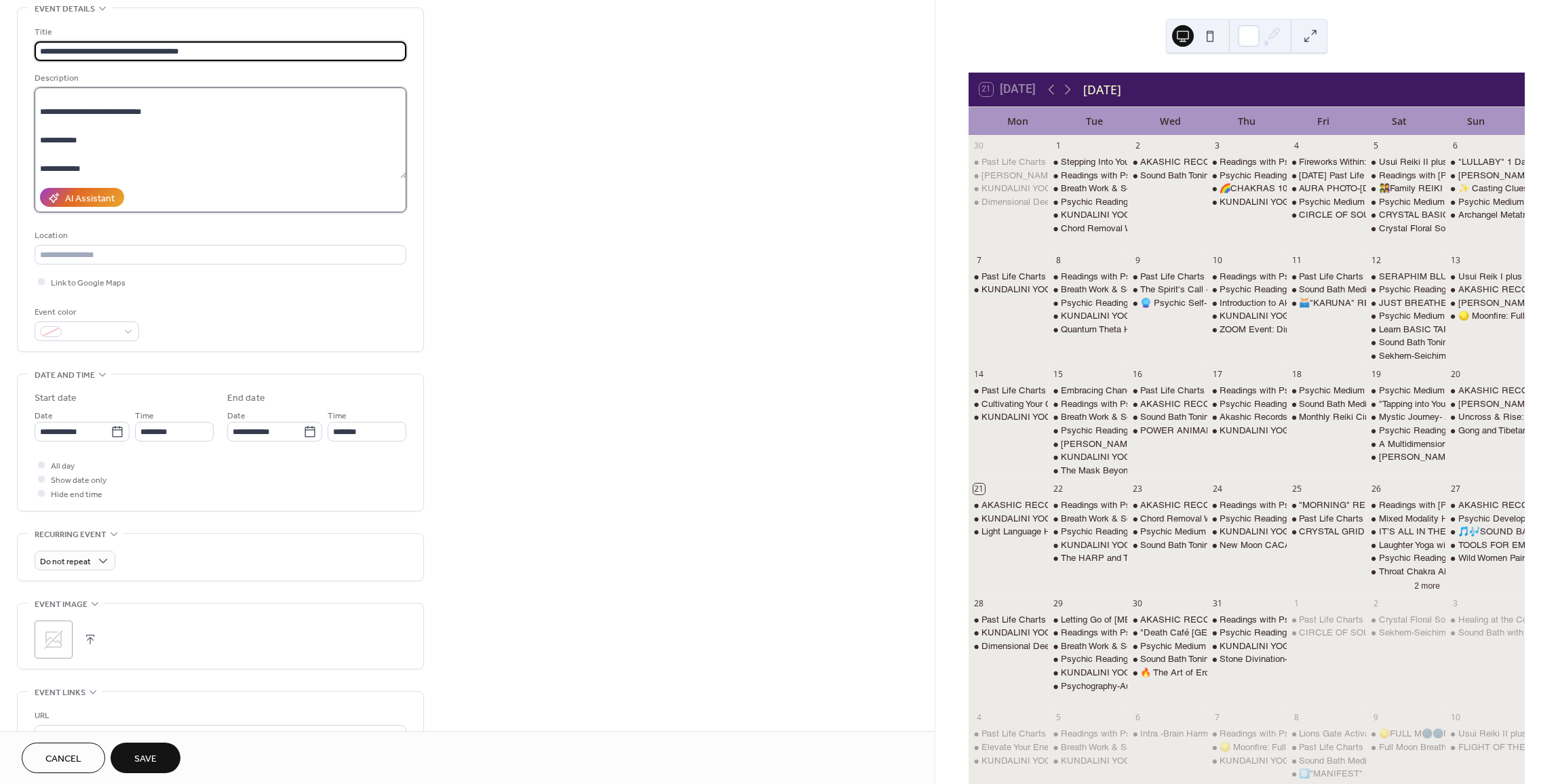 click on "**********" at bounding box center (220, 133) 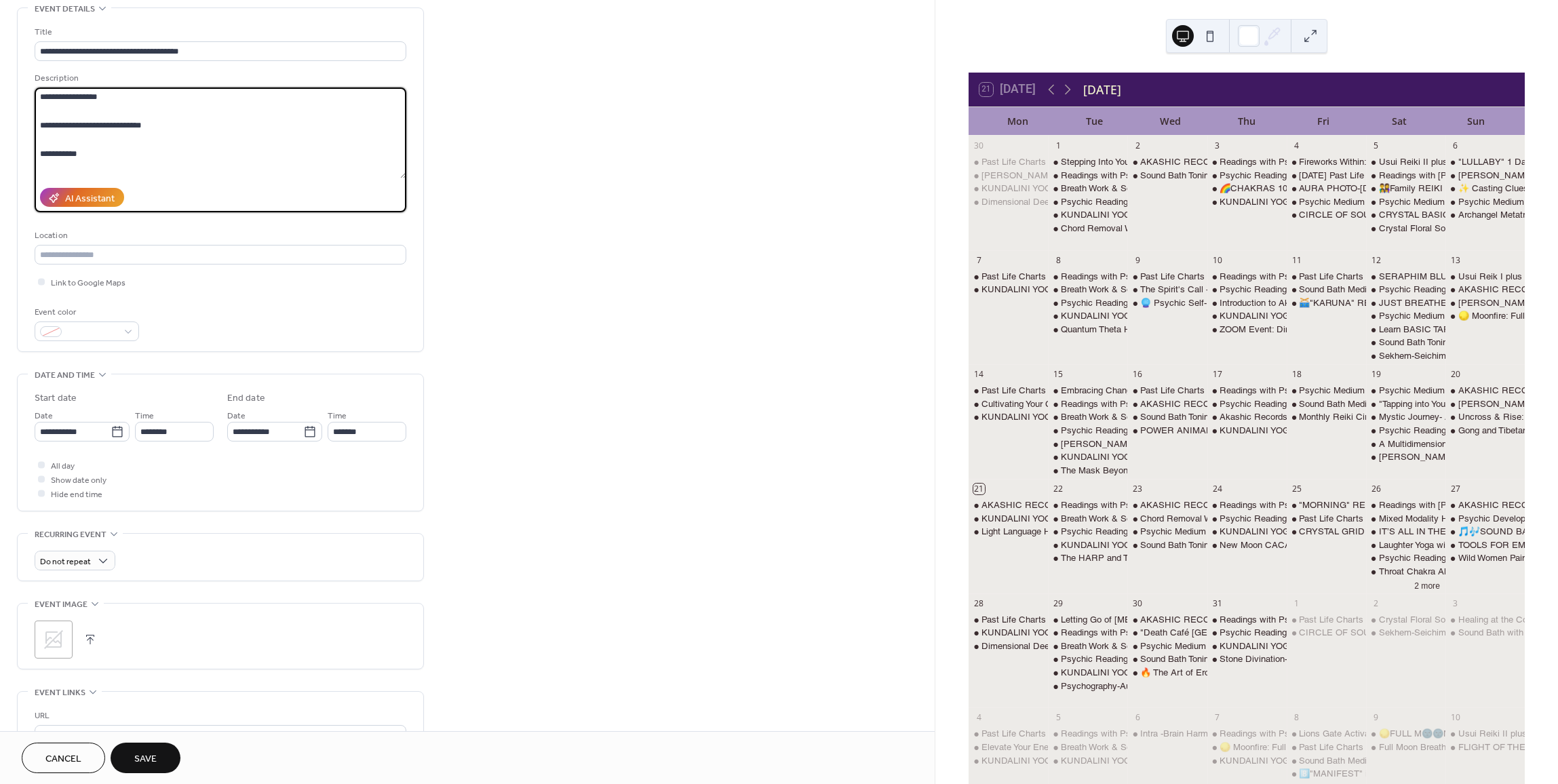 scroll, scrollTop: 0, scrollLeft: 0, axis: both 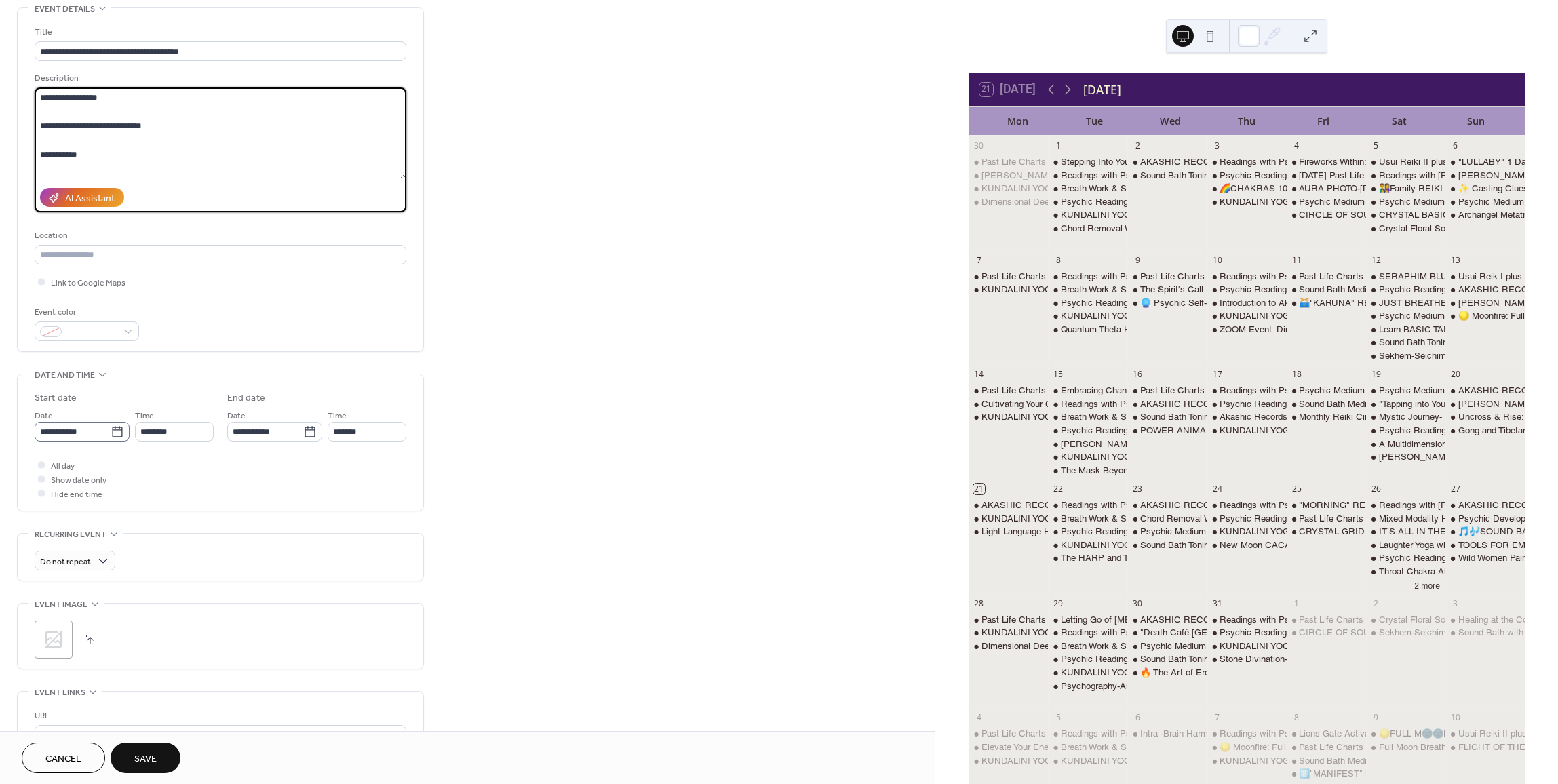 type on "**********" 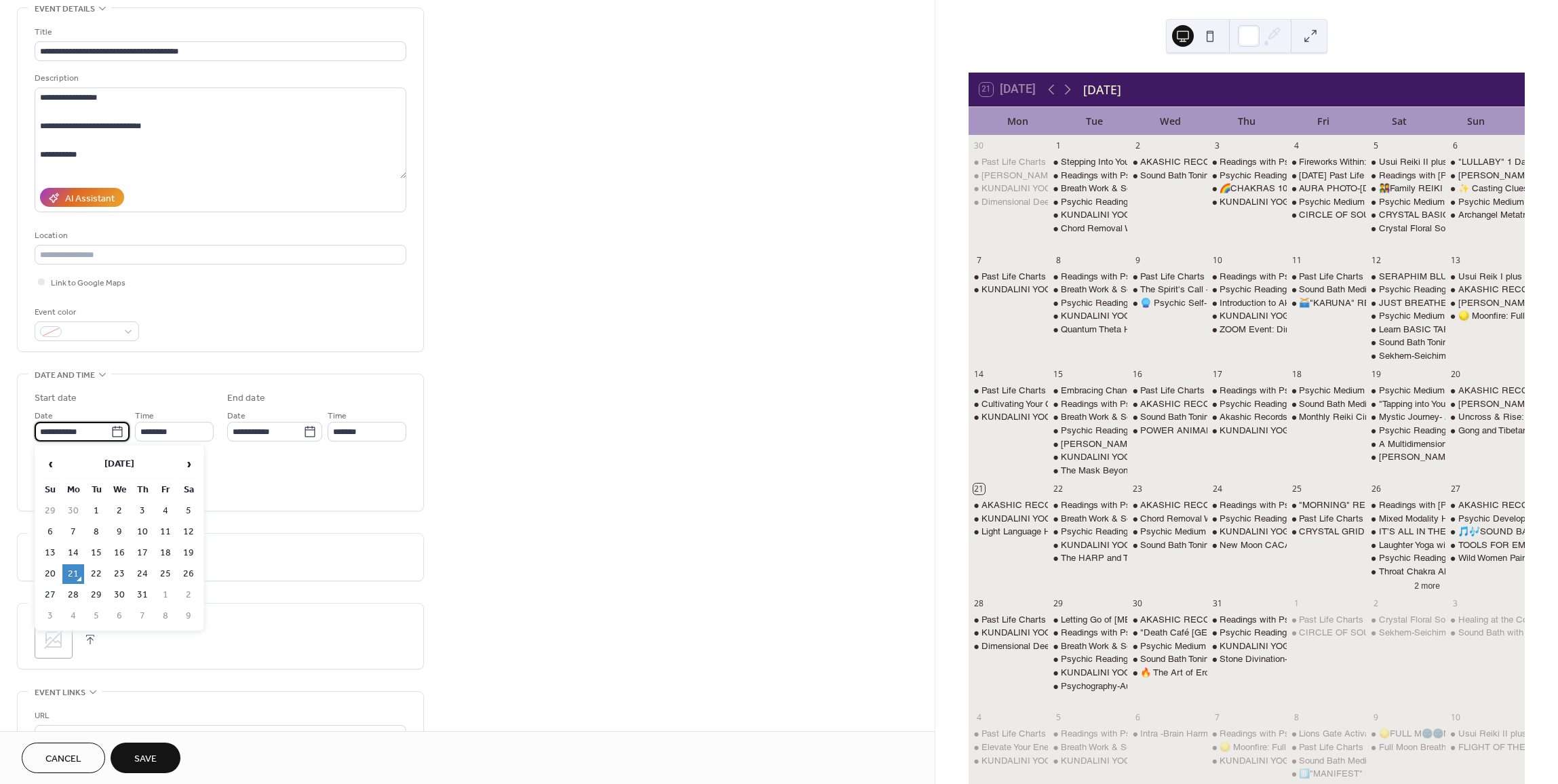 click on "**********" at bounding box center (73, 431) 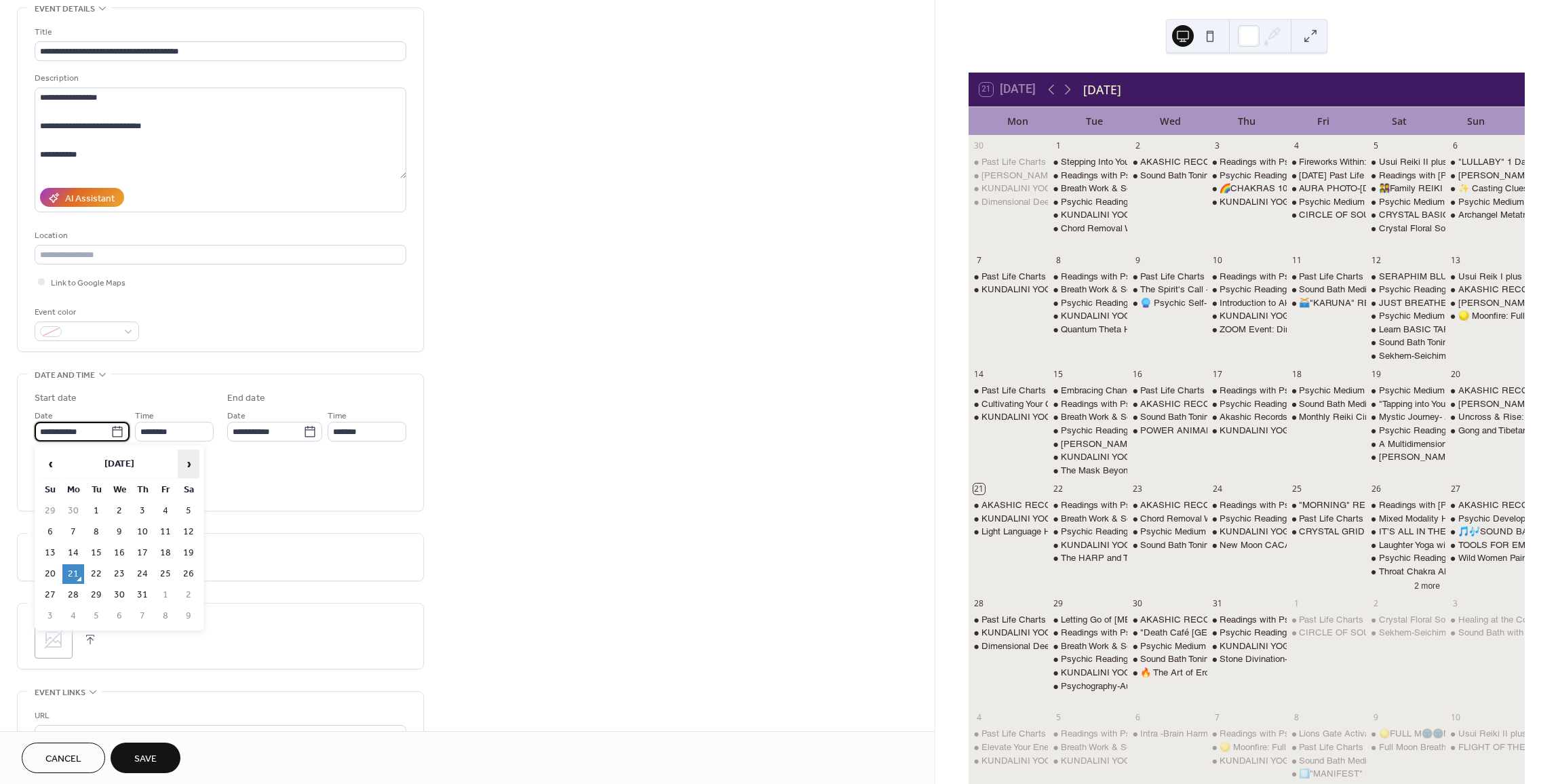 click on "›" at bounding box center [189, 464] 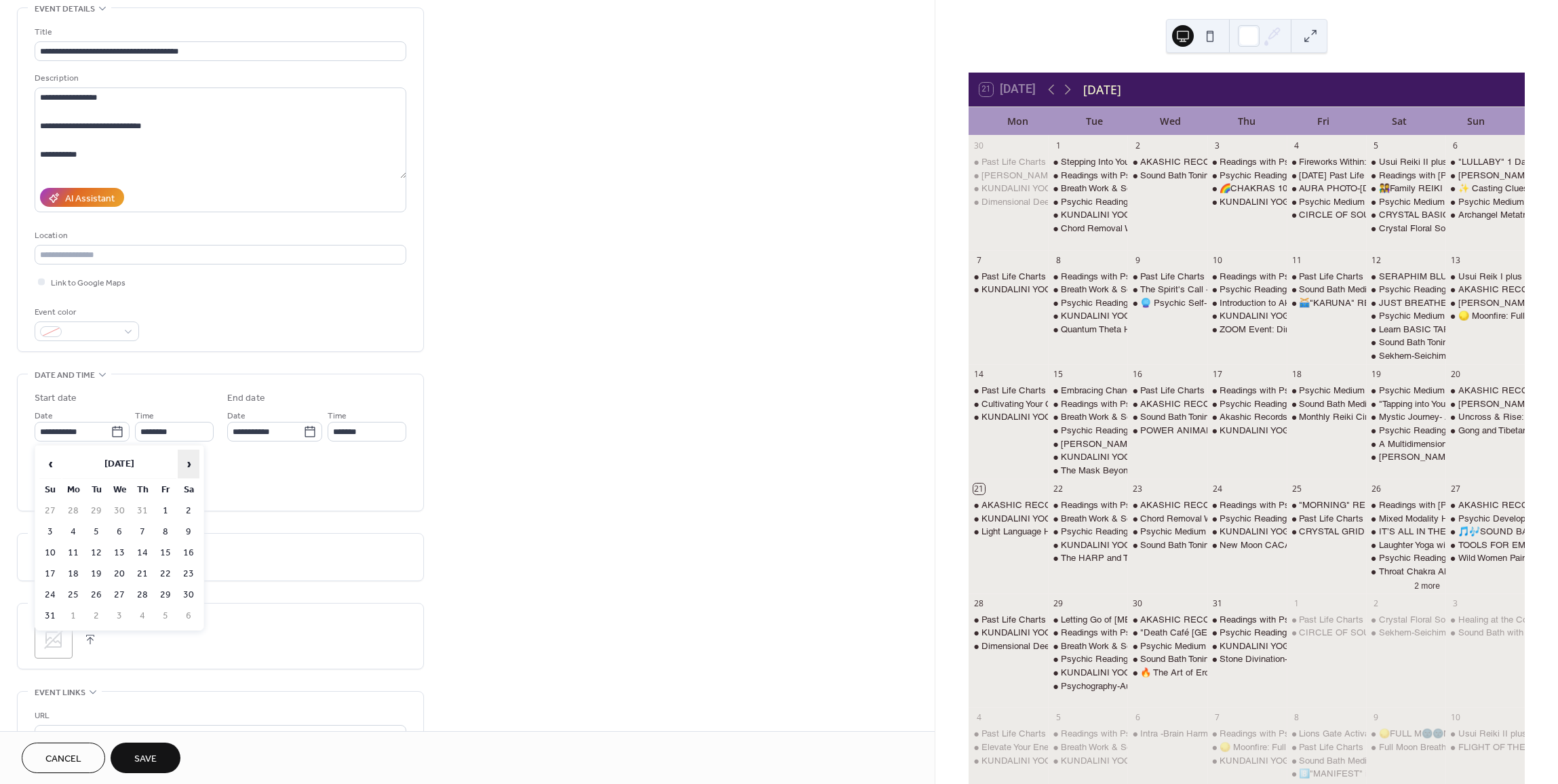 click on "›" at bounding box center [189, 464] 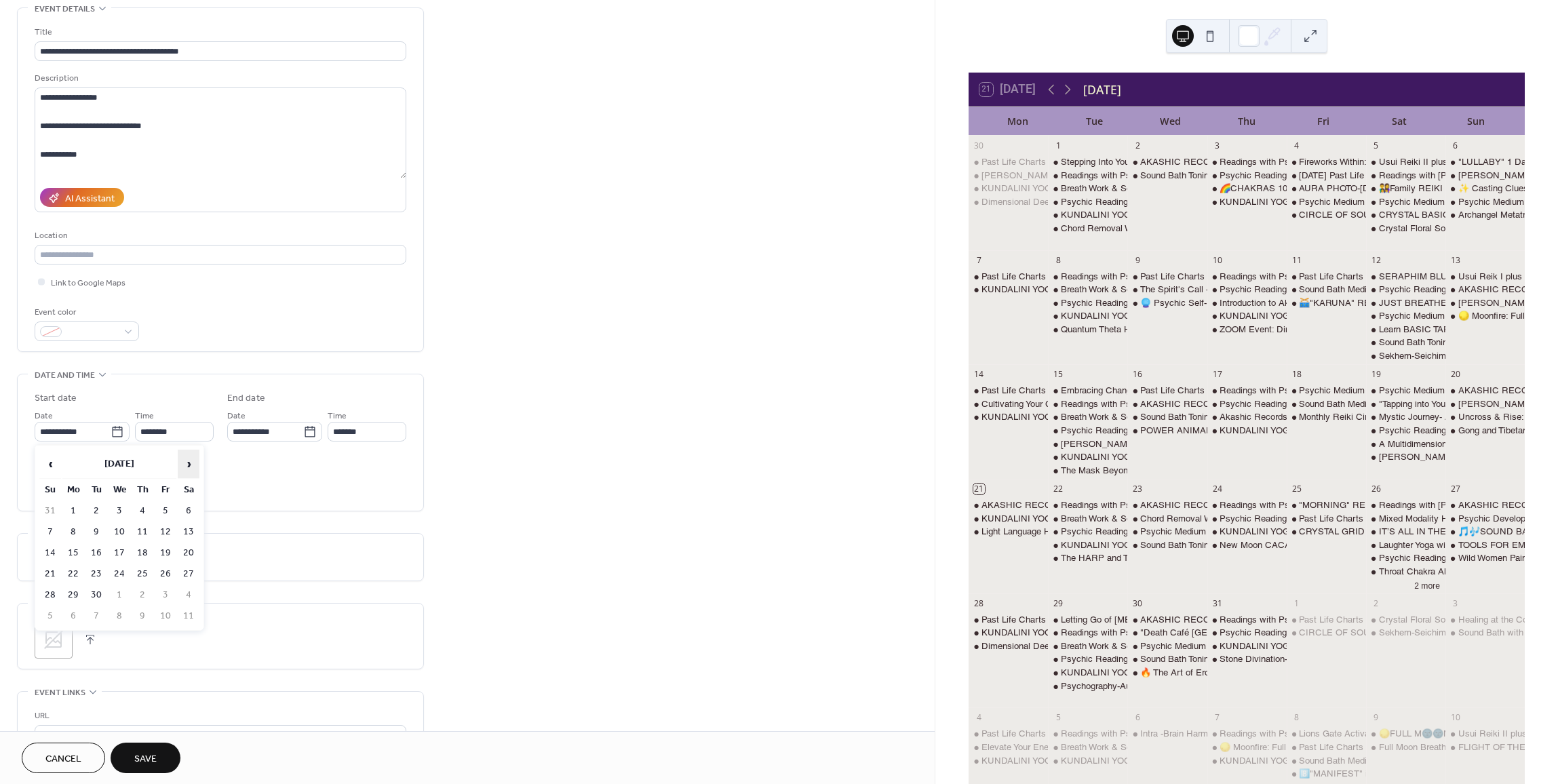 click on "›" at bounding box center (189, 464) 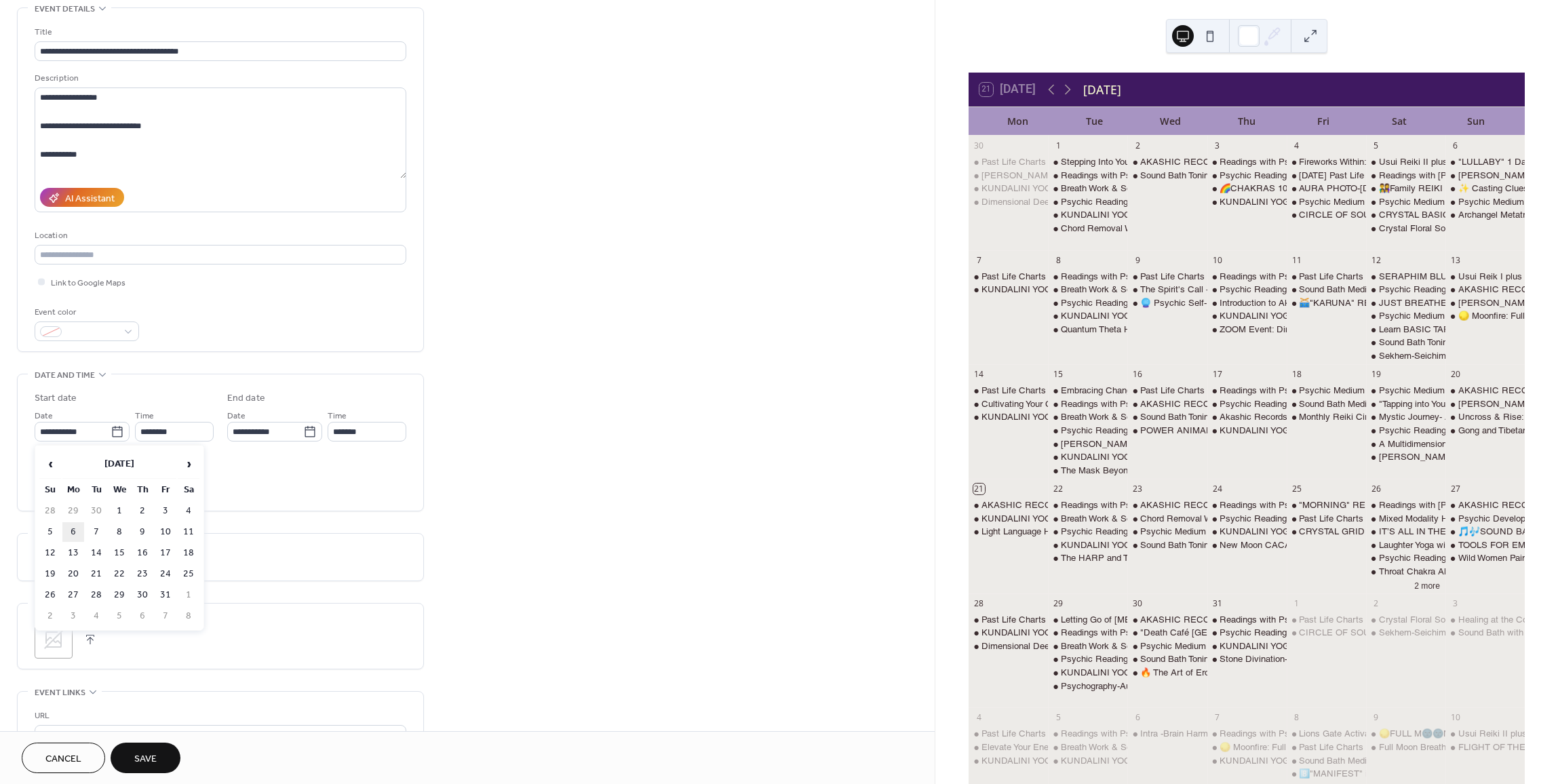 click on "6" at bounding box center [73, 532] 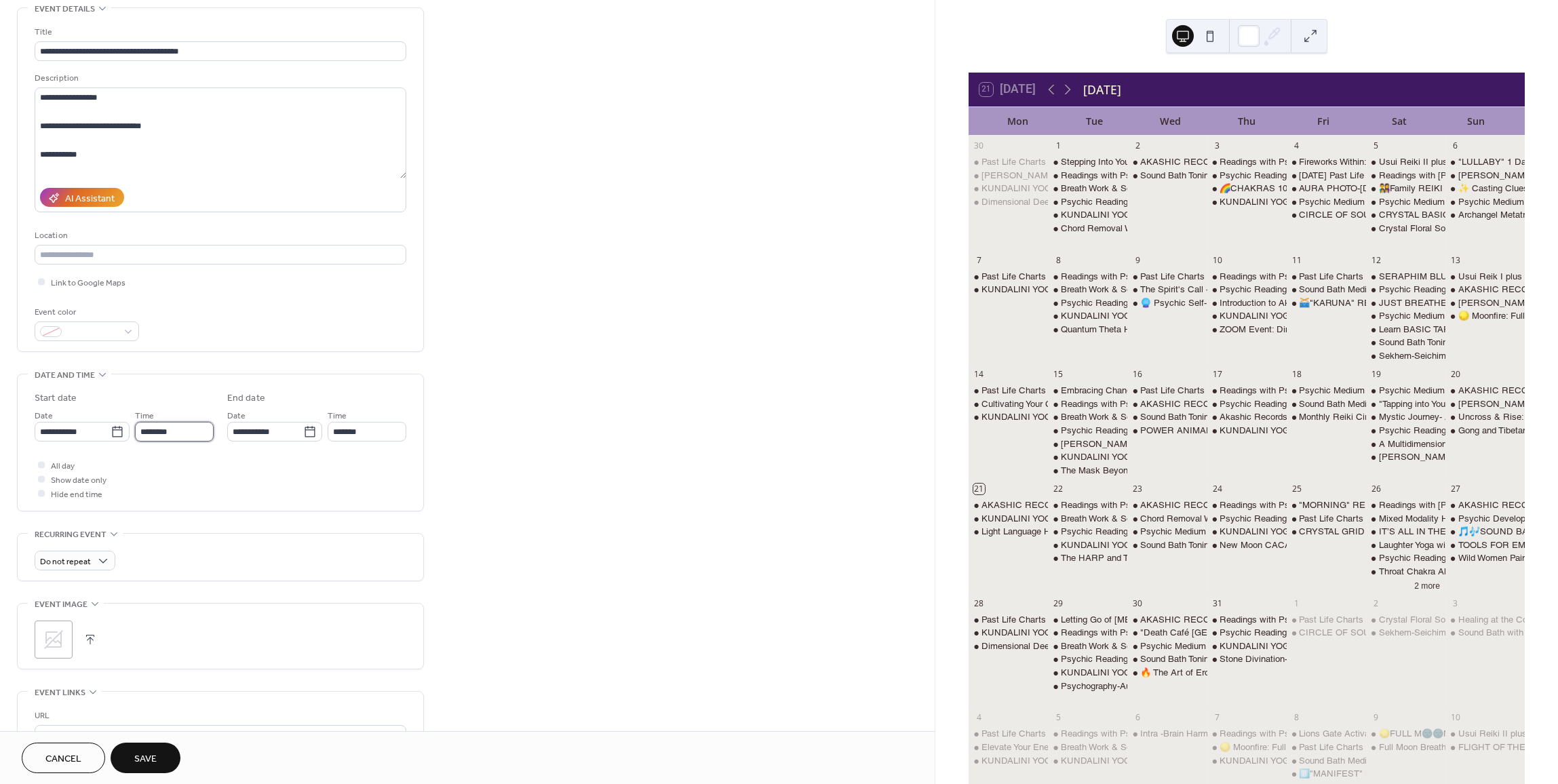 click on "********" at bounding box center [174, 431] 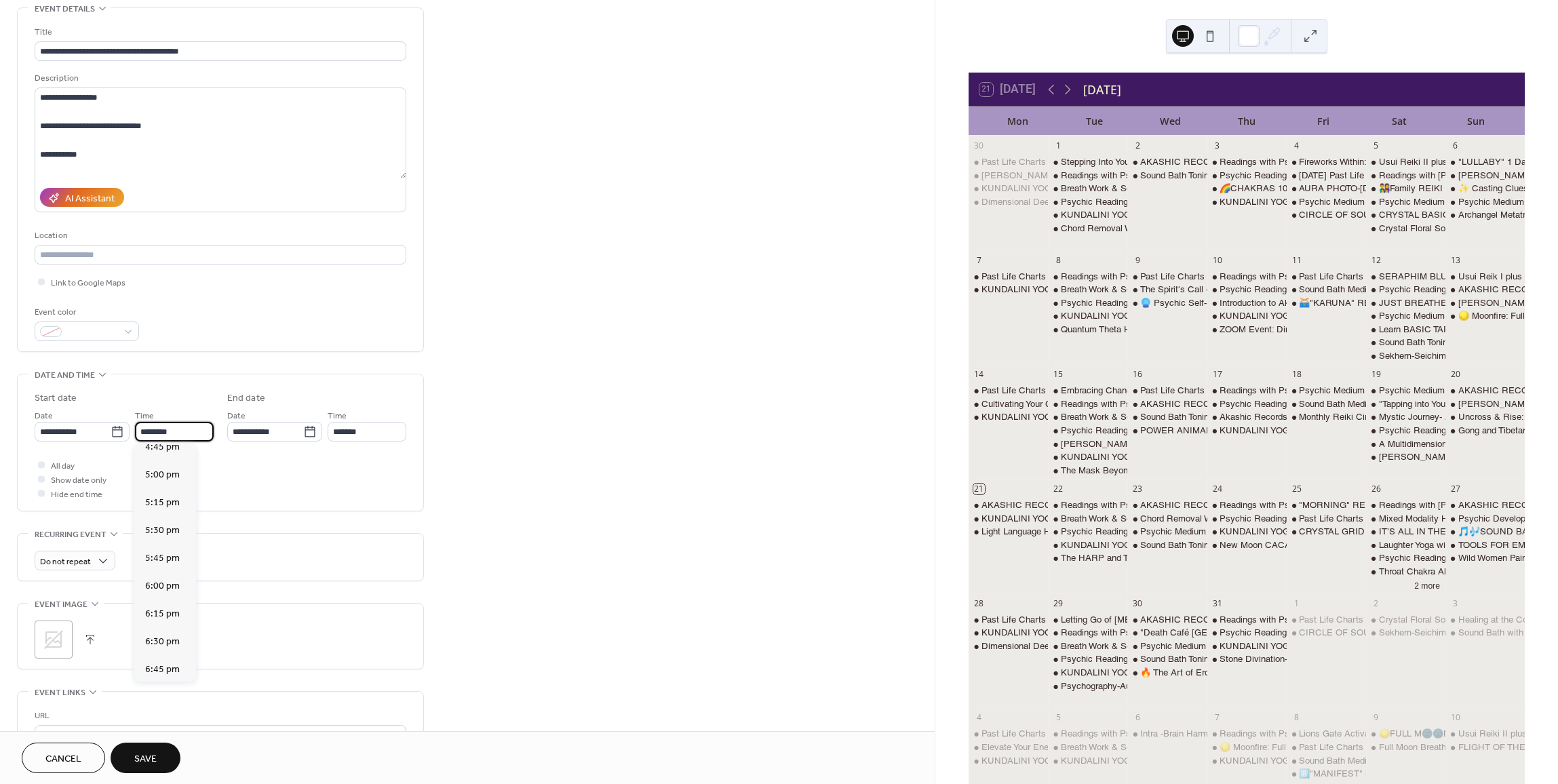 scroll, scrollTop: 1877, scrollLeft: 0, axis: vertical 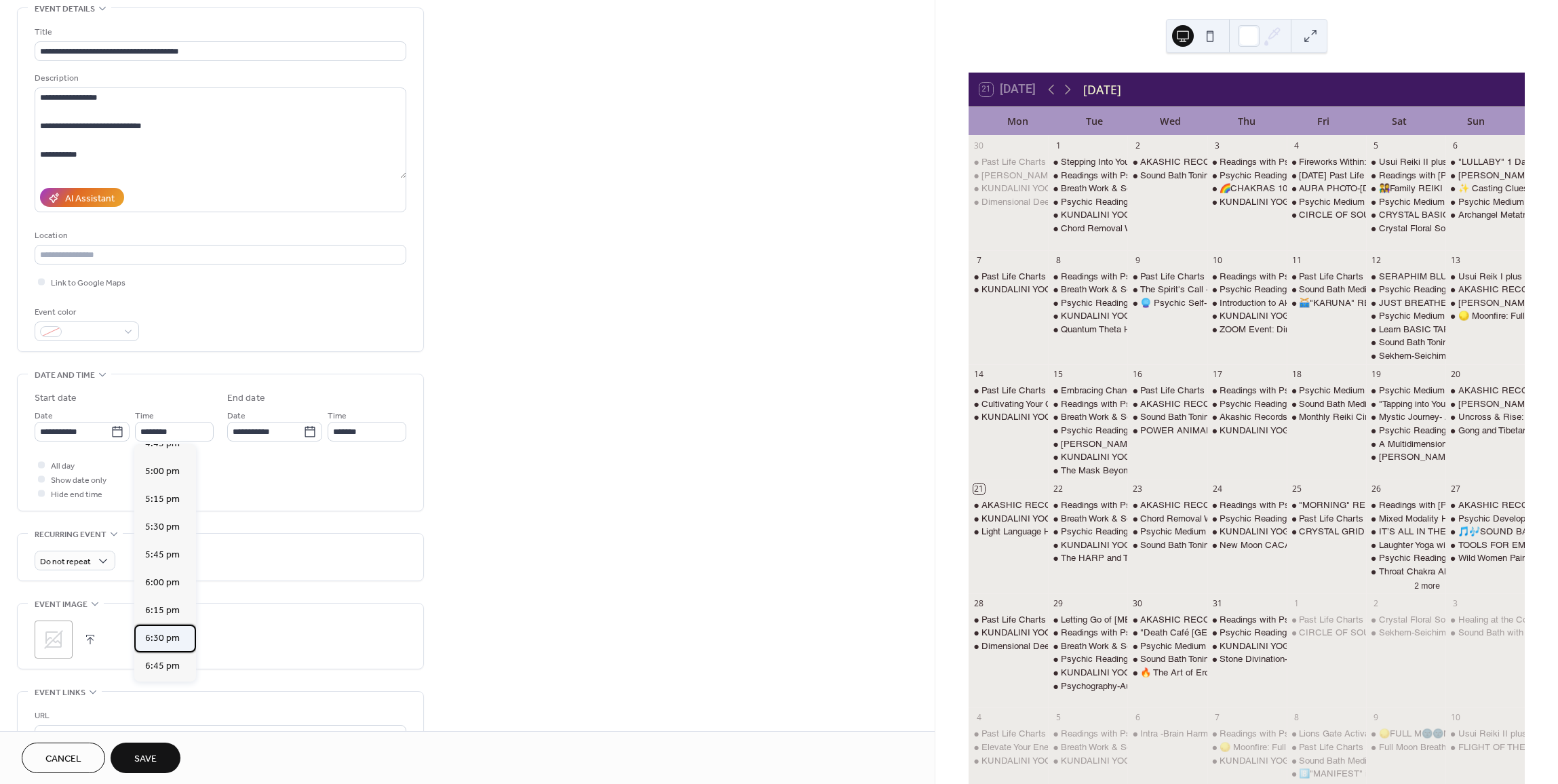 click on "6:30 pm" at bounding box center [162, 638] 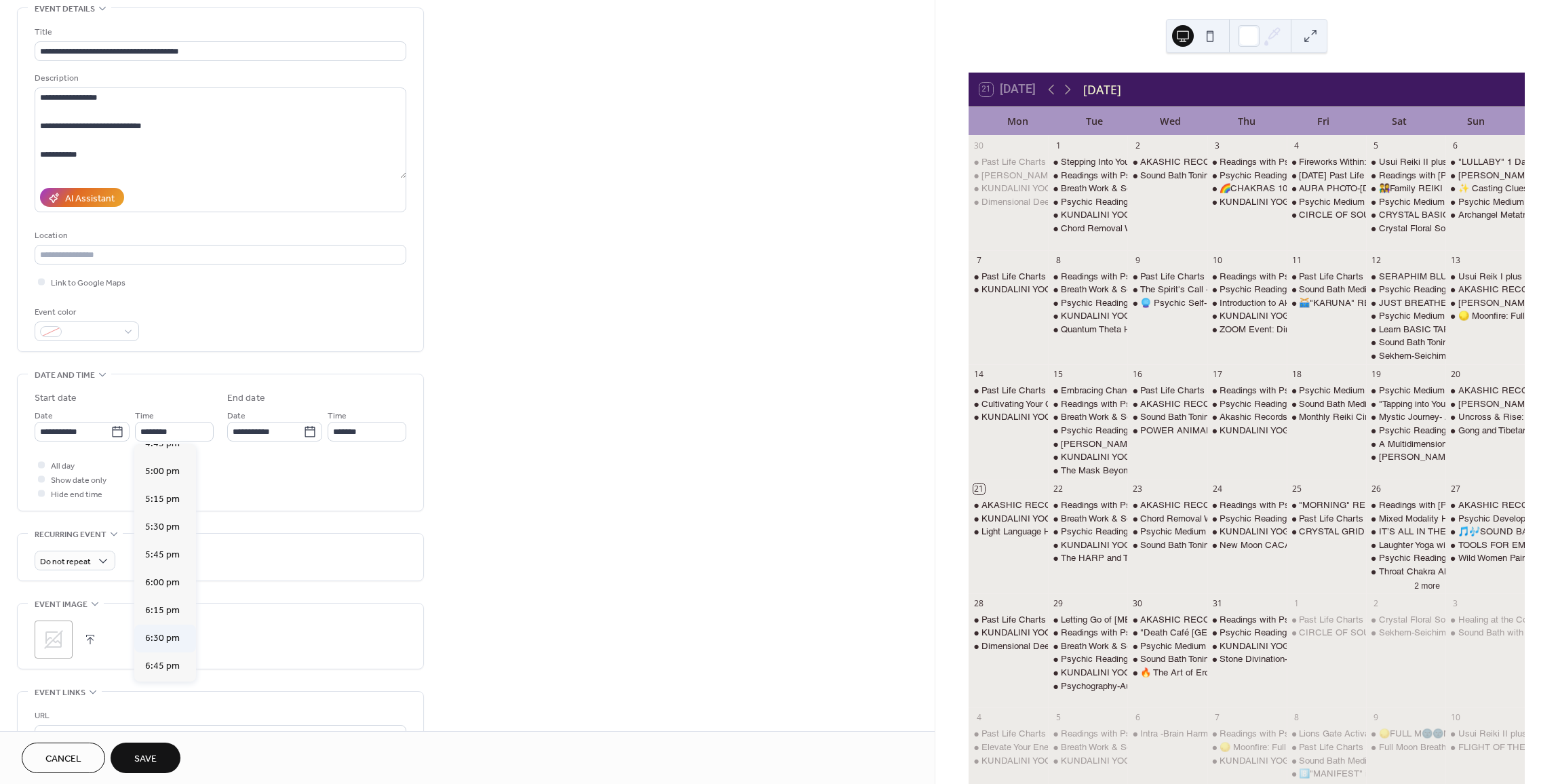 type on "*******" 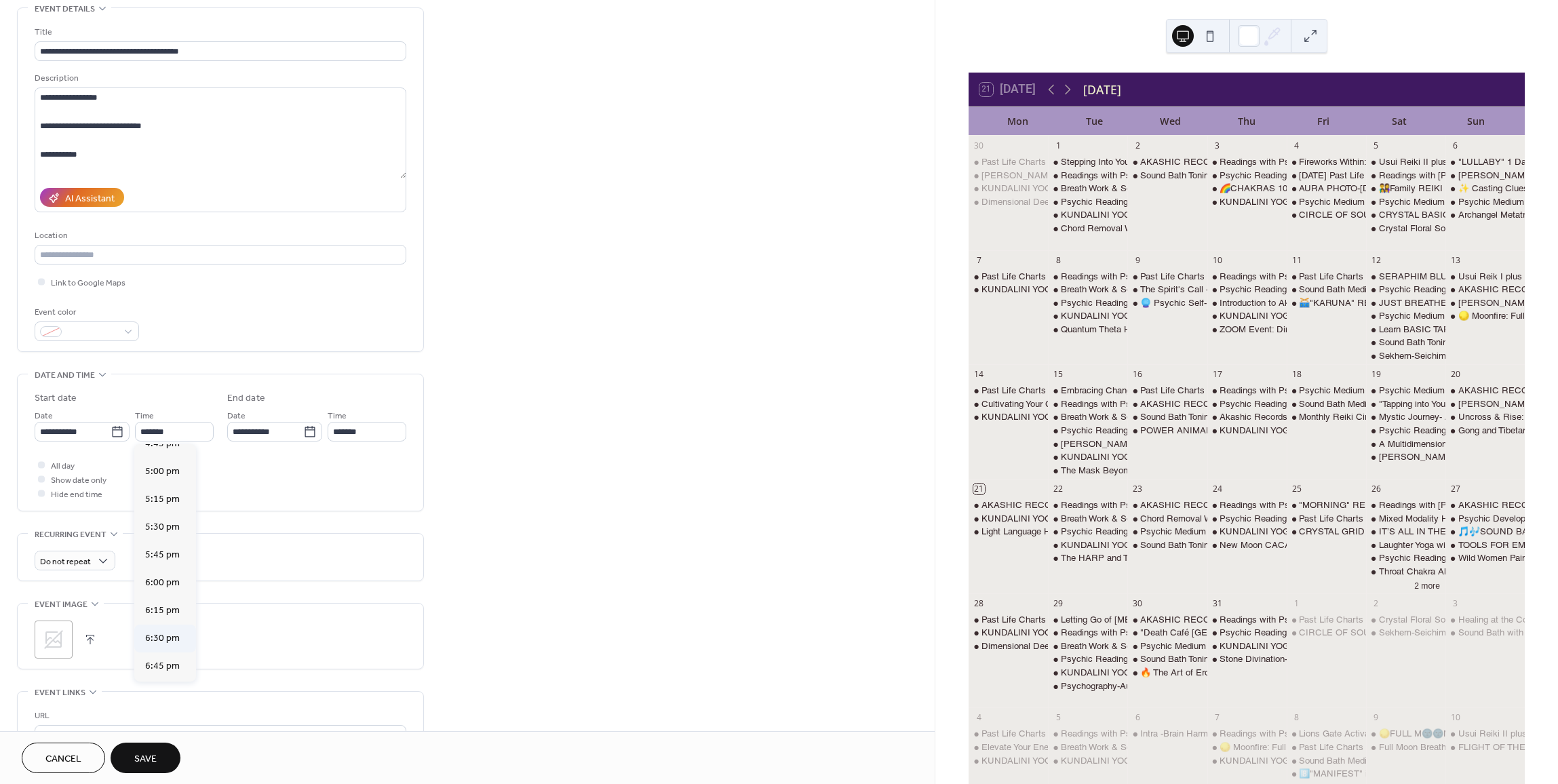type on "*******" 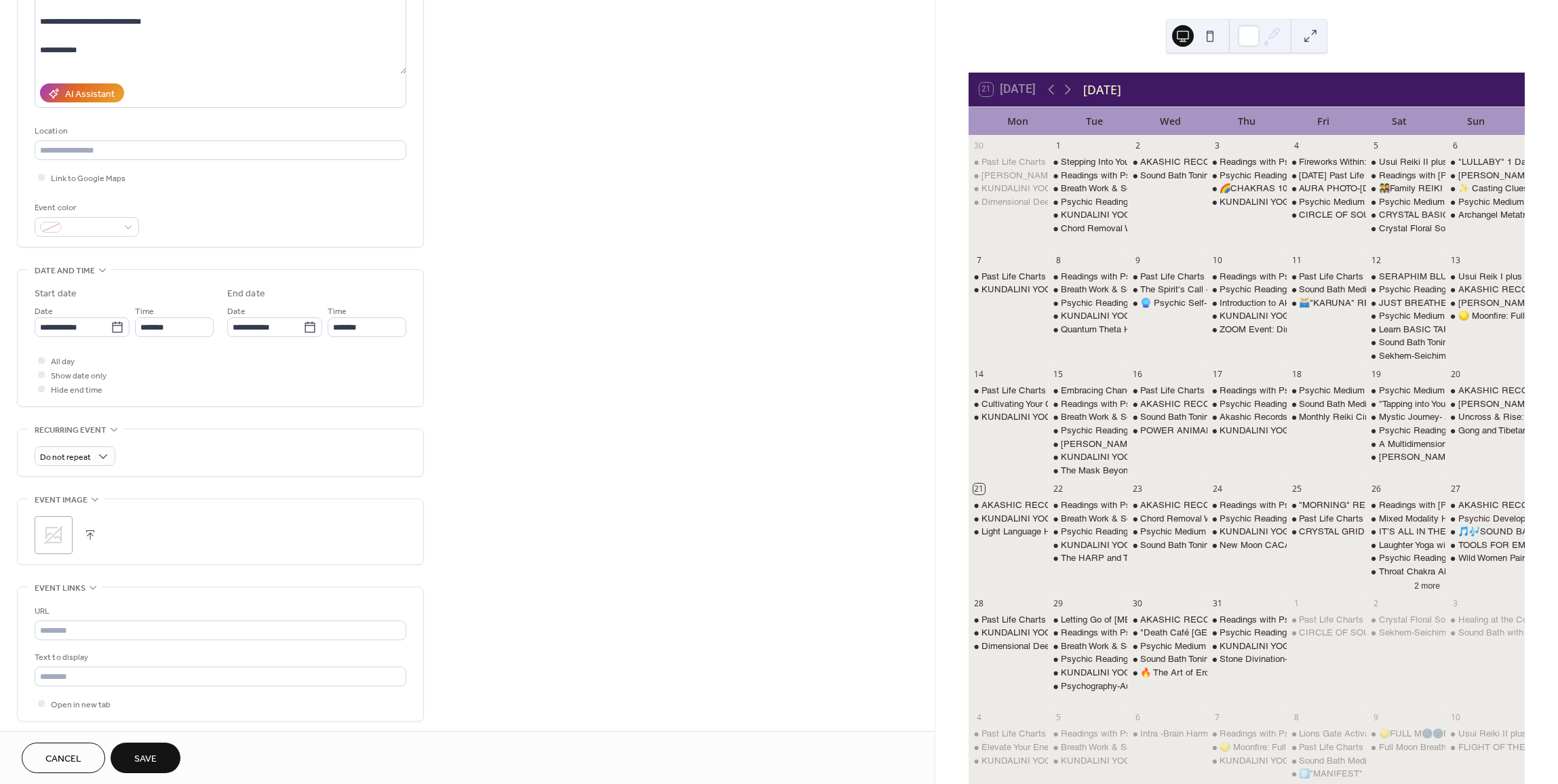 scroll, scrollTop: 203, scrollLeft: 0, axis: vertical 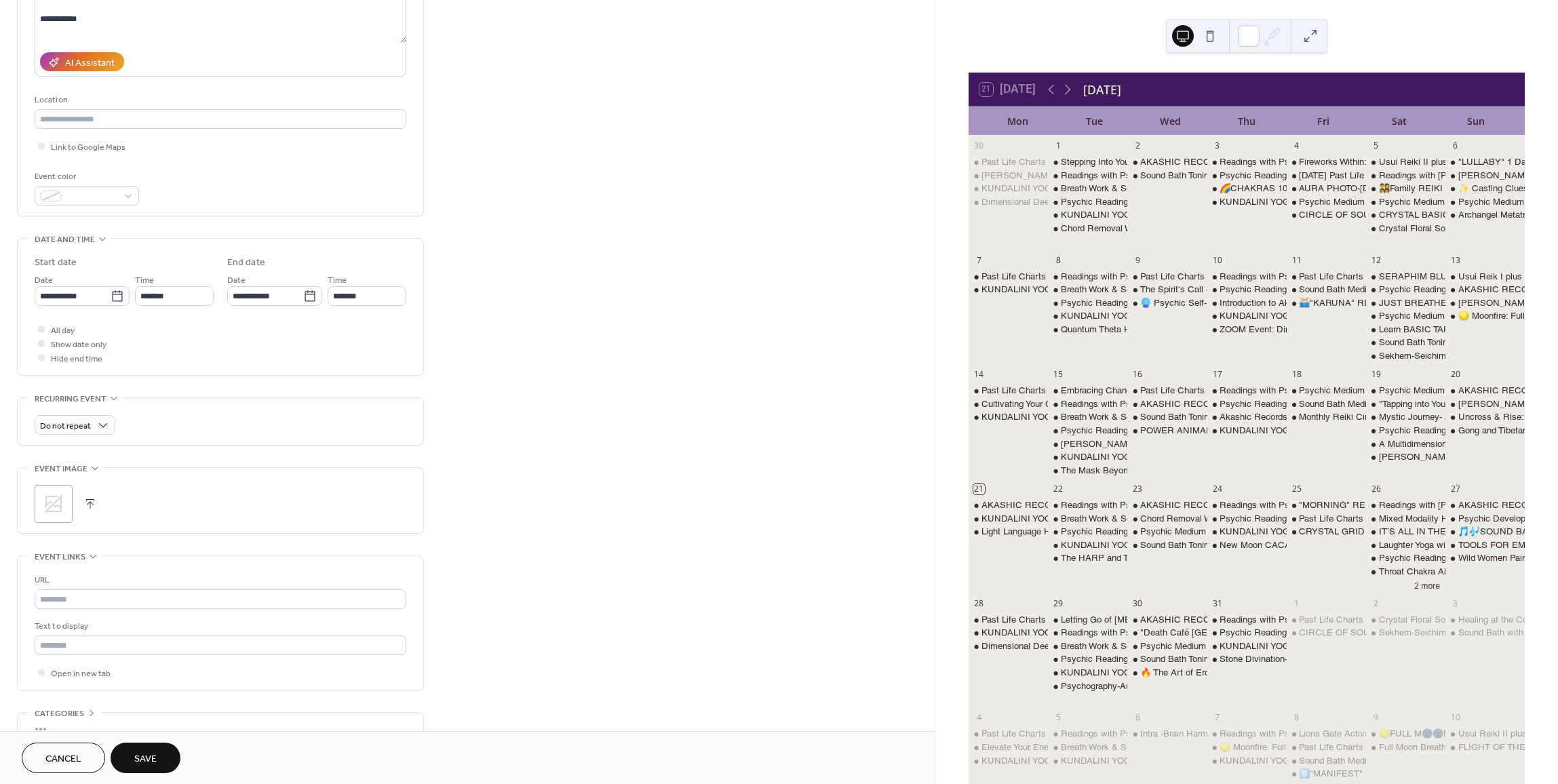 click on "Save" at bounding box center [145, 758] 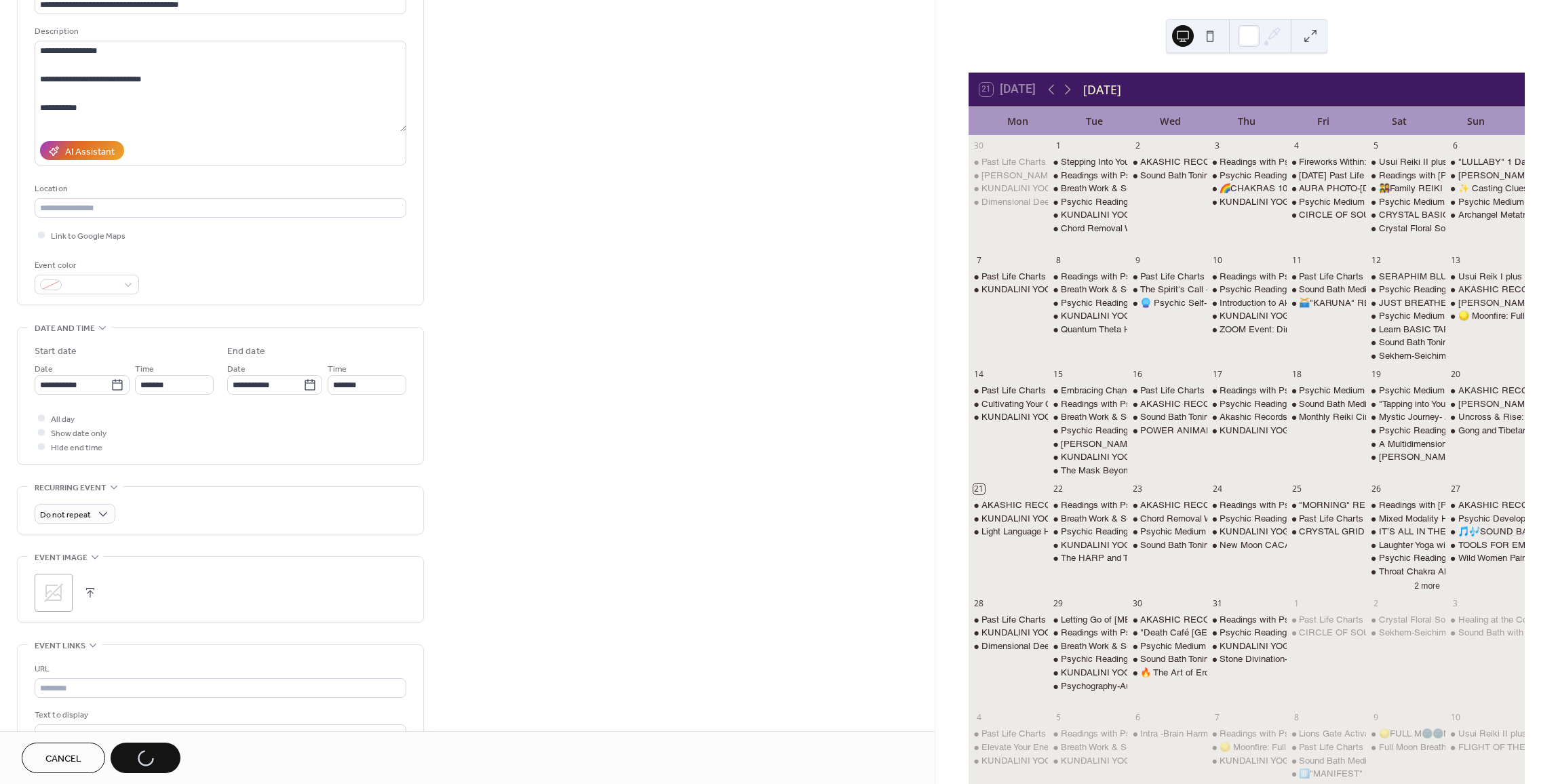 scroll, scrollTop: 0, scrollLeft: 0, axis: both 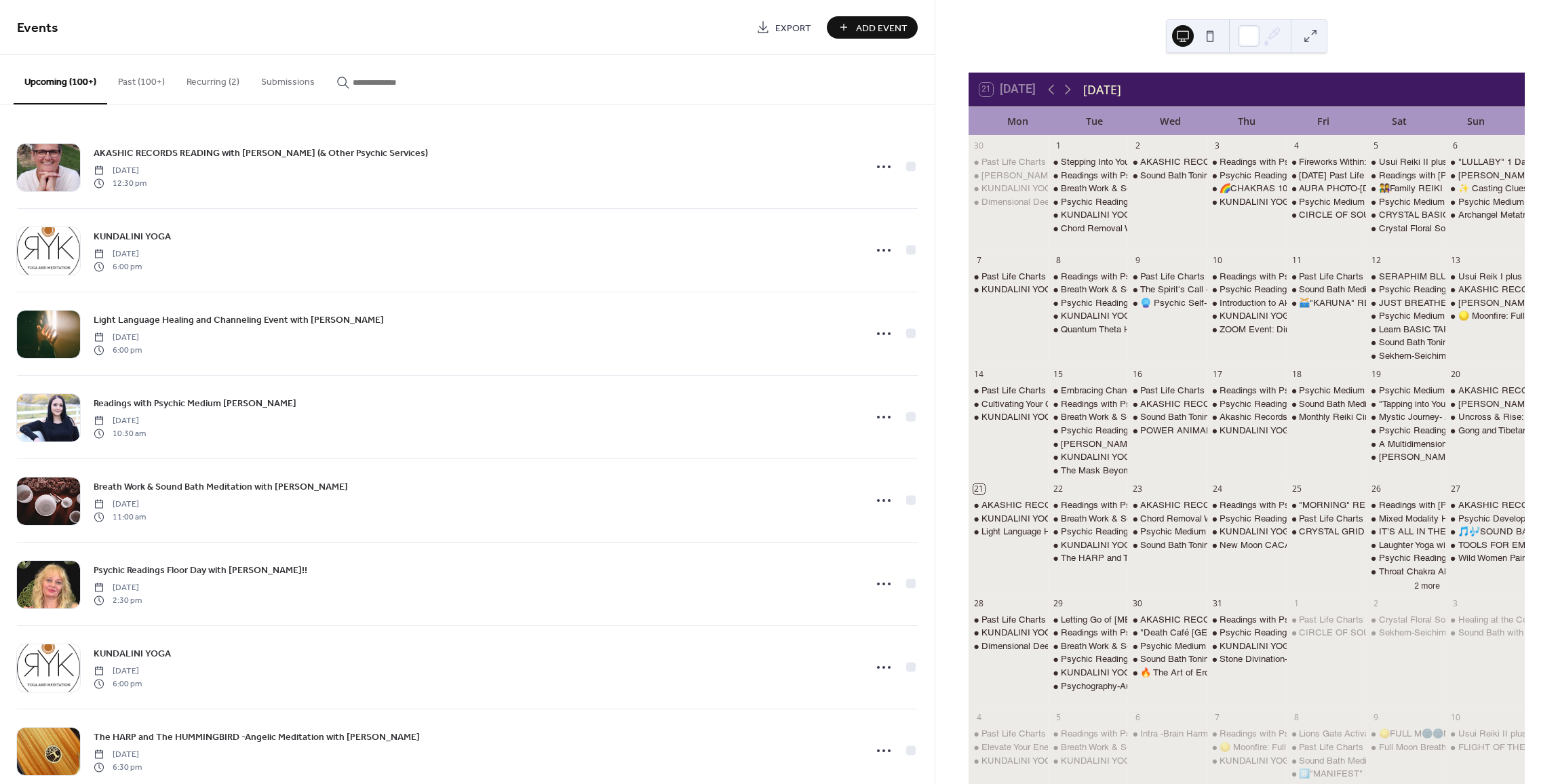 click on "Add Event" at bounding box center (882, 28) 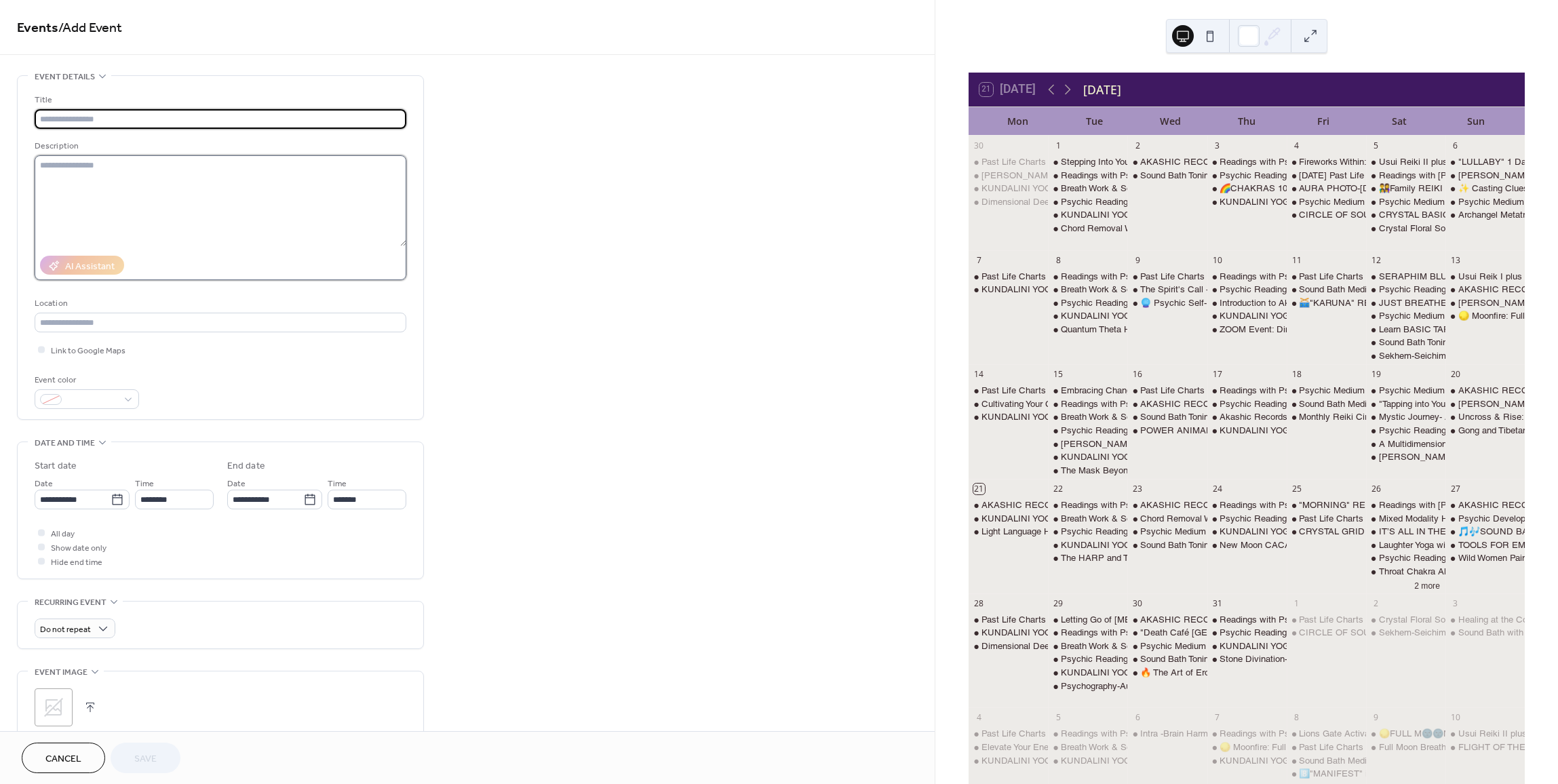 click at bounding box center [220, 201] 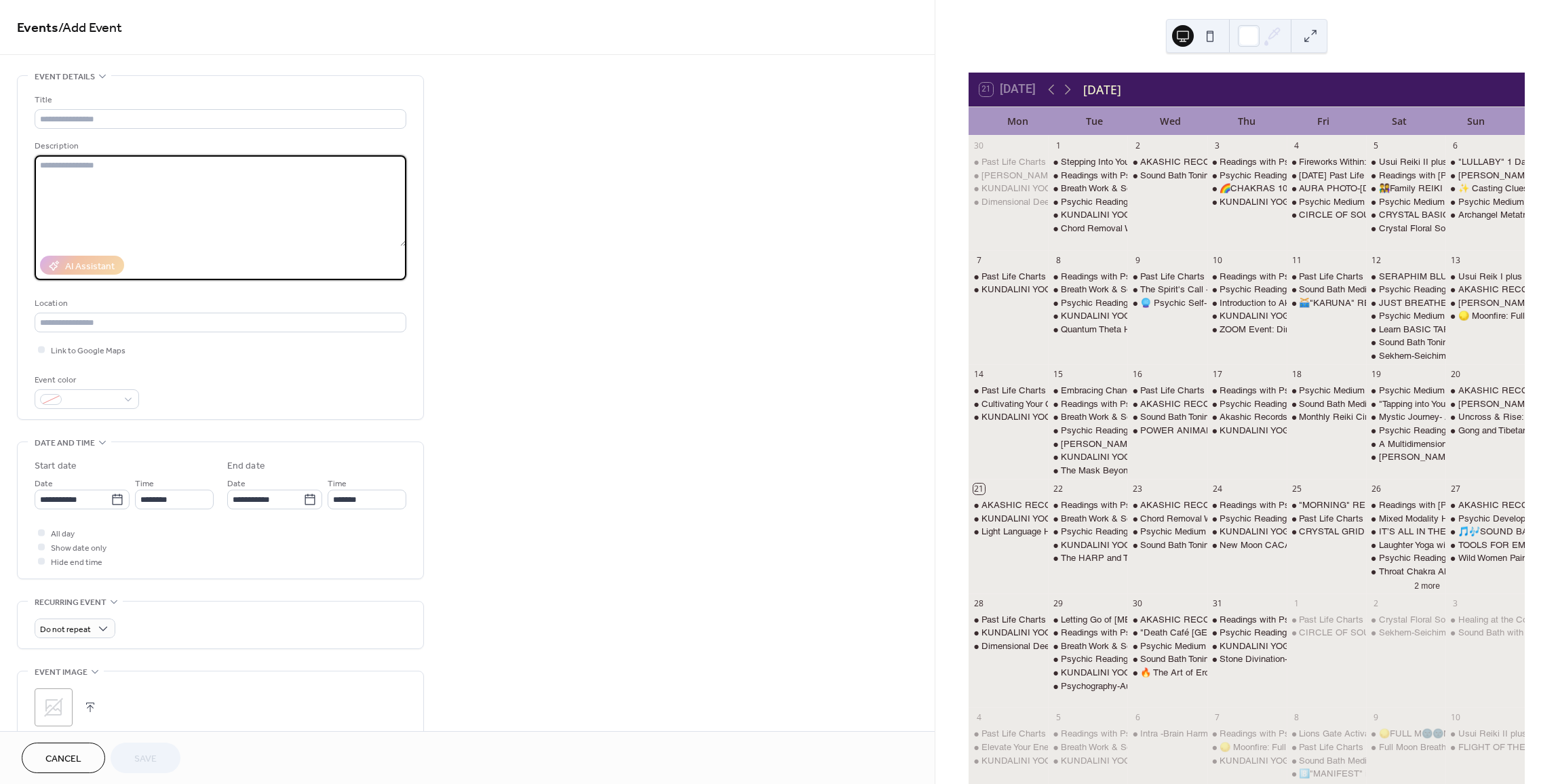paste on "**********" 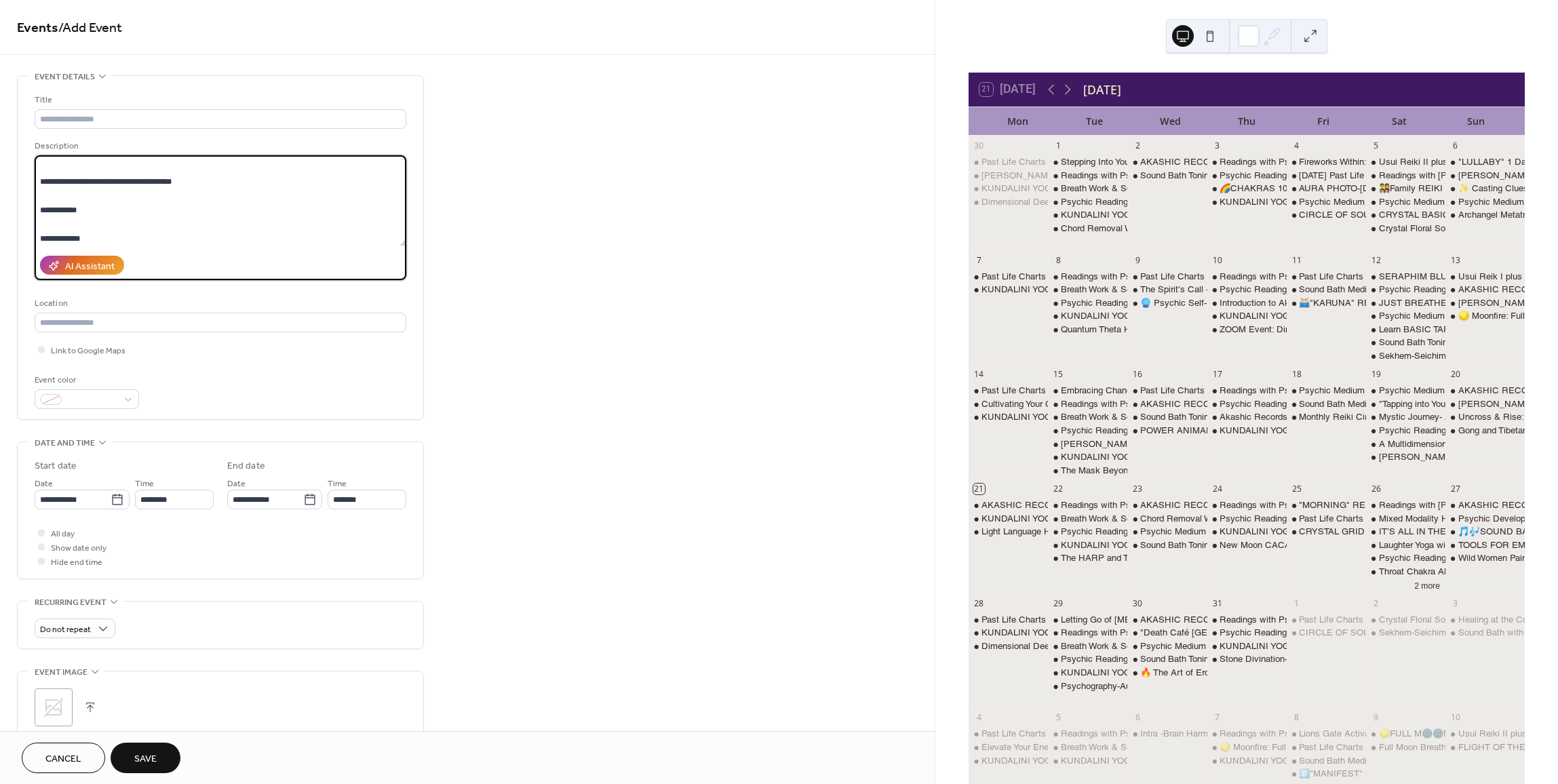 scroll, scrollTop: 0, scrollLeft: 0, axis: both 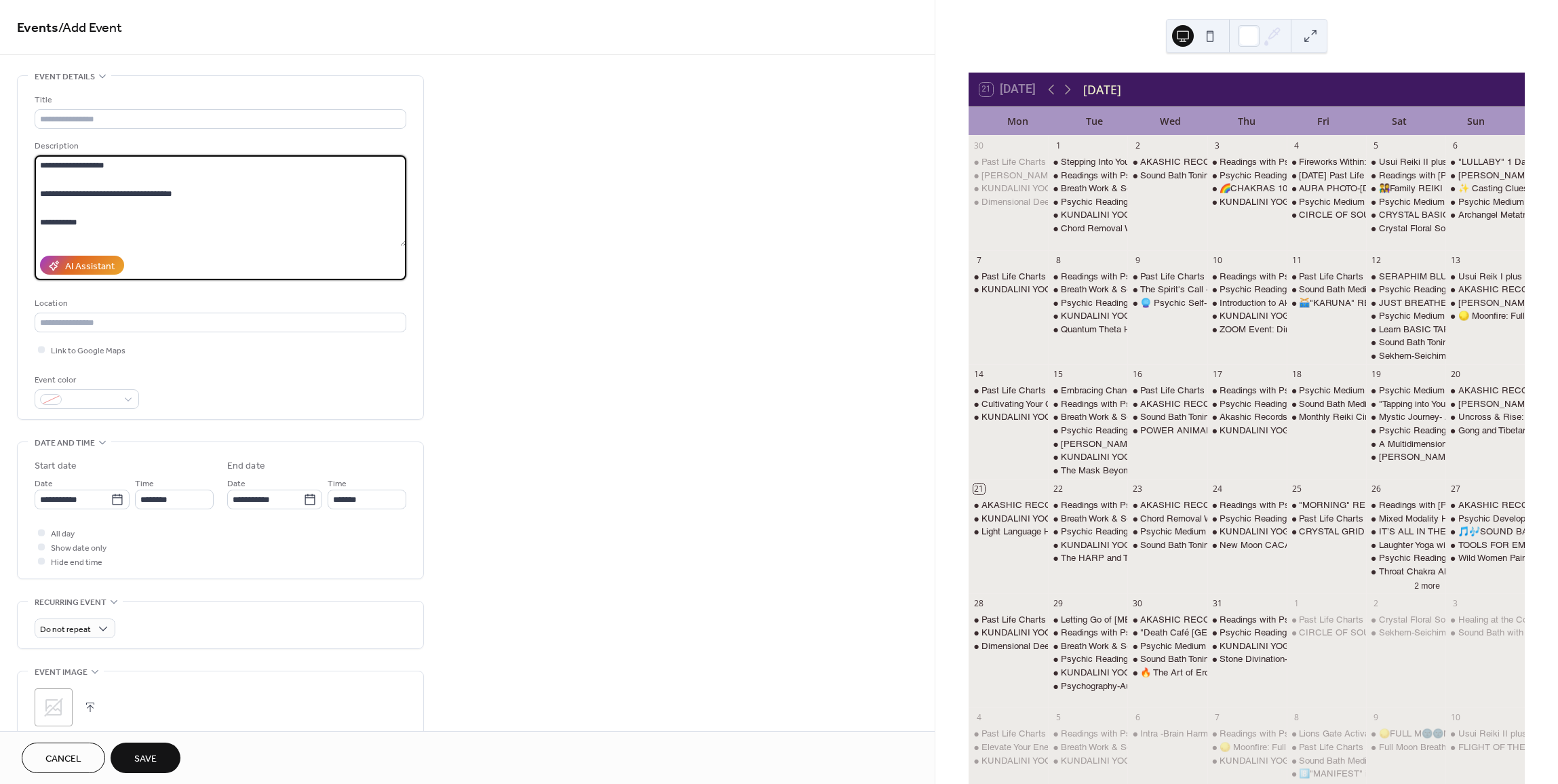 drag, startPoint x: 192, startPoint y: 191, endPoint x: 7, endPoint y: 189, distance: 185.01081 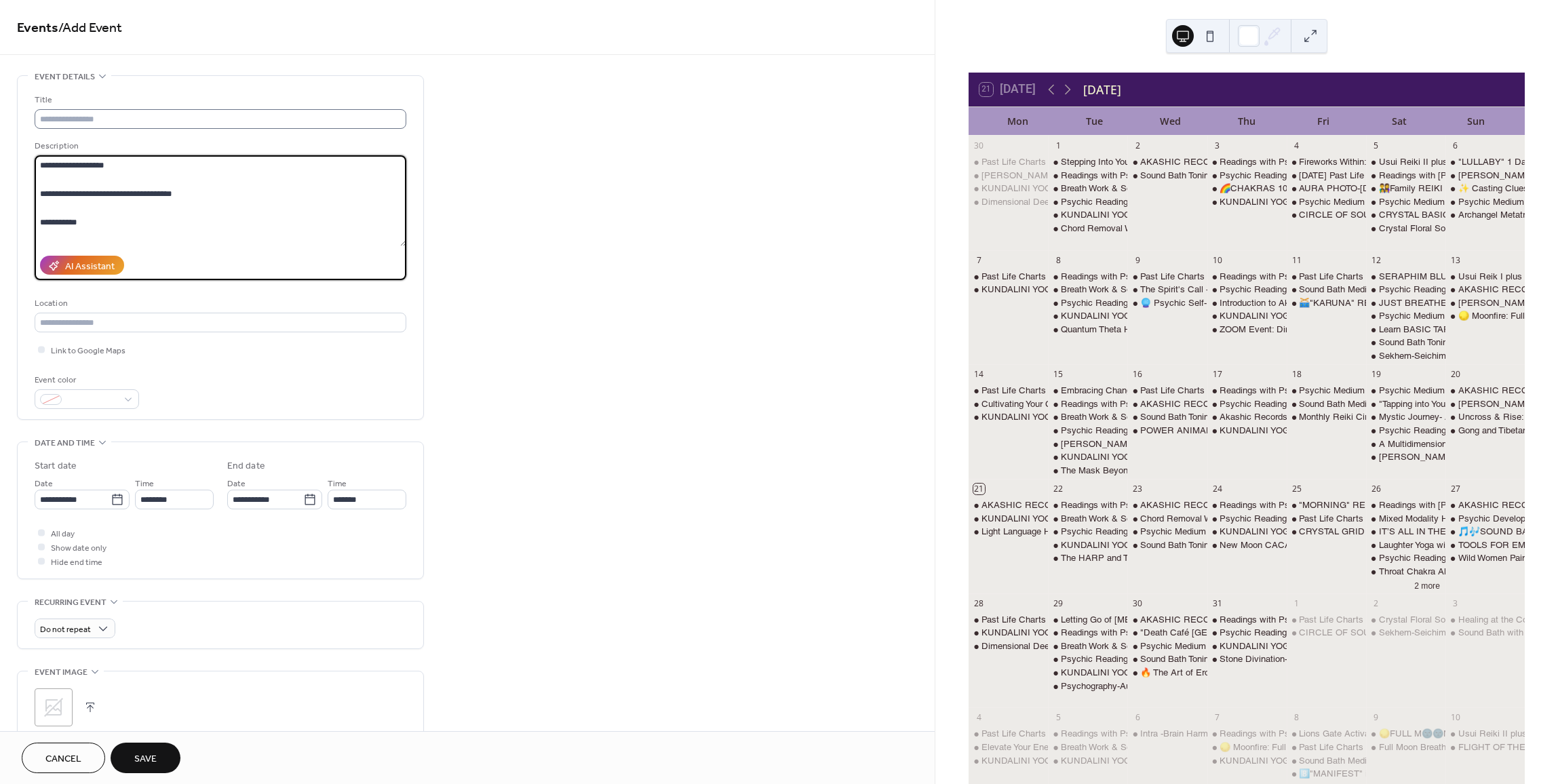 type on "**********" 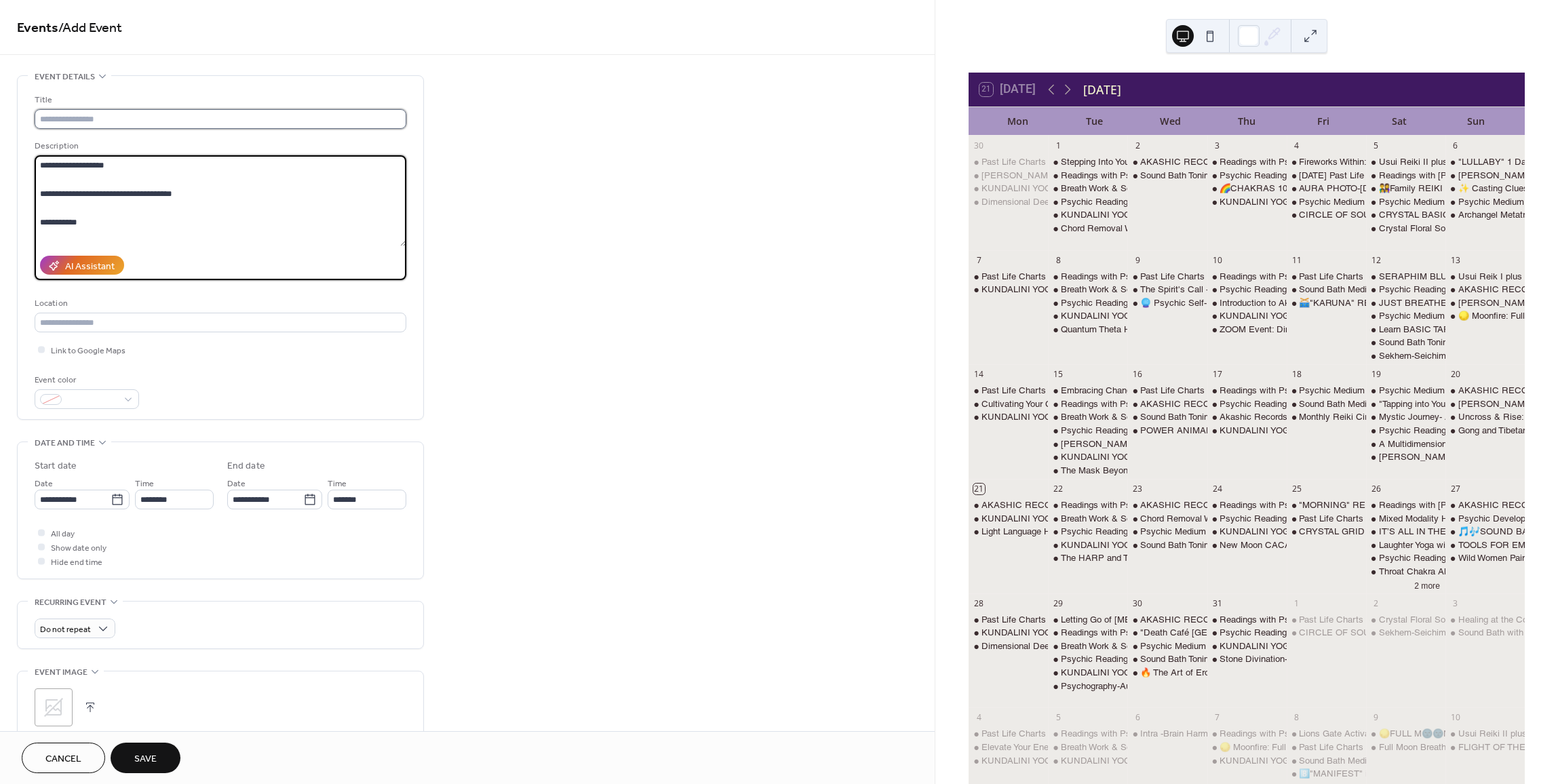 click at bounding box center (220, 119) 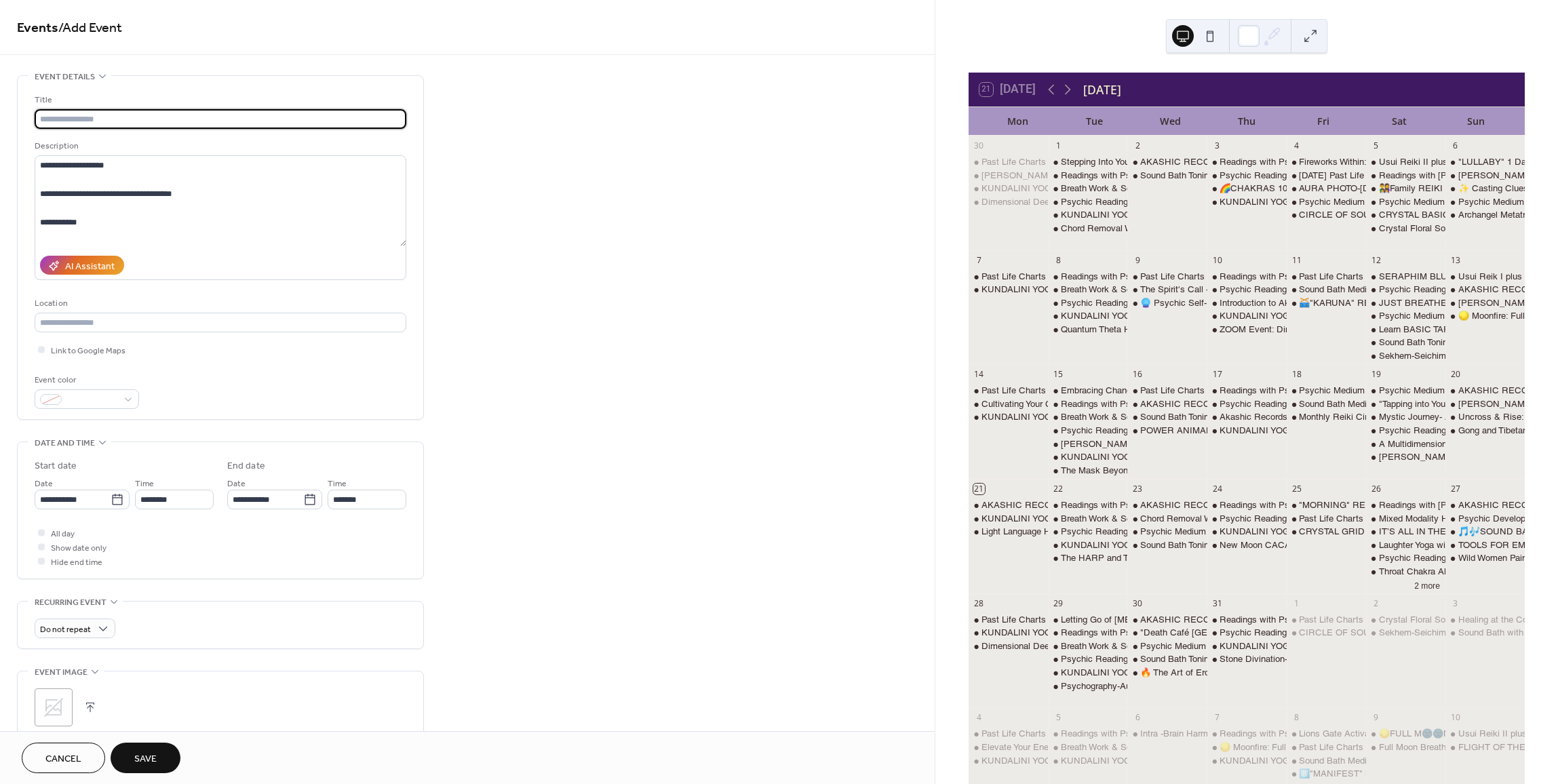 paste on "**********" 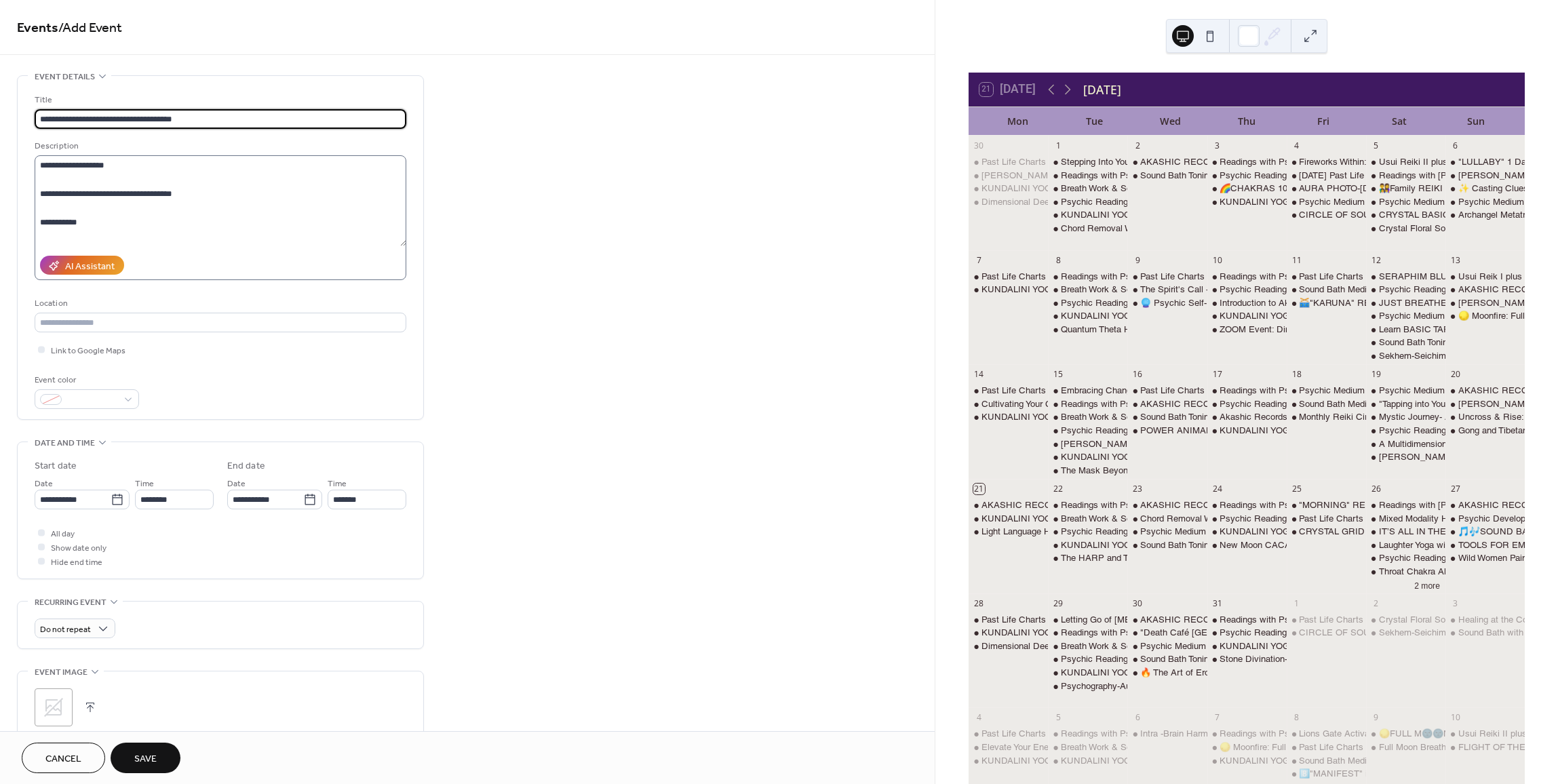 type on "**********" 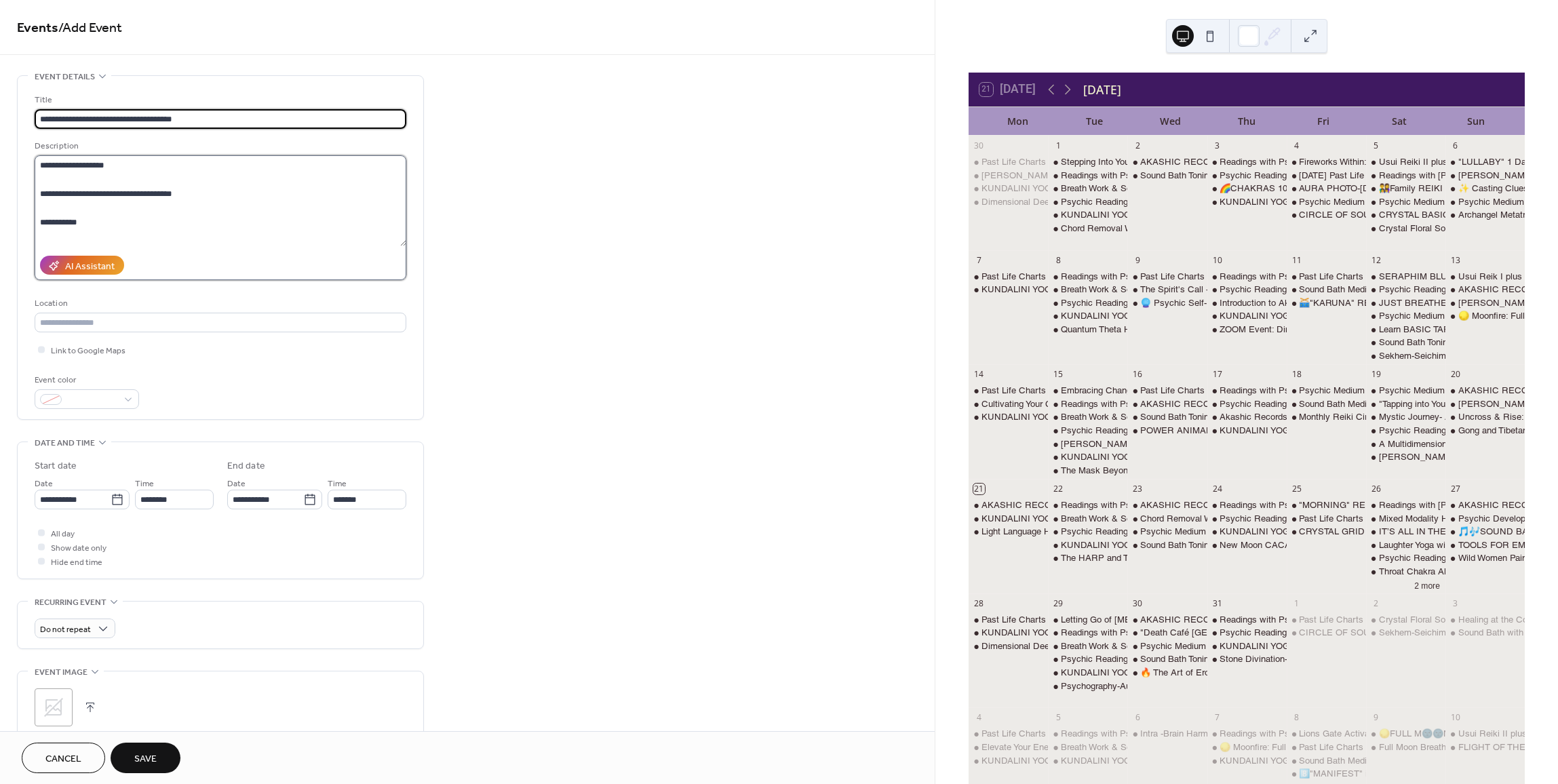 click on "**********" at bounding box center [220, 201] 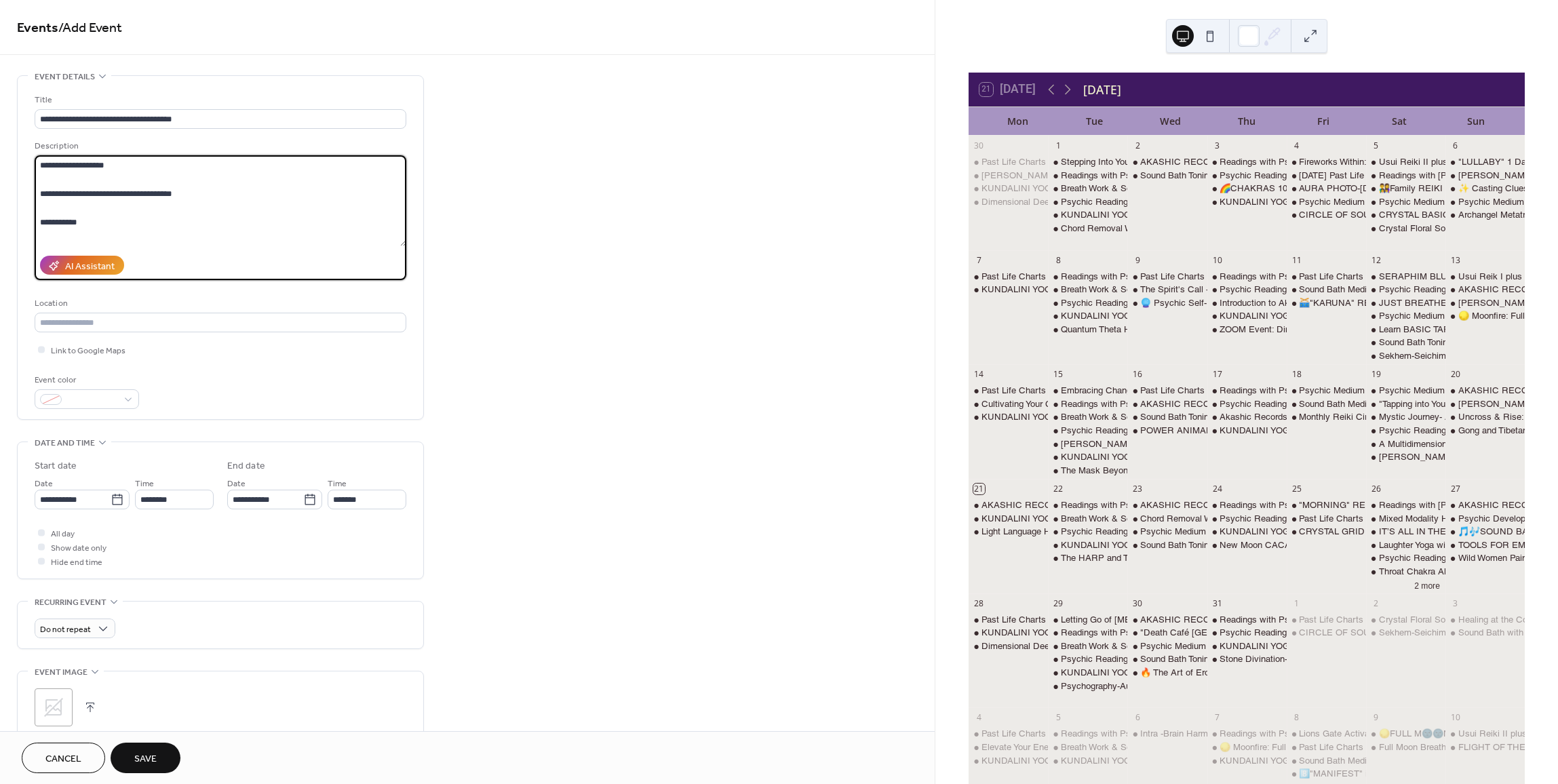 drag, startPoint x: 119, startPoint y: 168, endPoint x: 72, endPoint y: 168, distance: 47 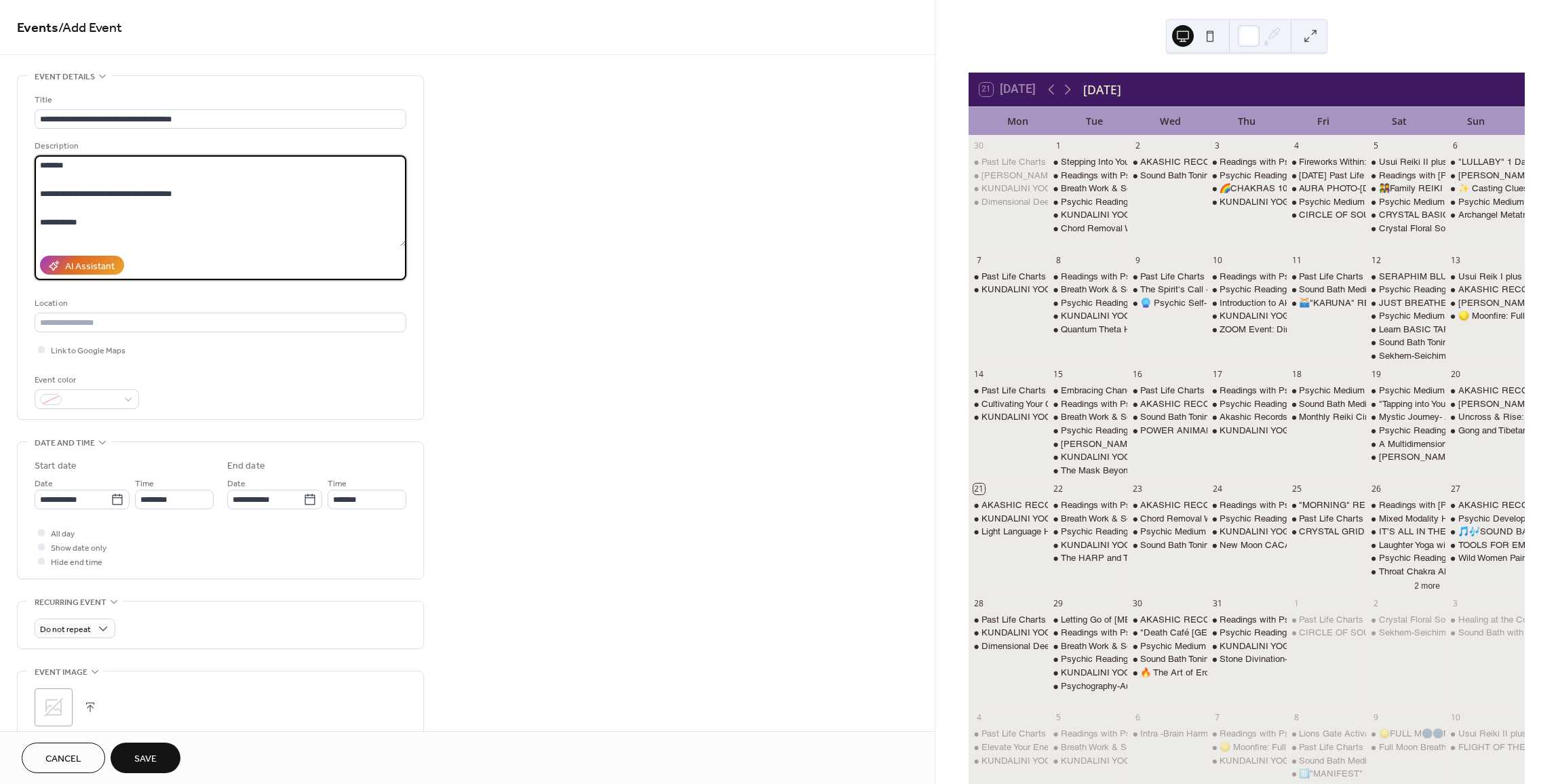 click on "**********" at bounding box center (220, 201) 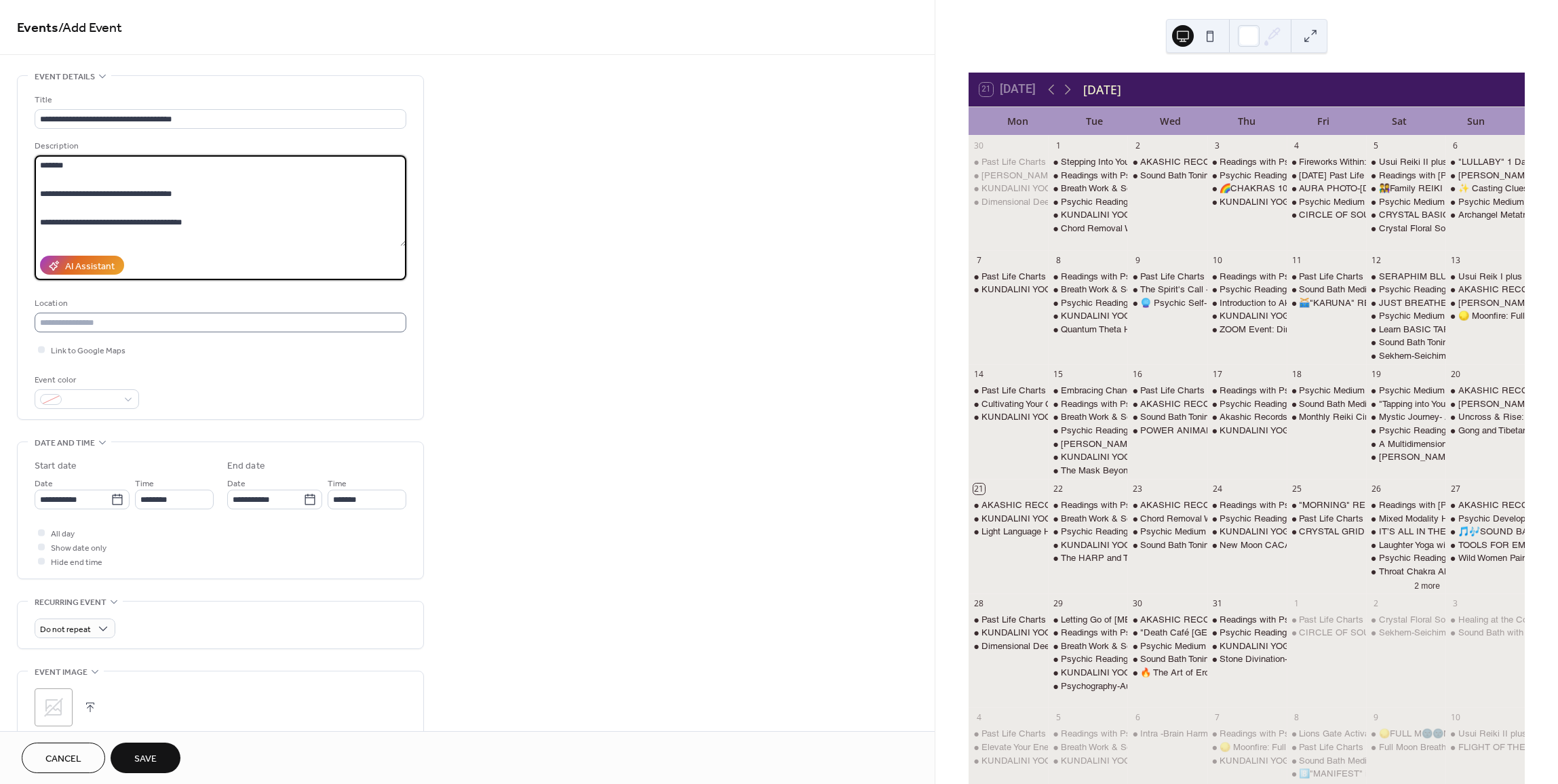 type on "**********" 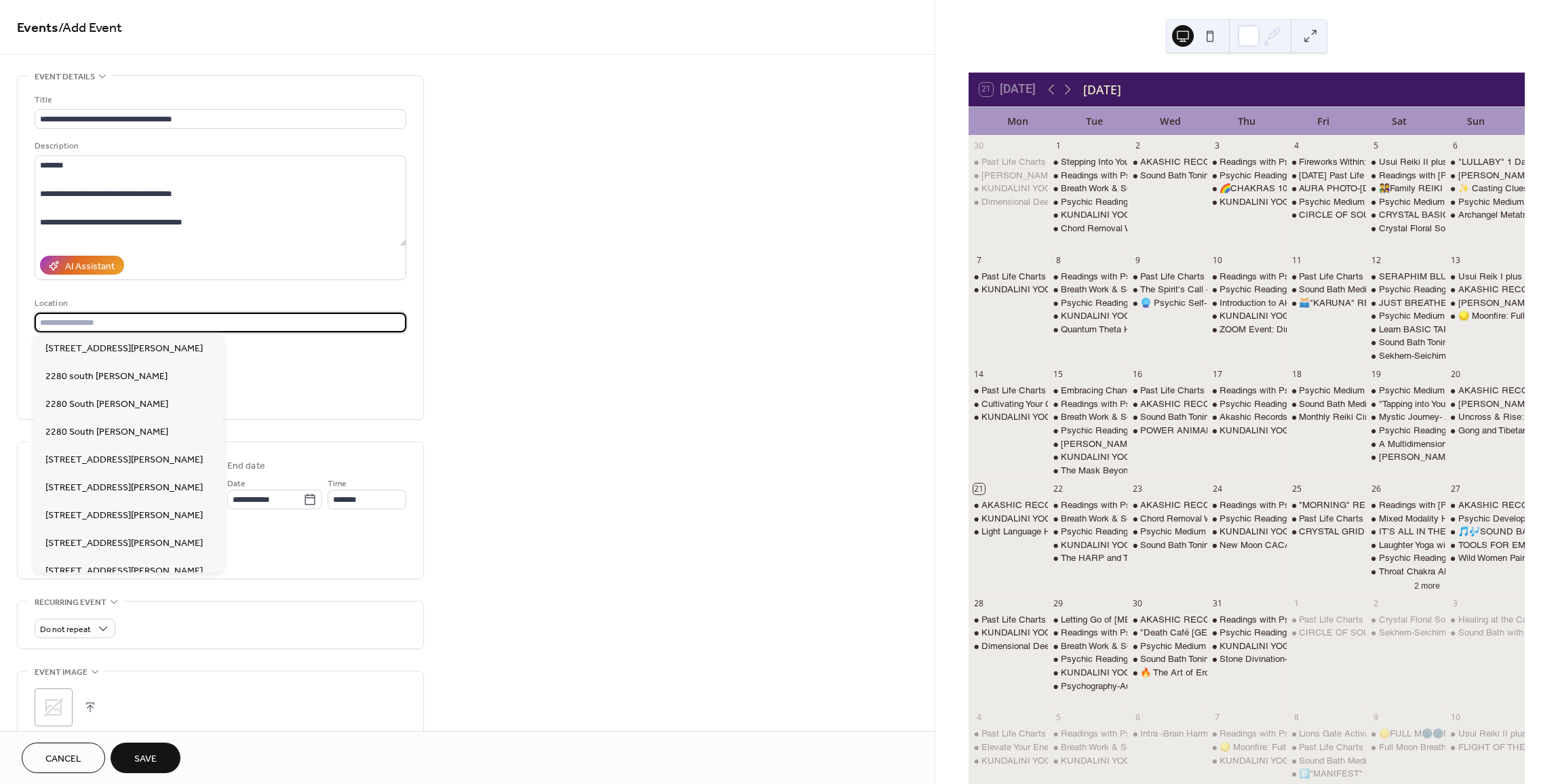 click at bounding box center [220, 322] 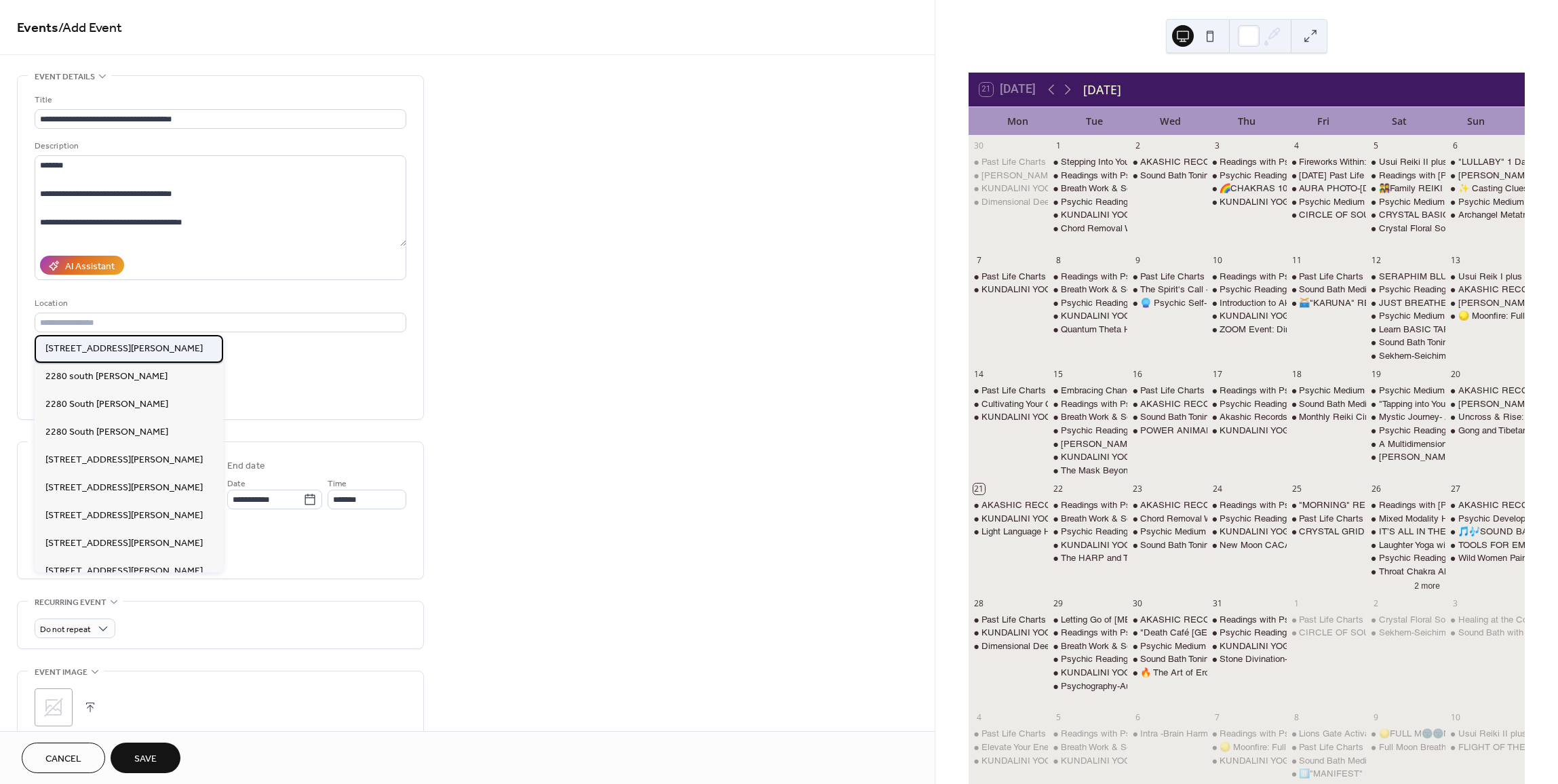 click on "[STREET_ADDRESS][PERSON_NAME]" at bounding box center [124, 349] 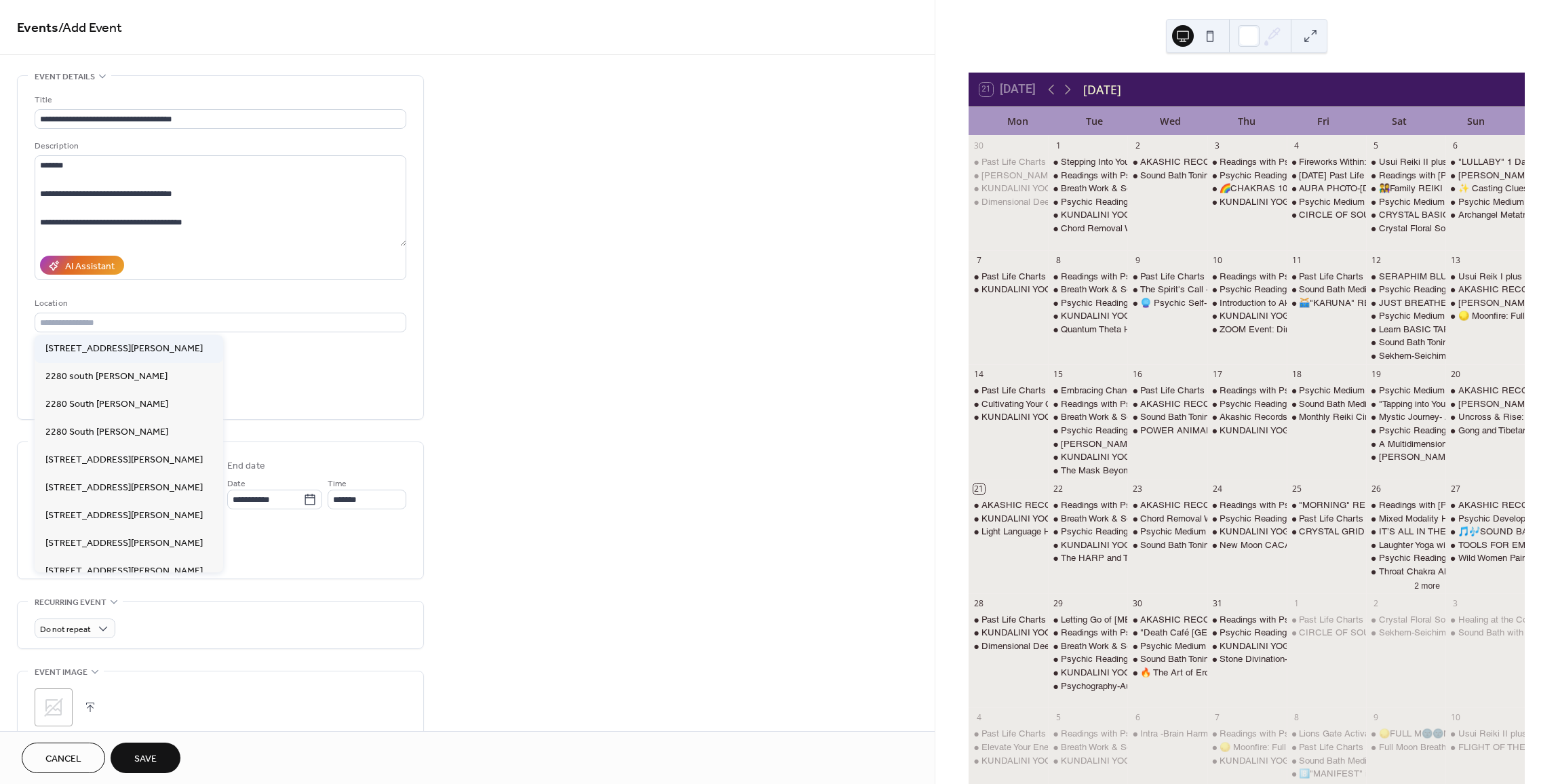type on "**********" 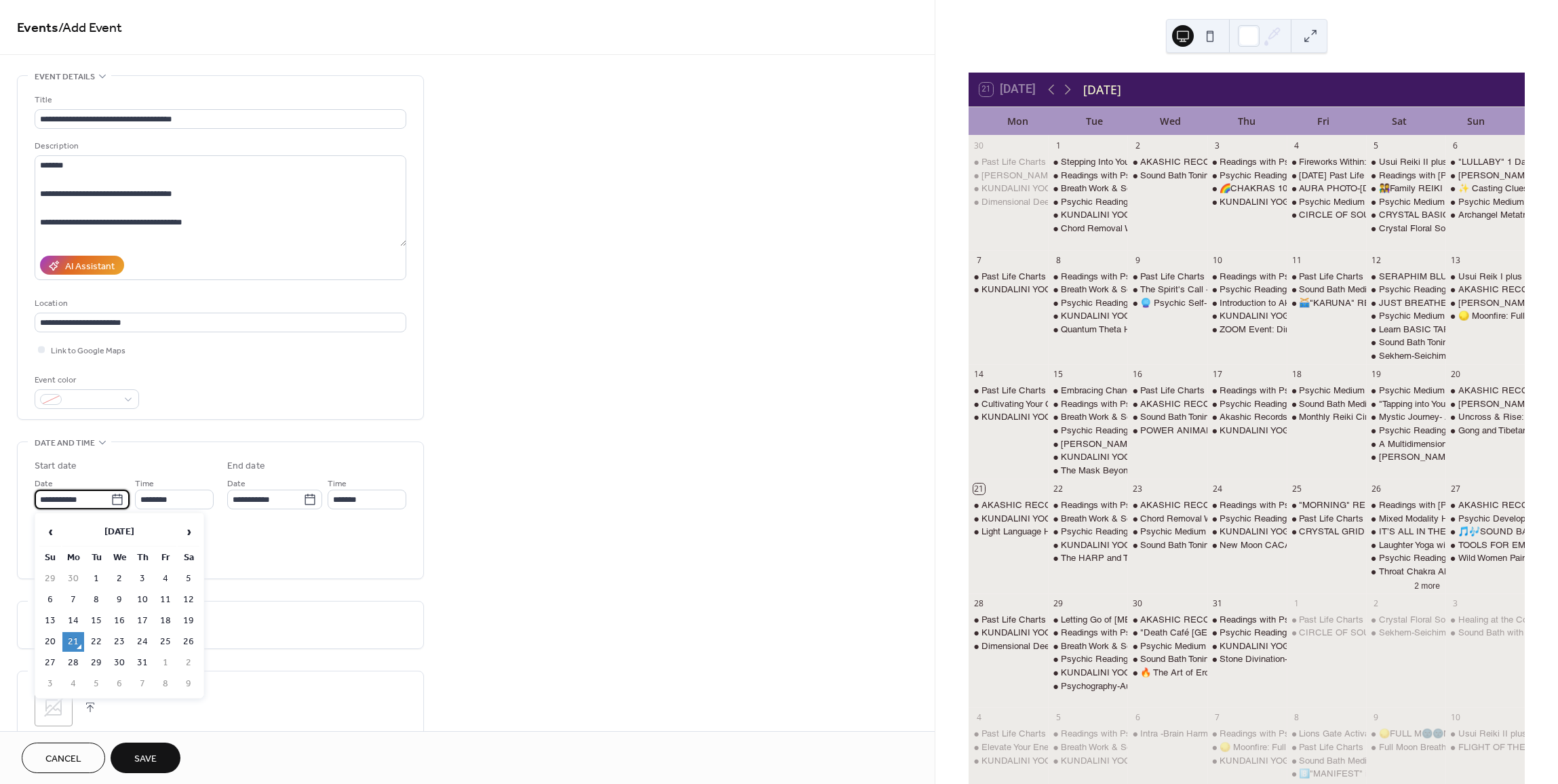 click on "**********" at bounding box center [73, 499] 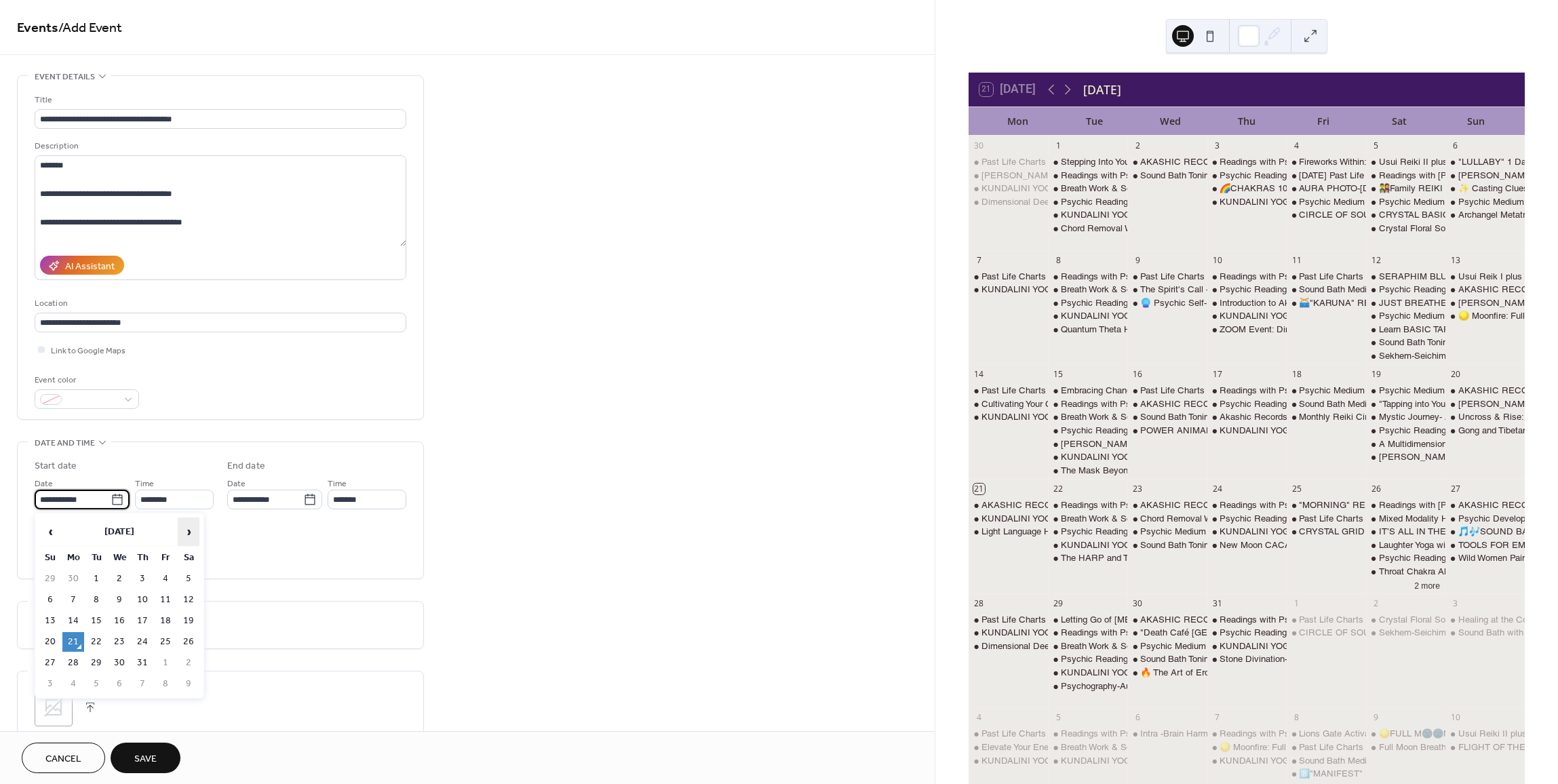 click on "›" at bounding box center (189, 532) 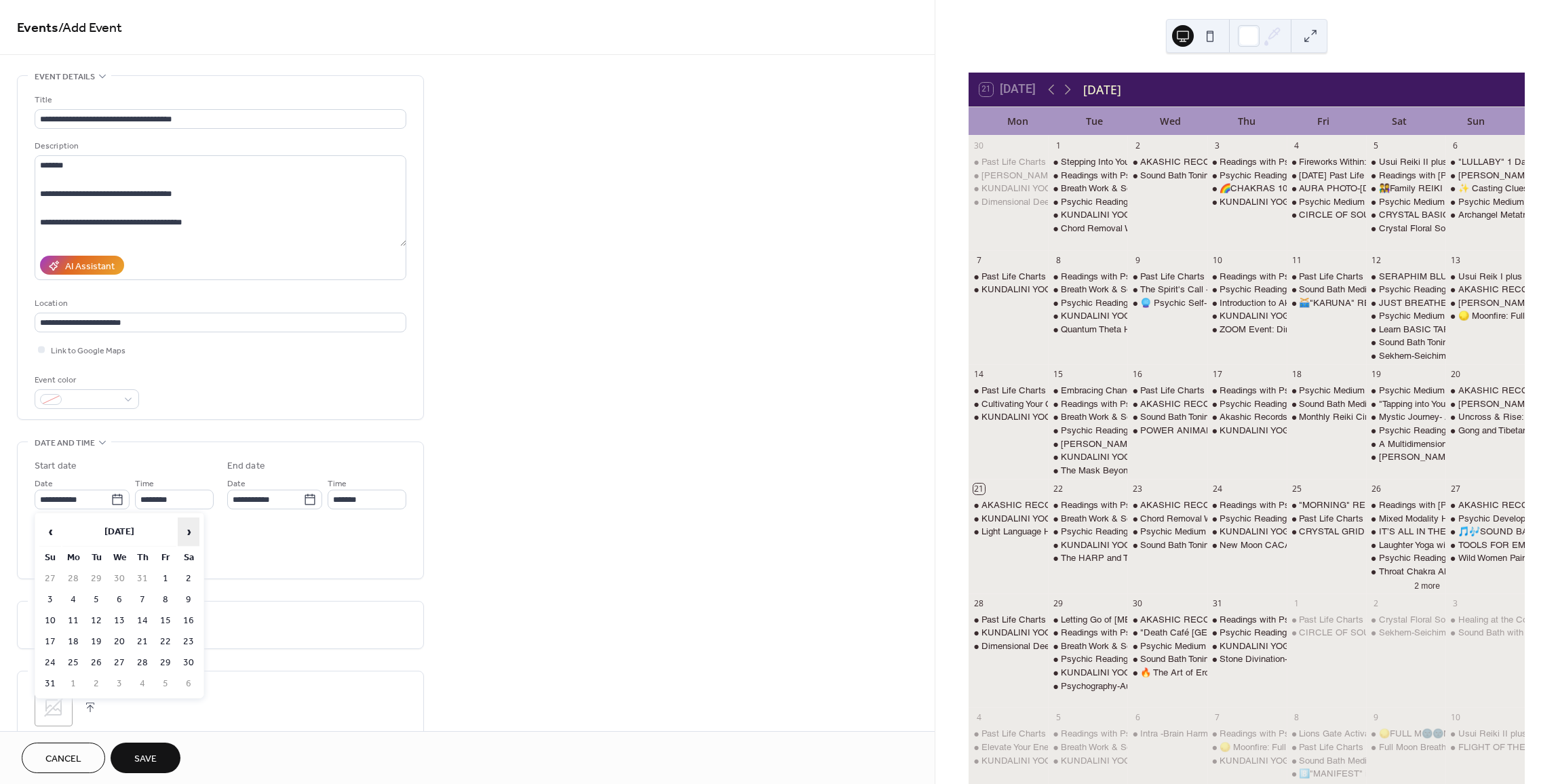 click on "›" at bounding box center [189, 532] 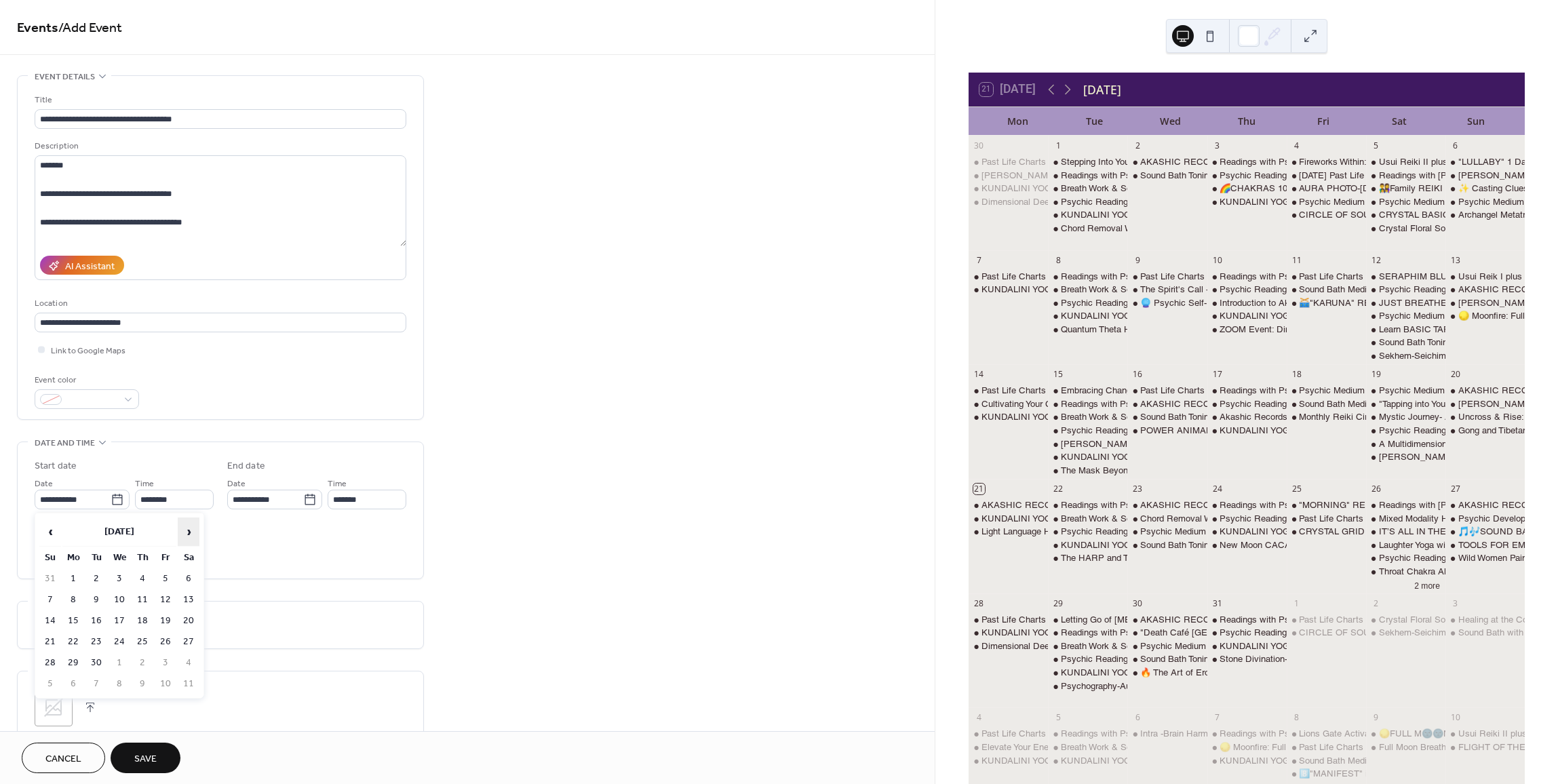 click on "›" at bounding box center (189, 532) 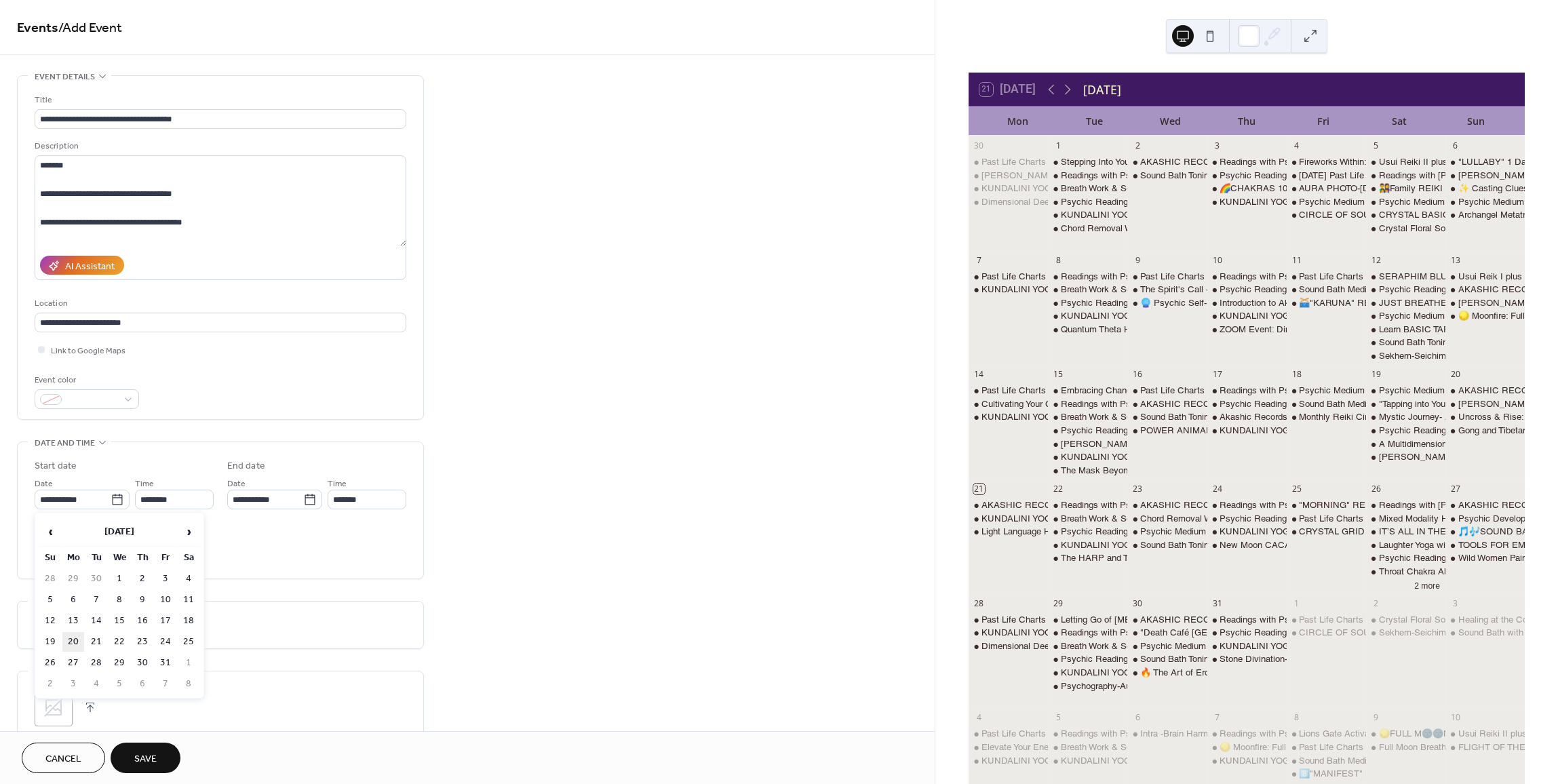 click on "20" at bounding box center [73, 642] 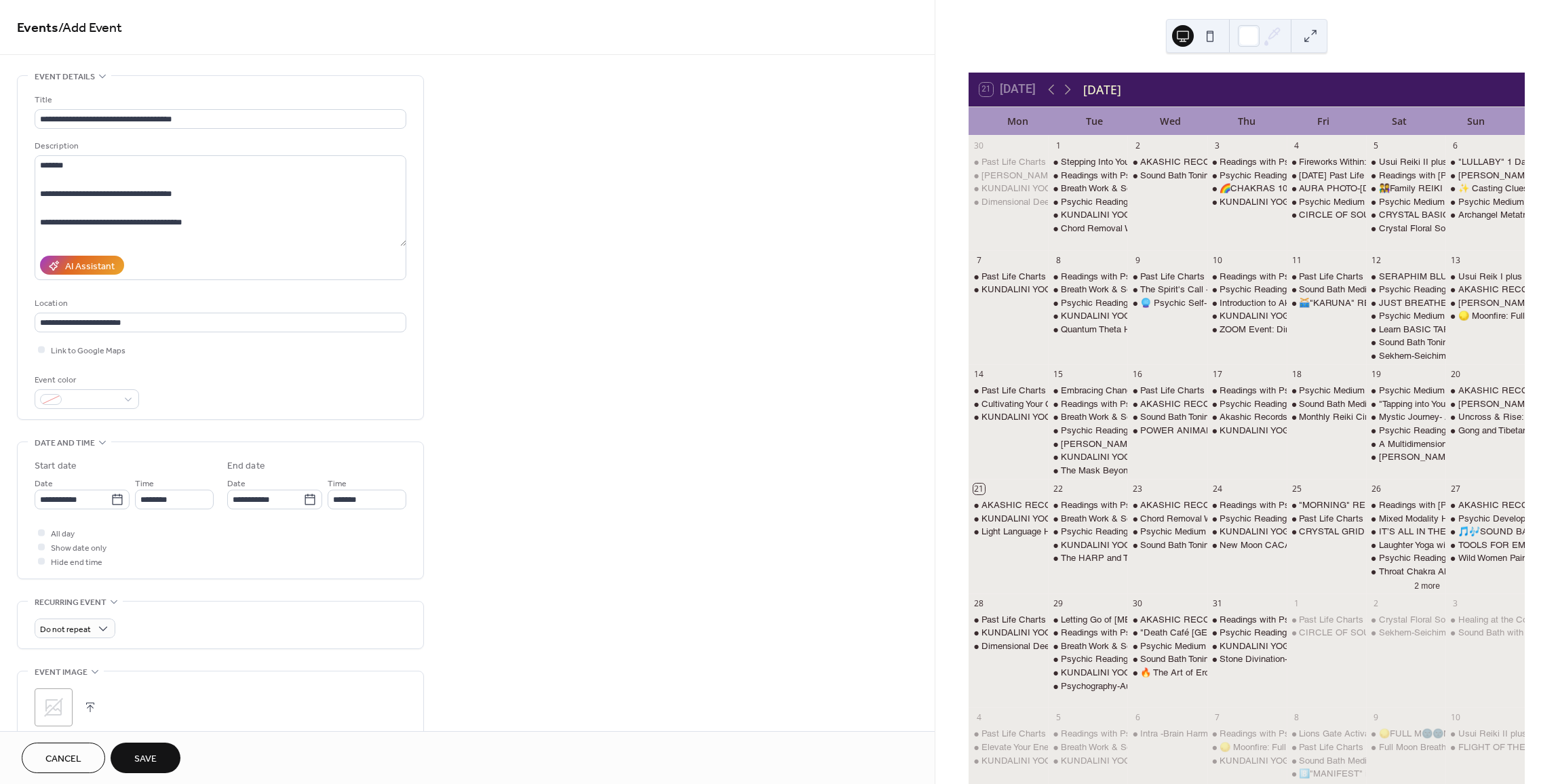 click on "**********" at bounding box center (220, 513) 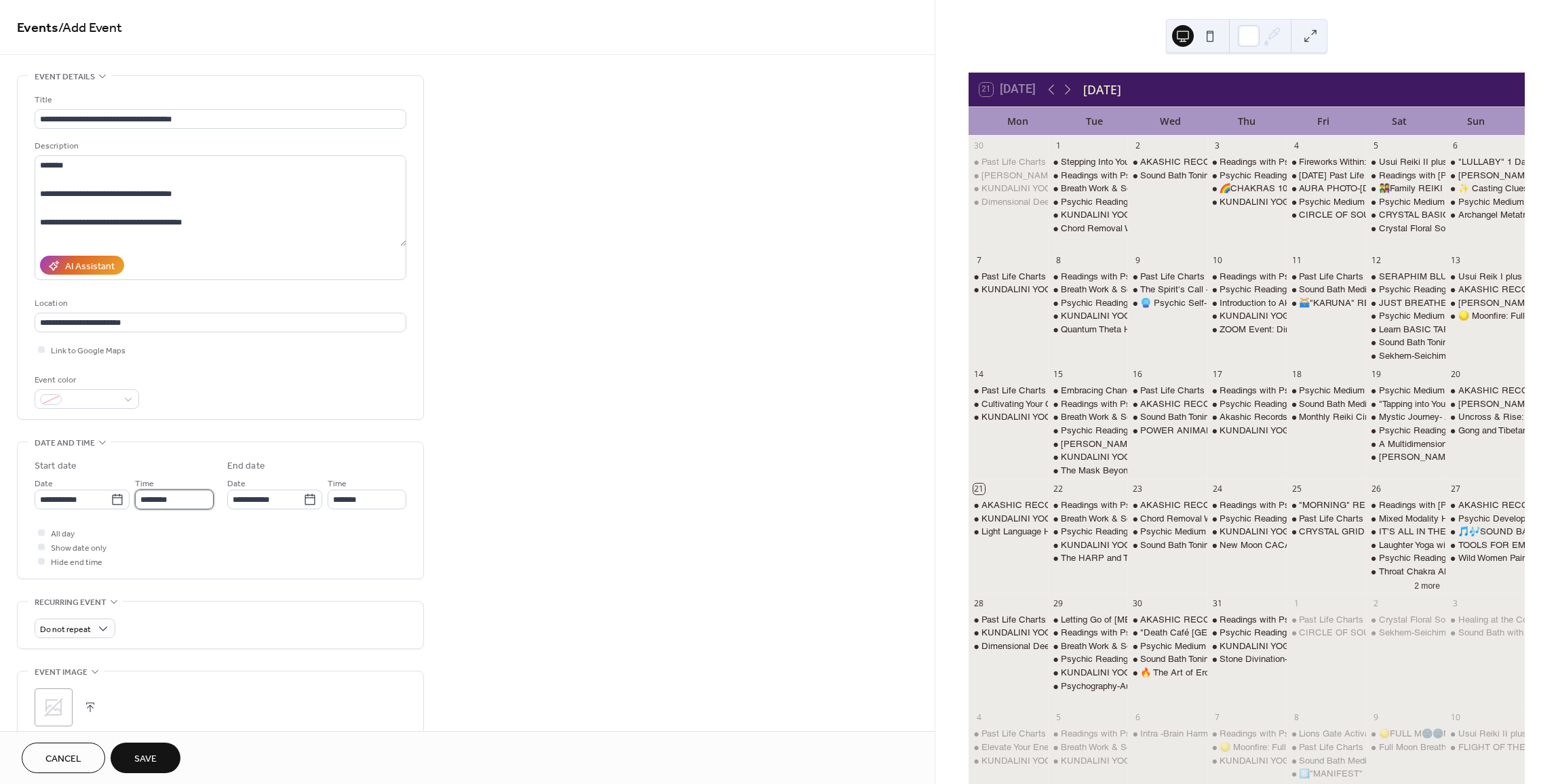 click on "********" at bounding box center (174, 499) 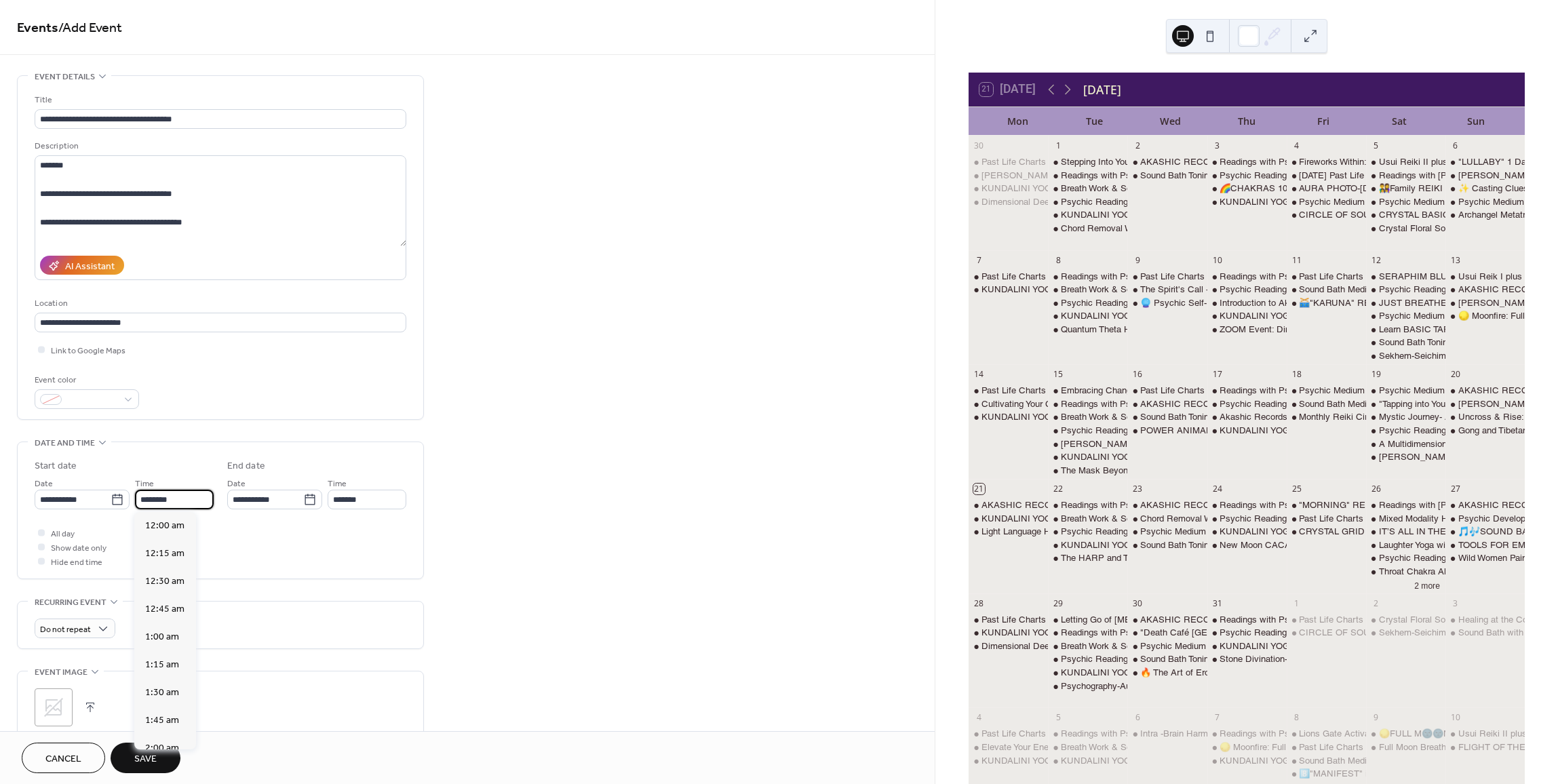 scroll, scrollTop: 1335, scrollLeft: 0, axis: vertical 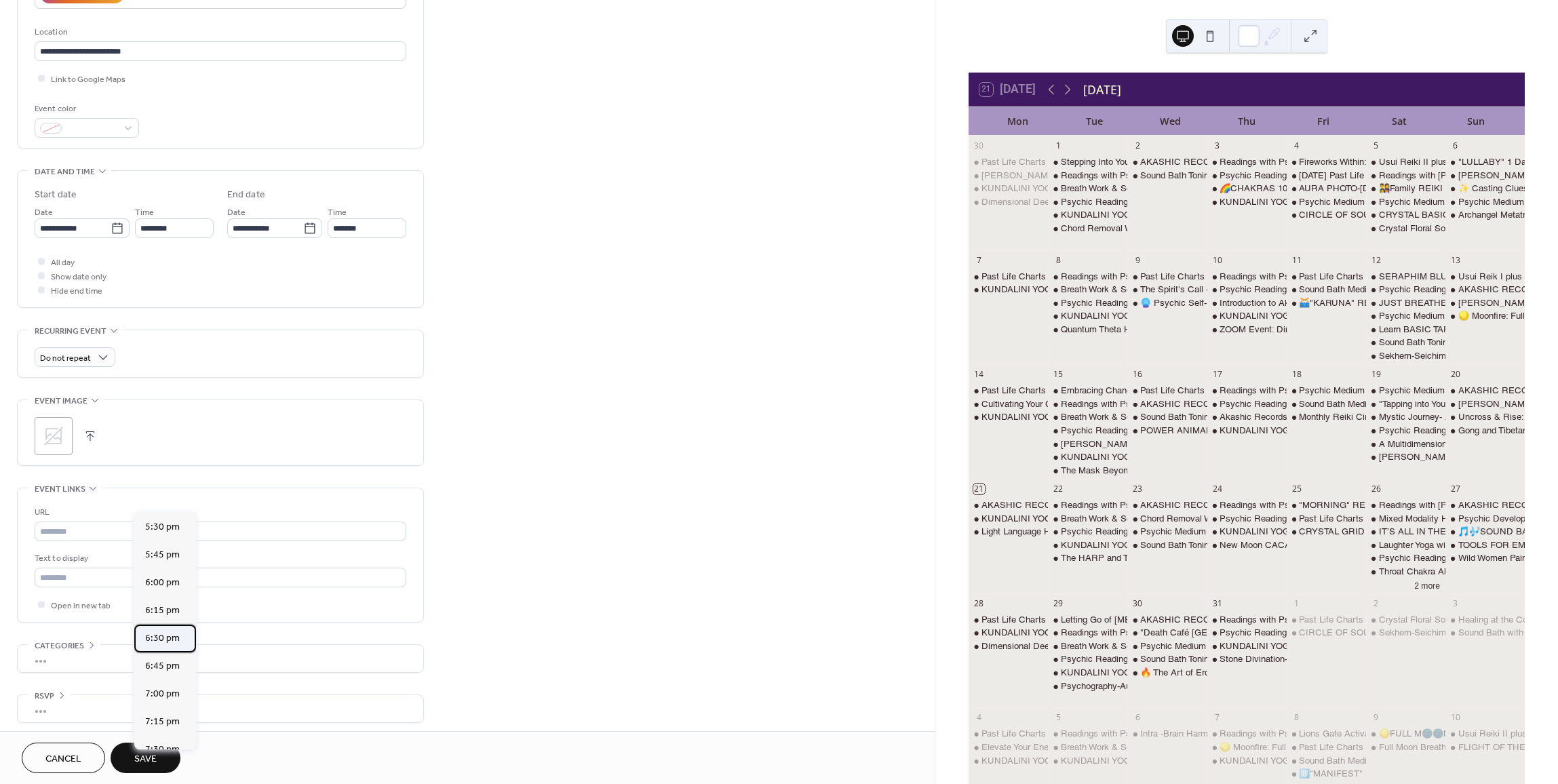 click on "6:30 pm" at bounding box center [162, 638] 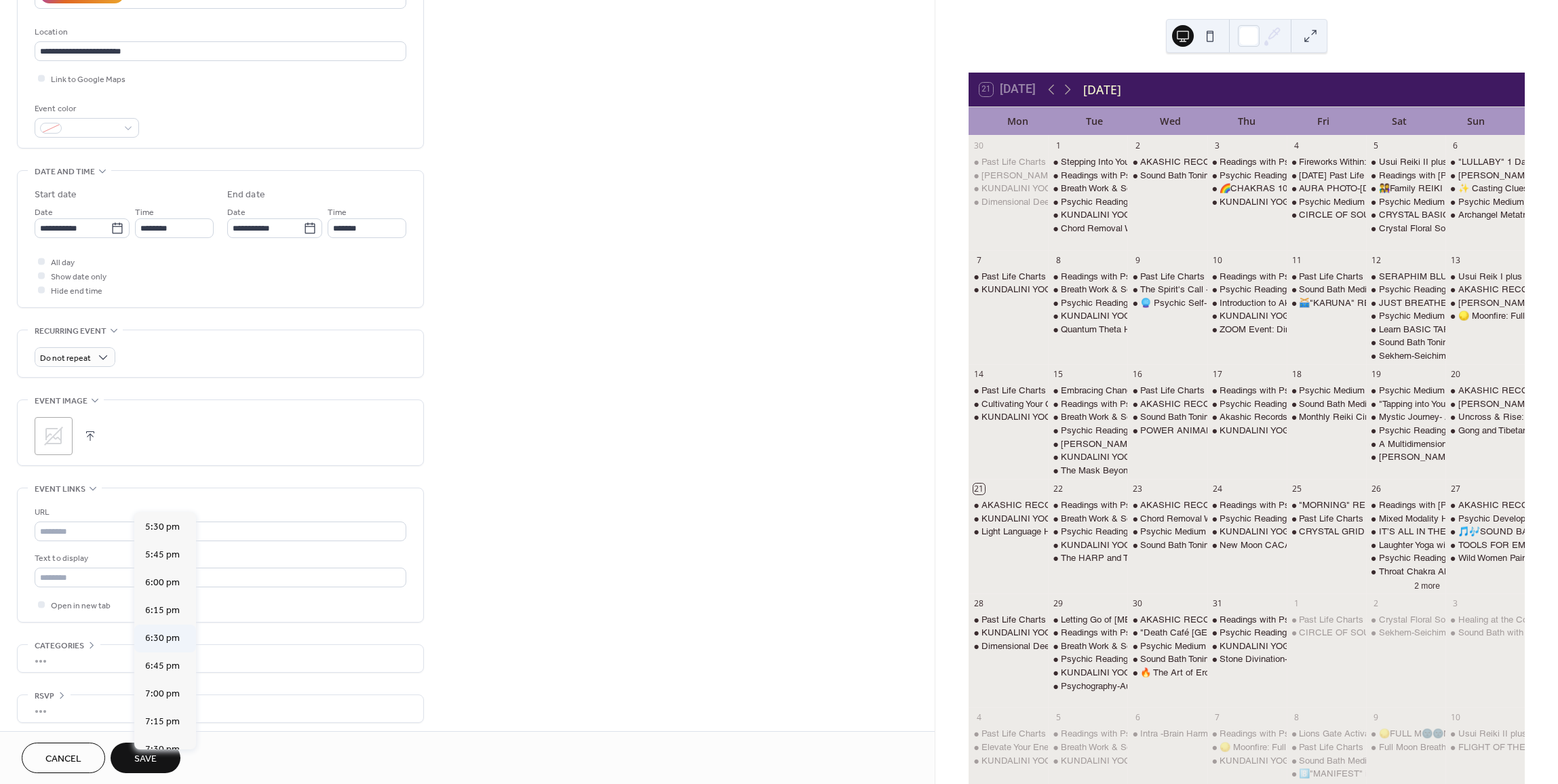 type on "*******" 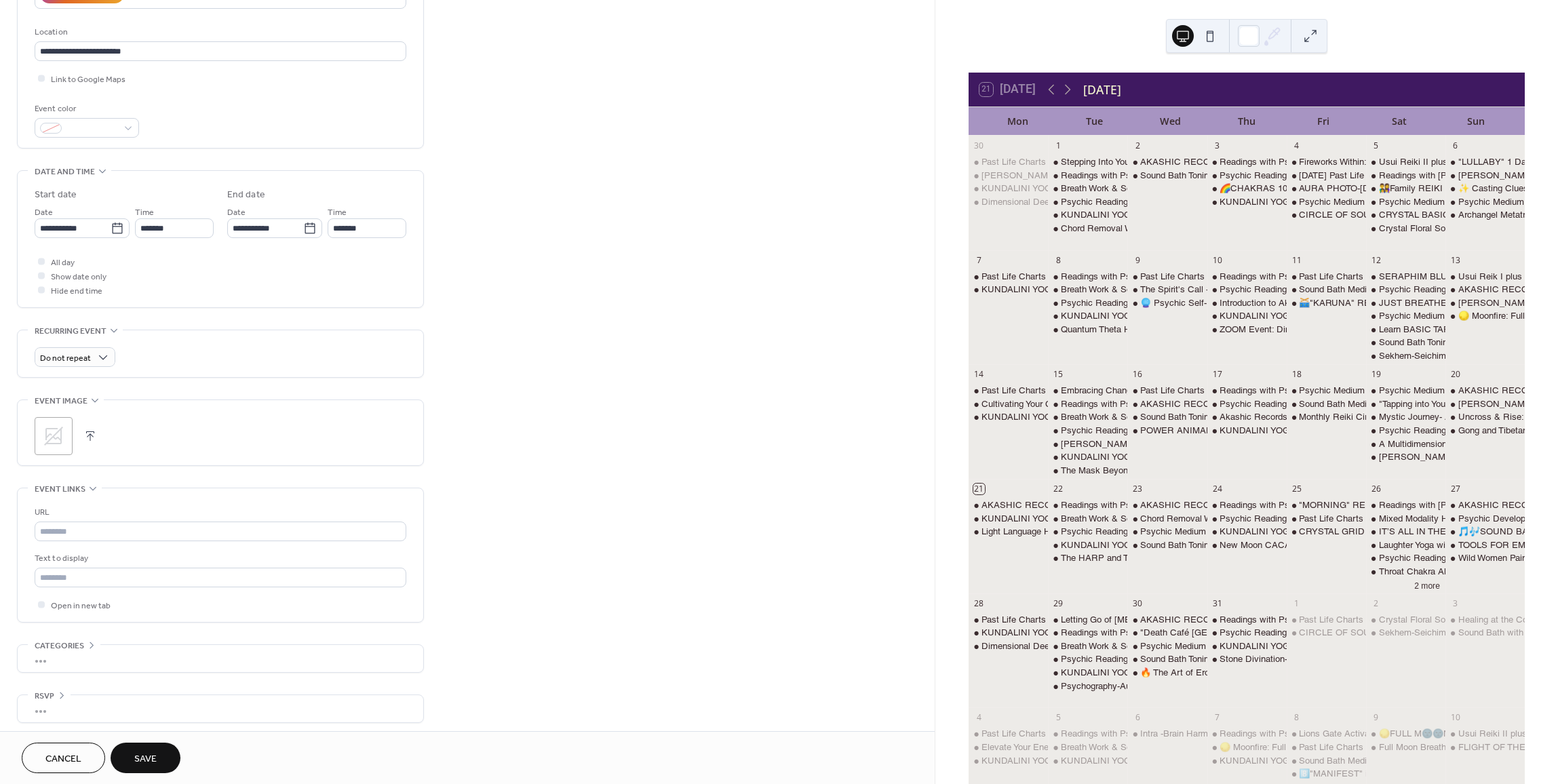 click on "Save" at bounding box center (145, 759) 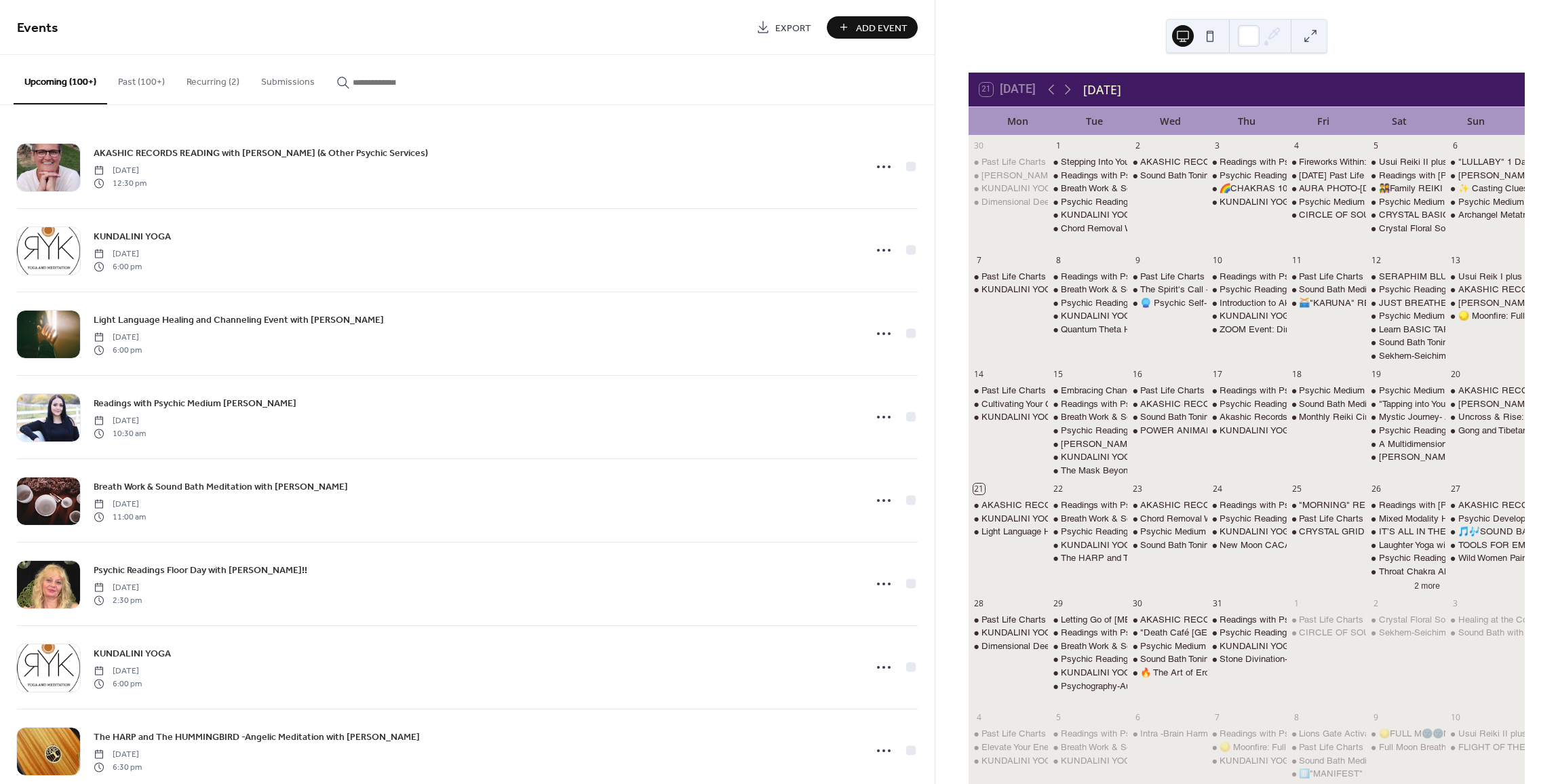 scroll, scrollTop: 0, scrollLeft: 0, axis: both 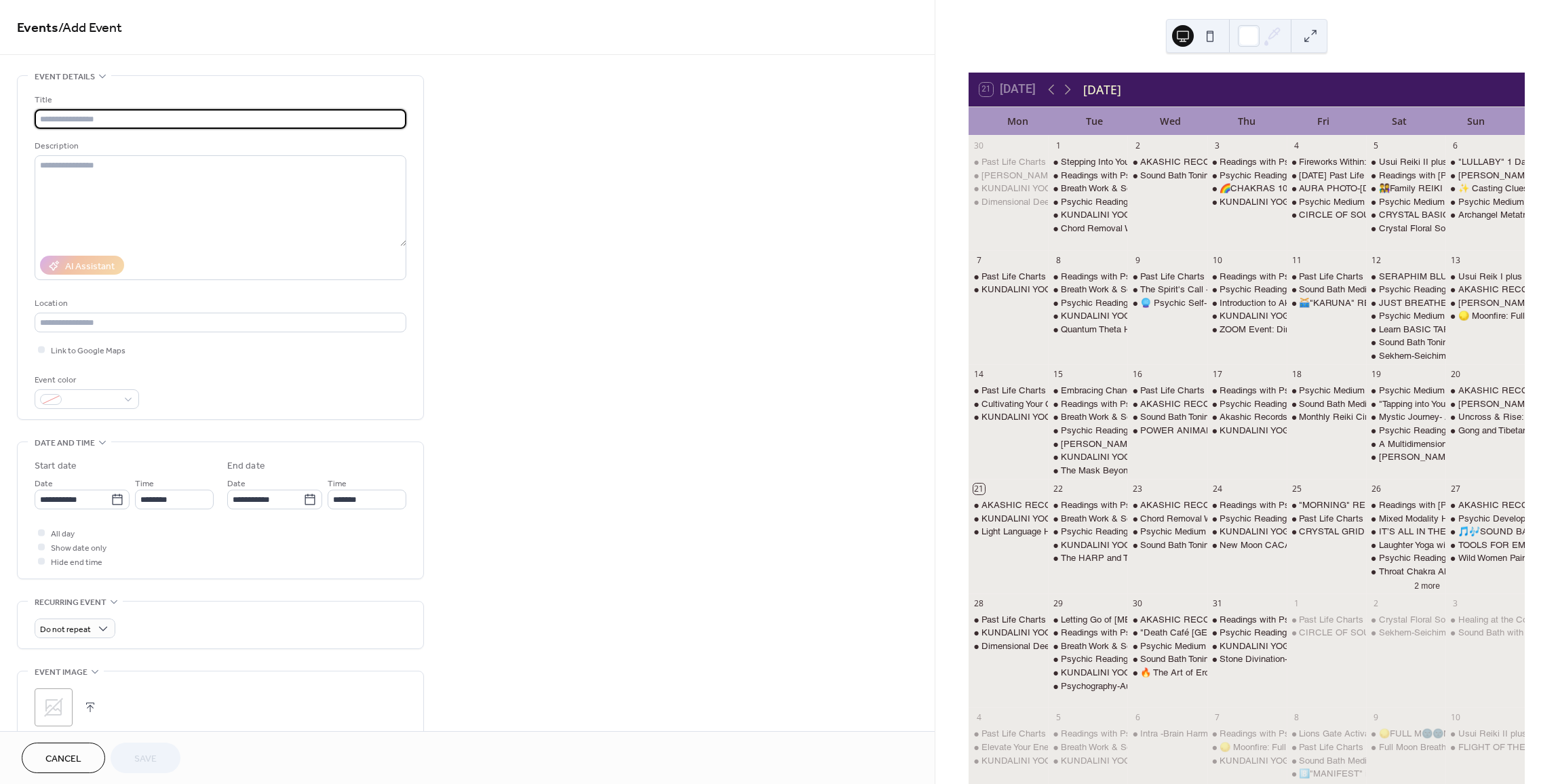 click at bounding box center (220, 119) 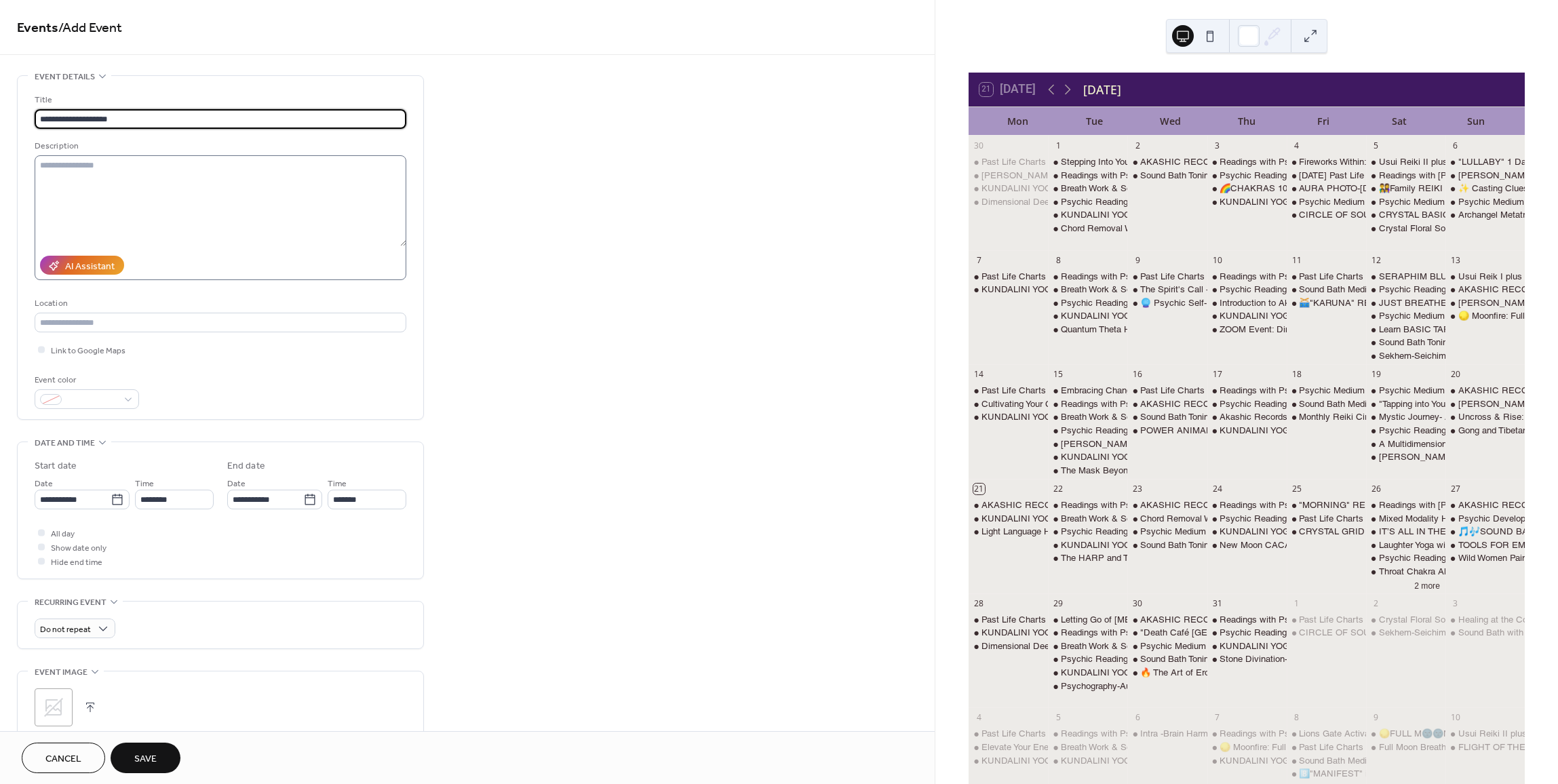 type on "**********" 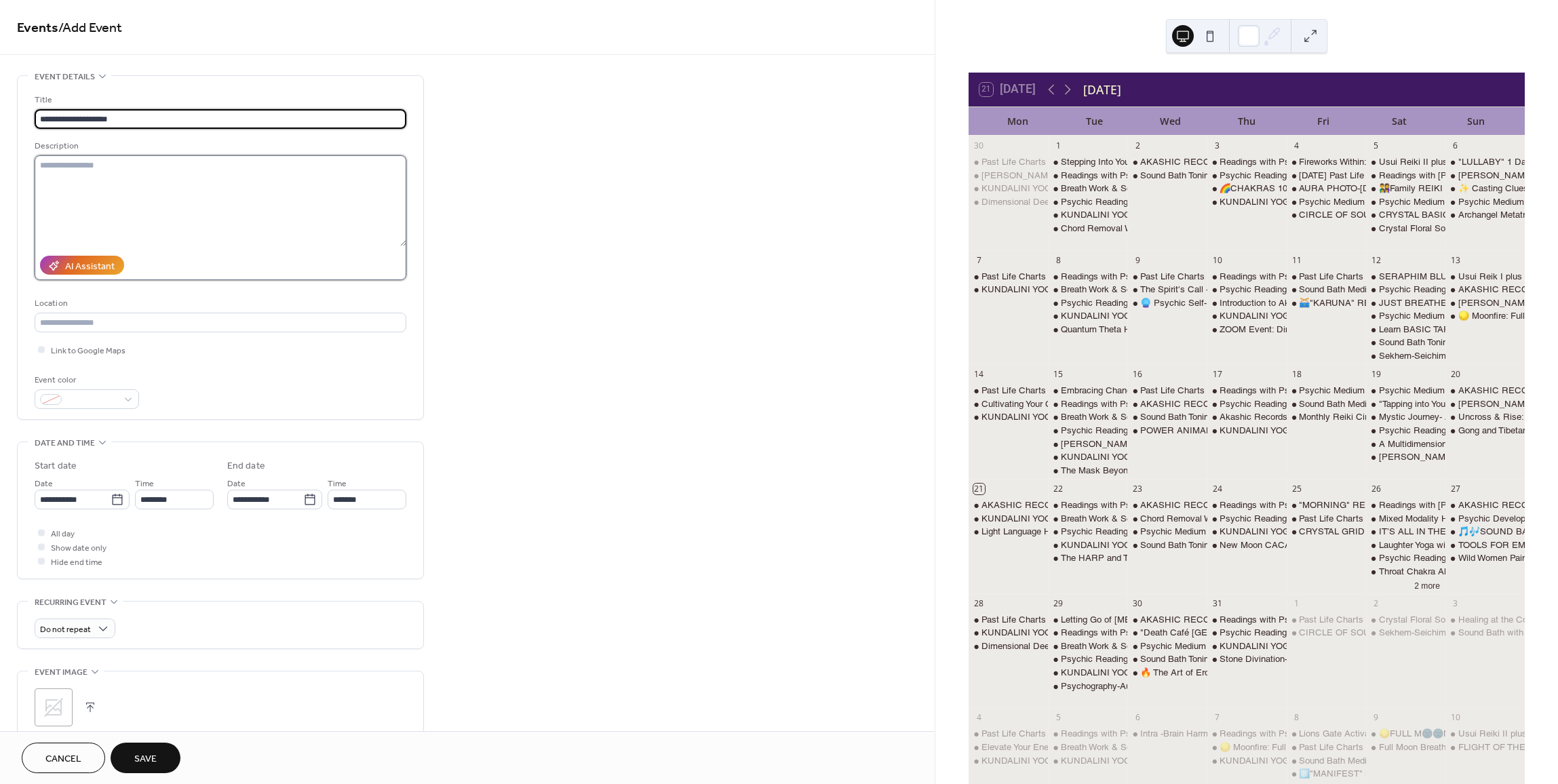 click at bounding box center (220, 201) 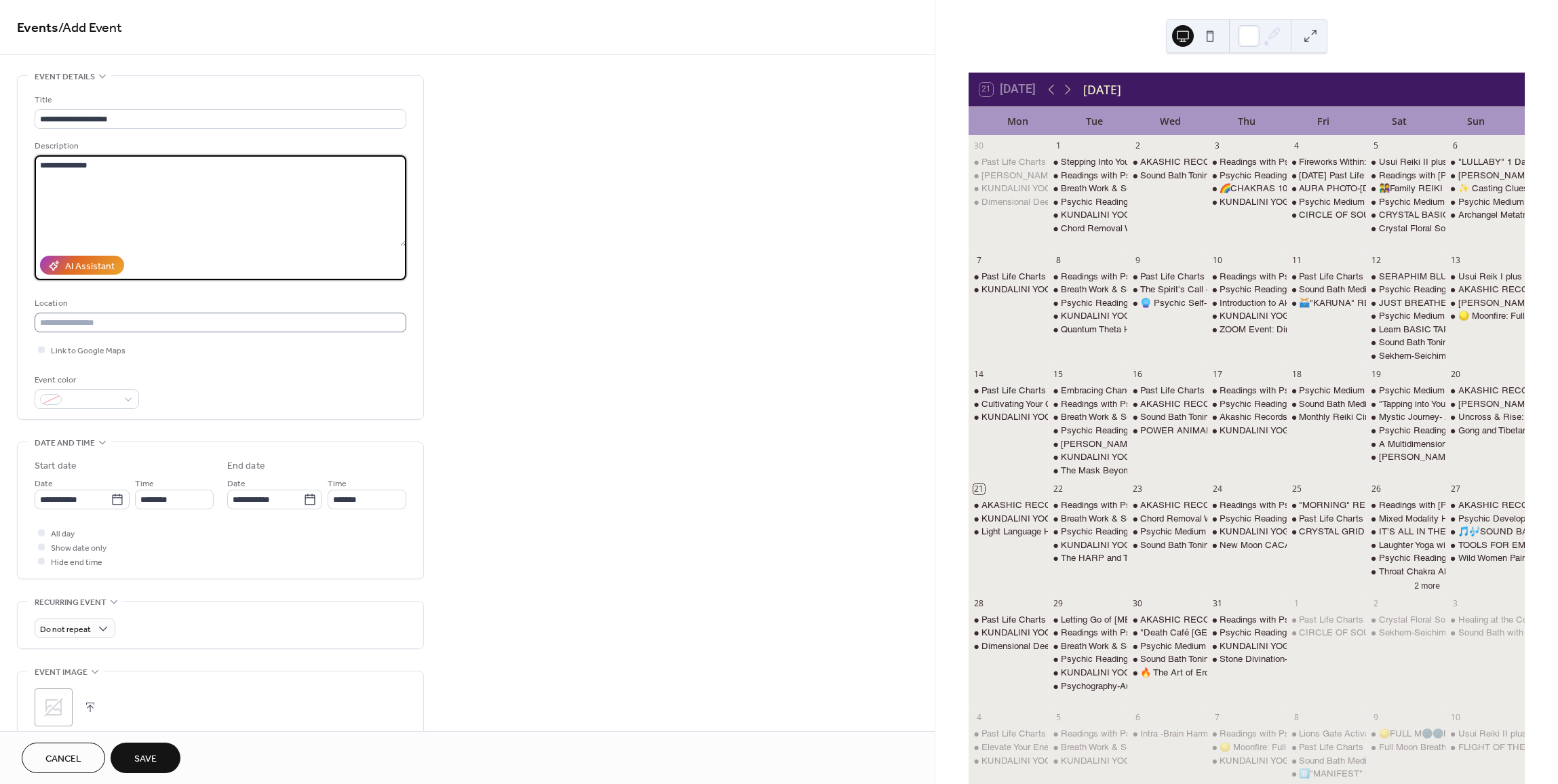 type on "**********" 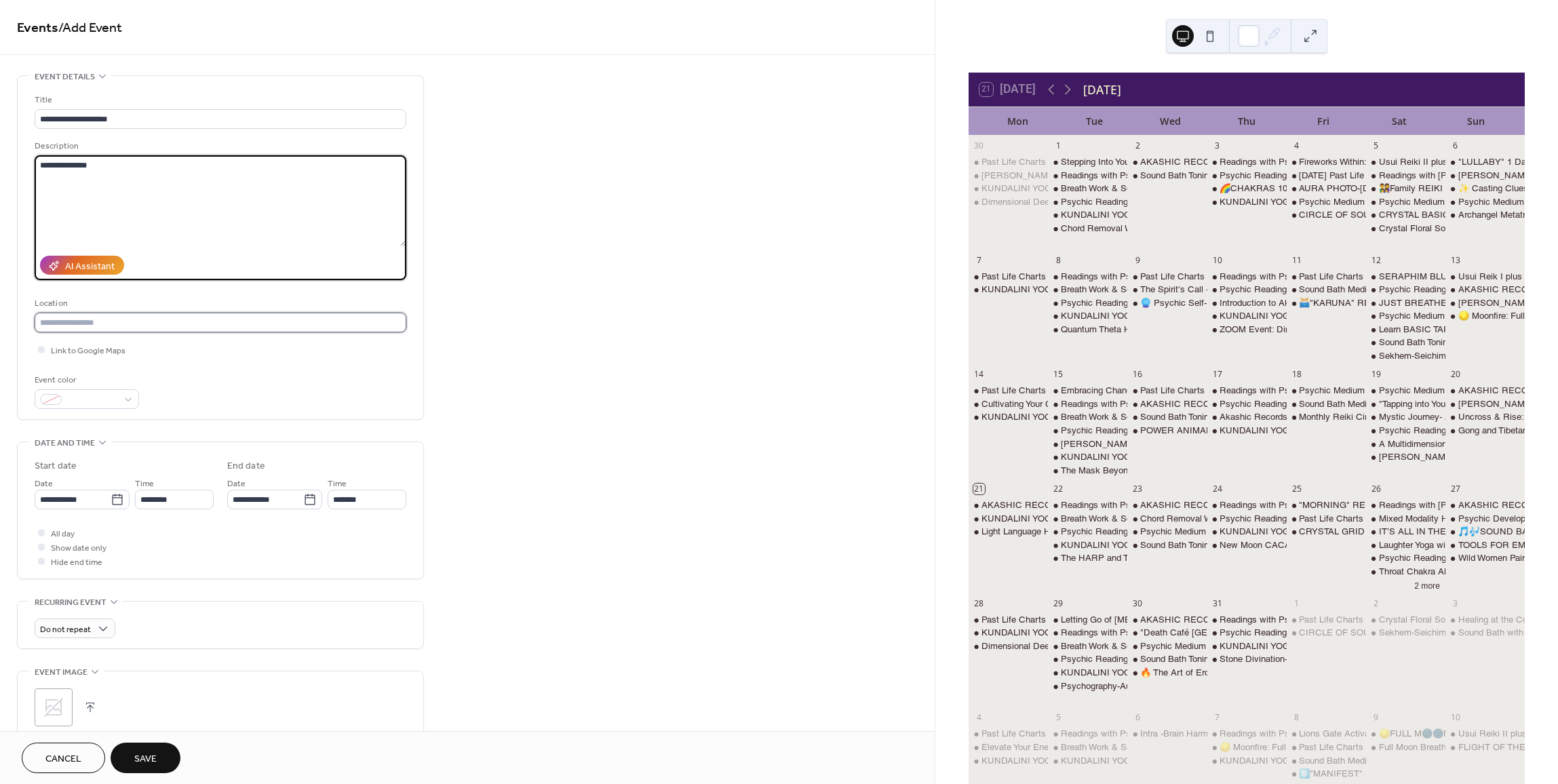 click at bounding box center (220, 322) 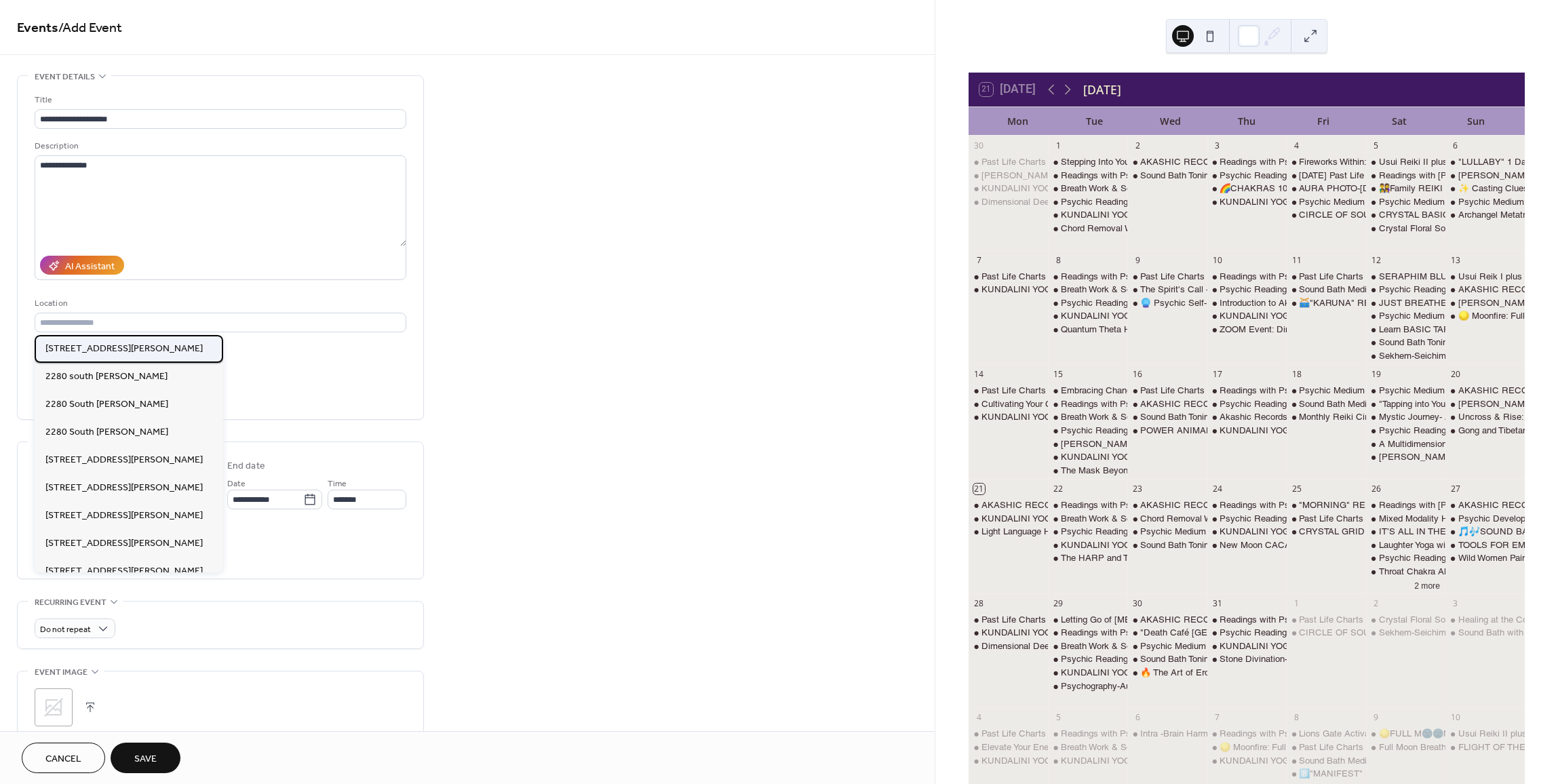 click on "[STREET_ADDRESS][PERSON_NAME]" at bounding box center (124, 349) 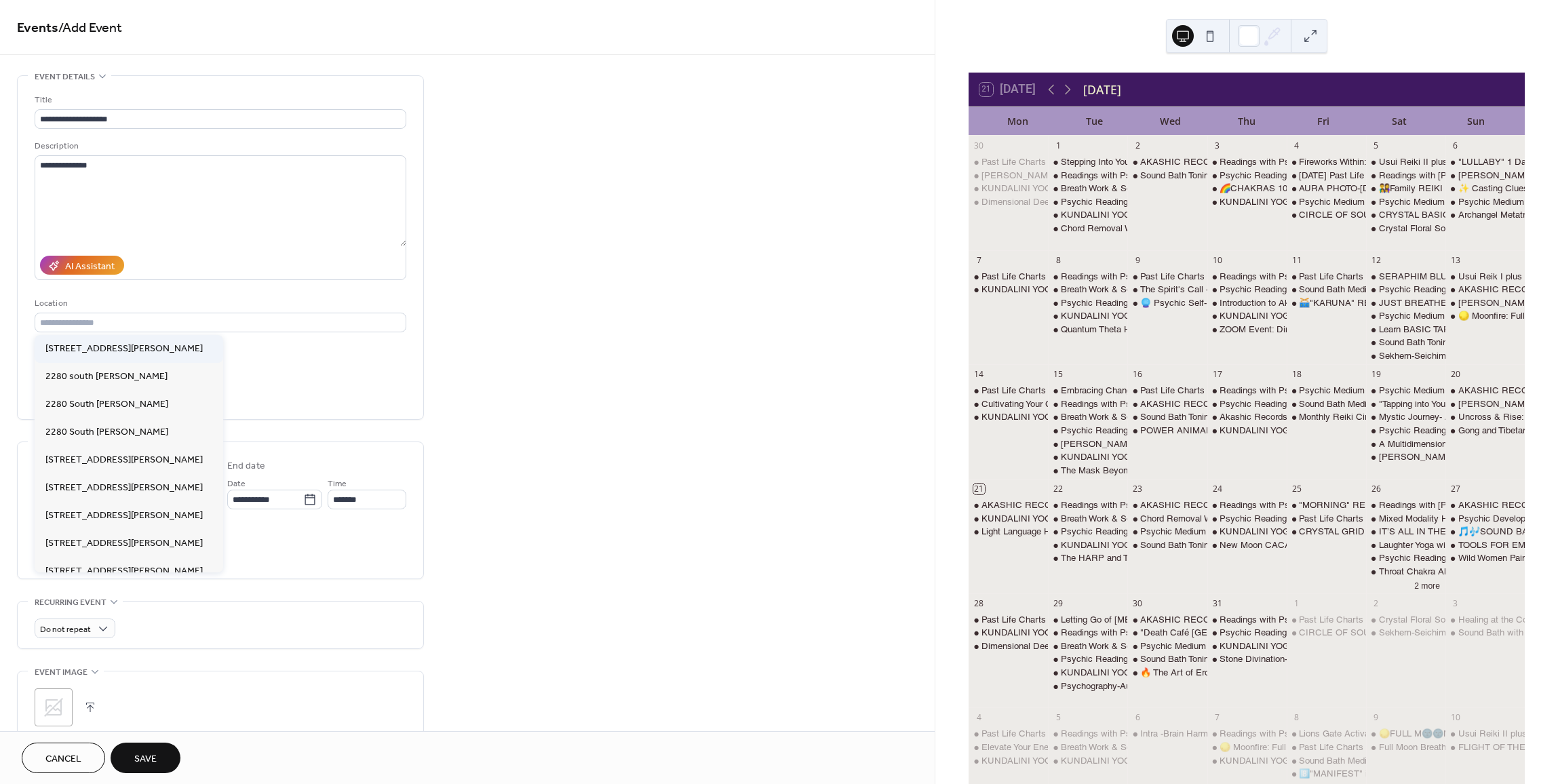type on "**********" 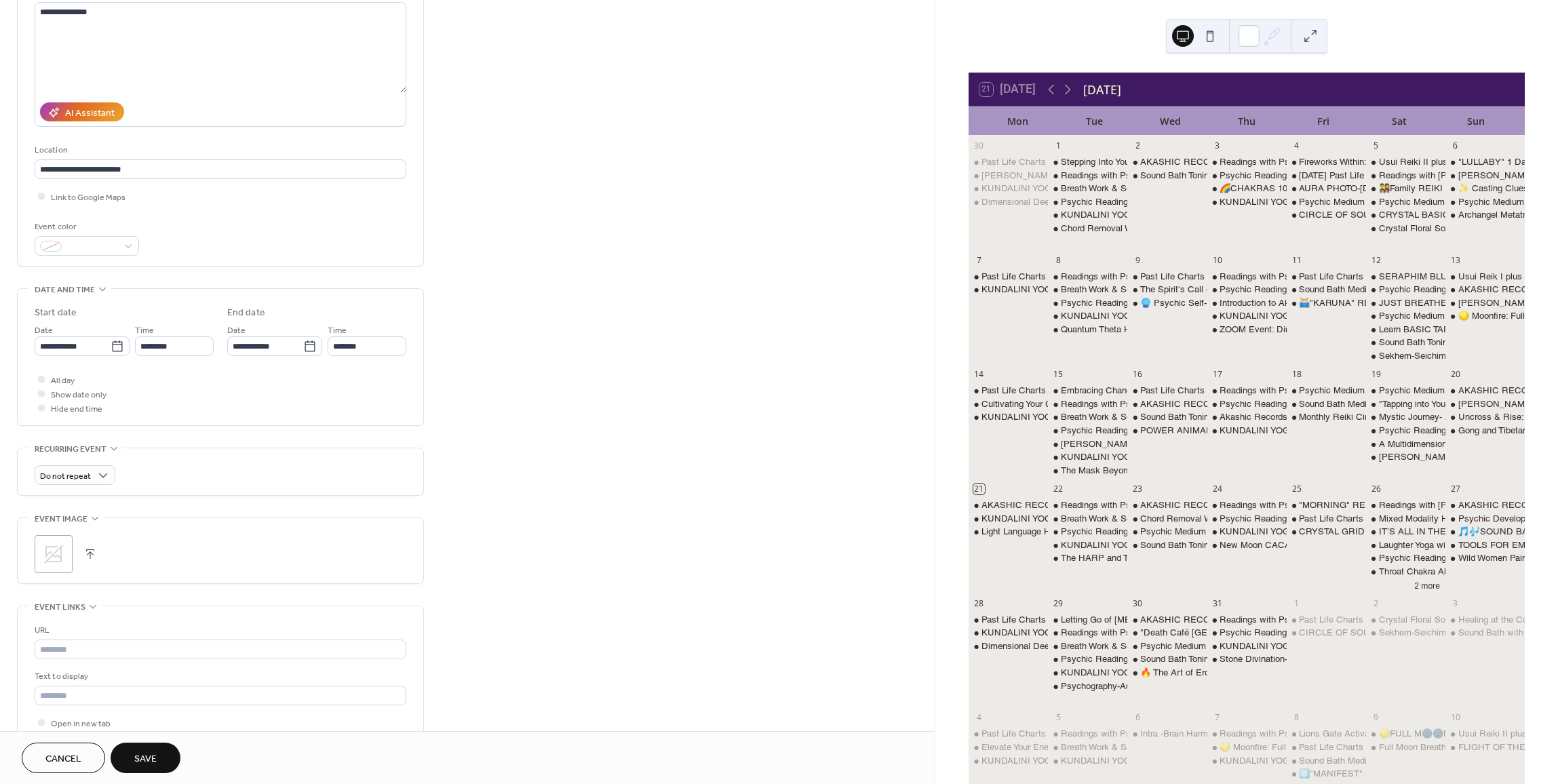 scroll, scrollTop: 203, scrollLeft: 0, axis: vertical 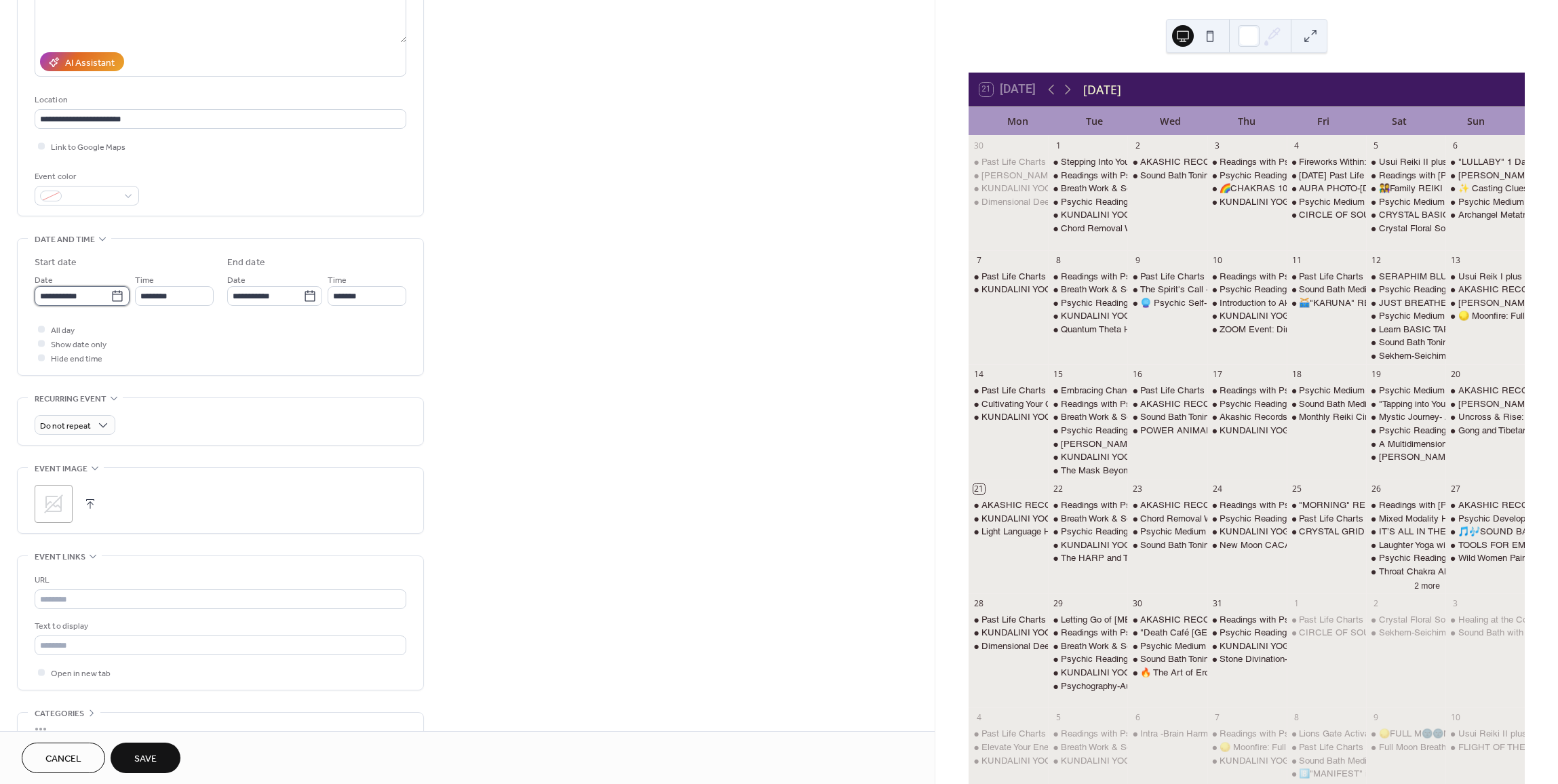 click on "**********" at bounding box center (73, 296) 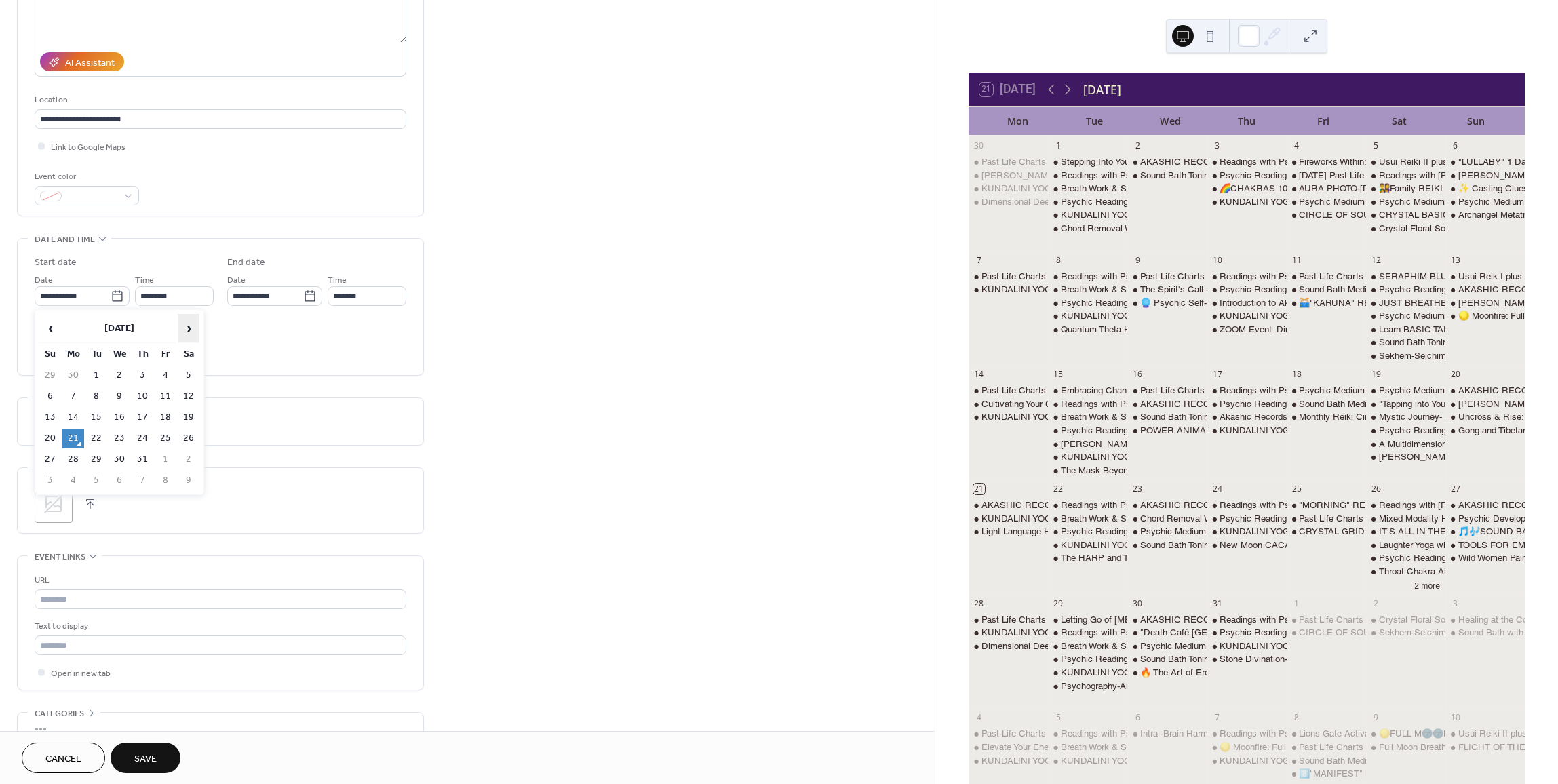 click on "›" at bounding box center [189, 328] 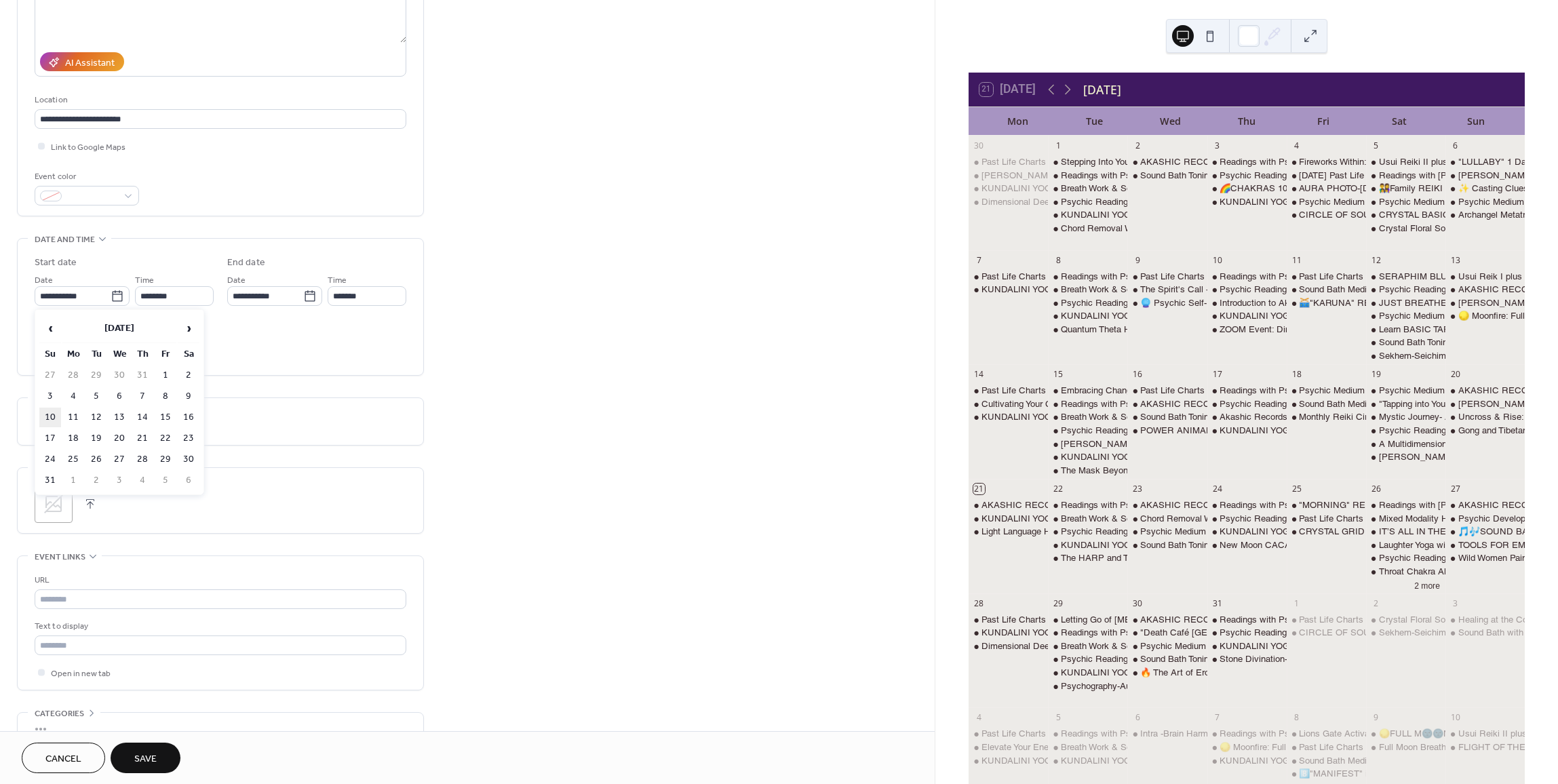 click on "10" at bounding box center [50, 417] 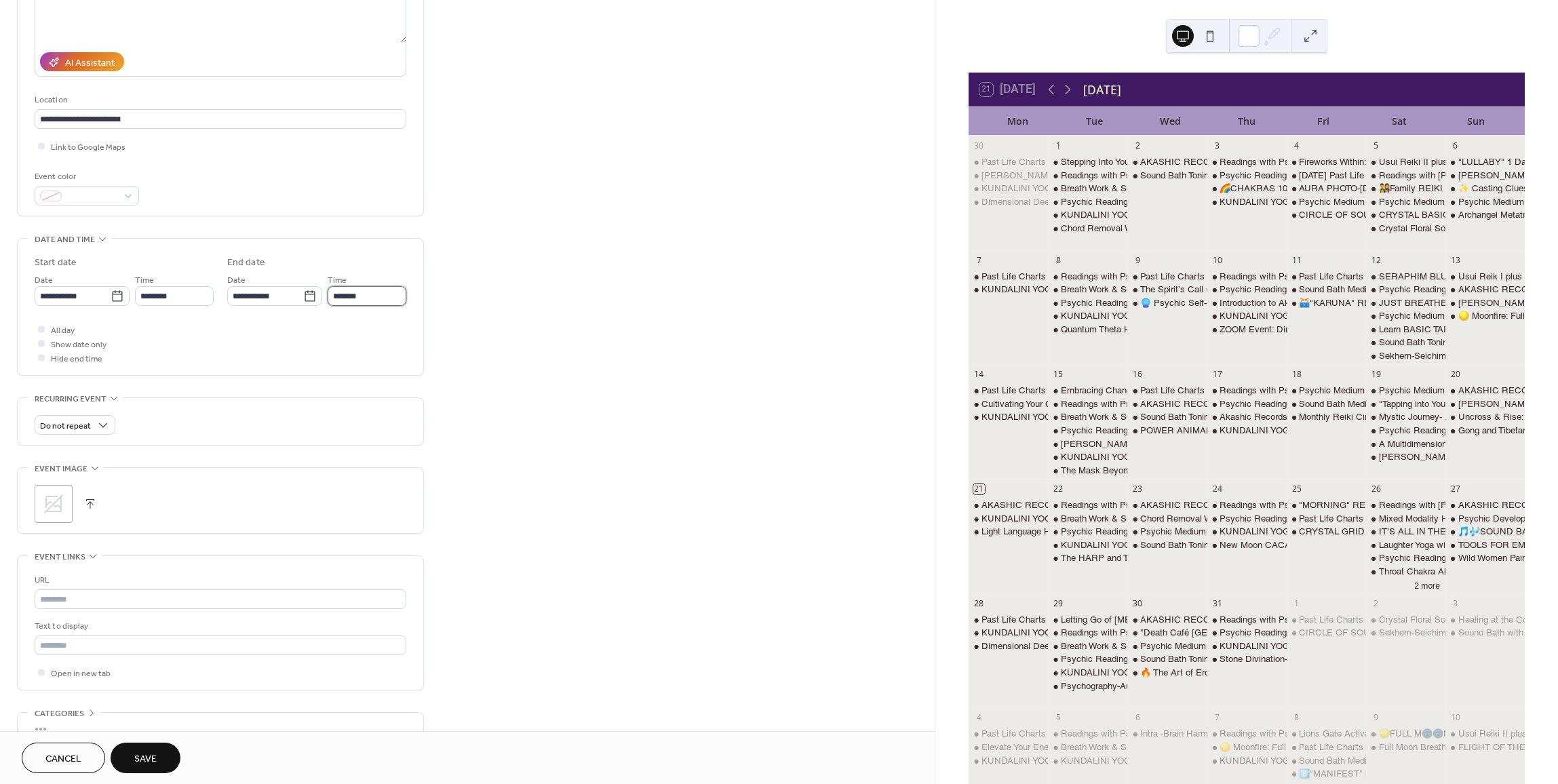 click on "*******" at bounding box center (367, 296) 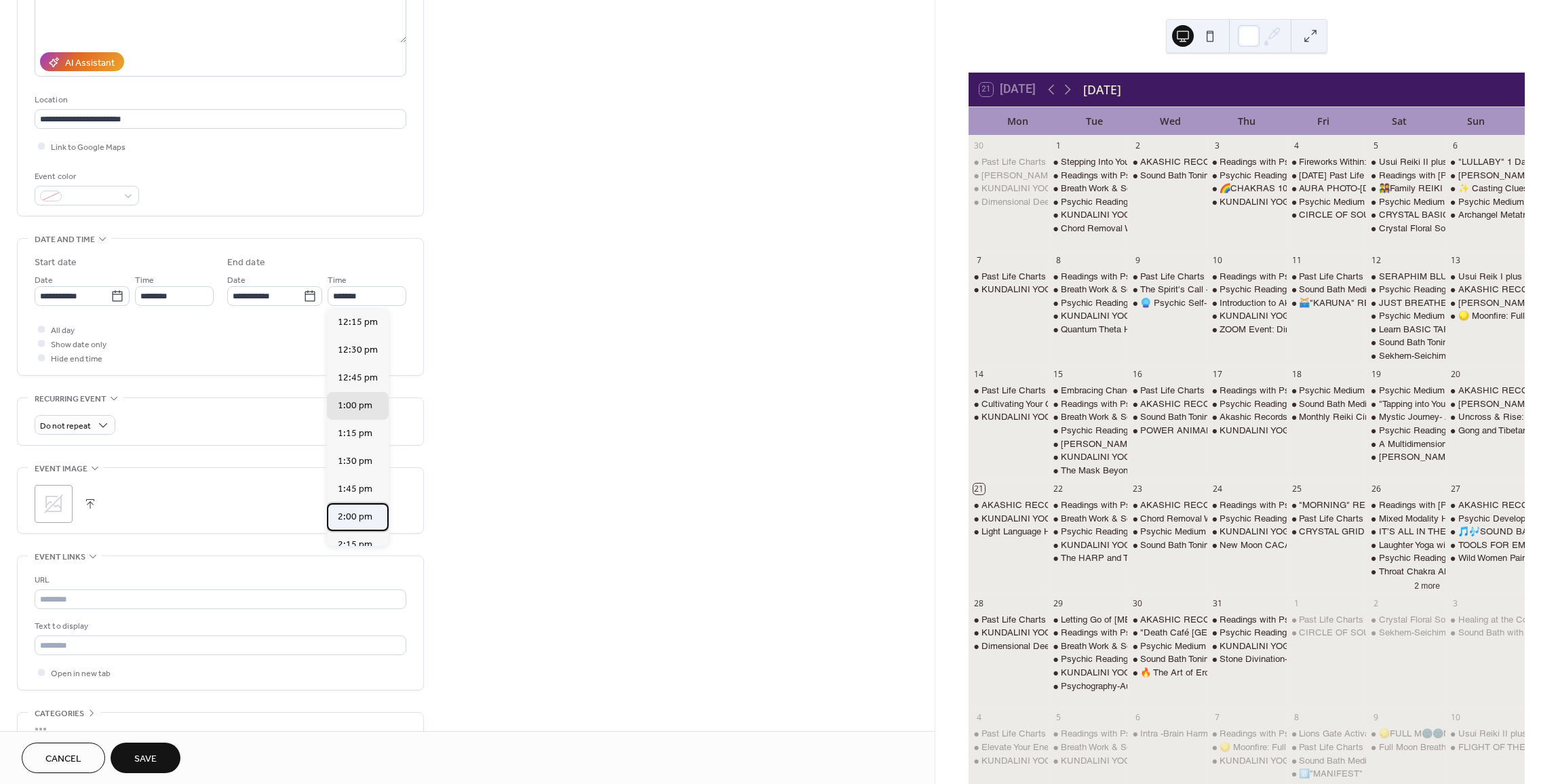 click on "2:00 pm" at bounding box center (355, 517) 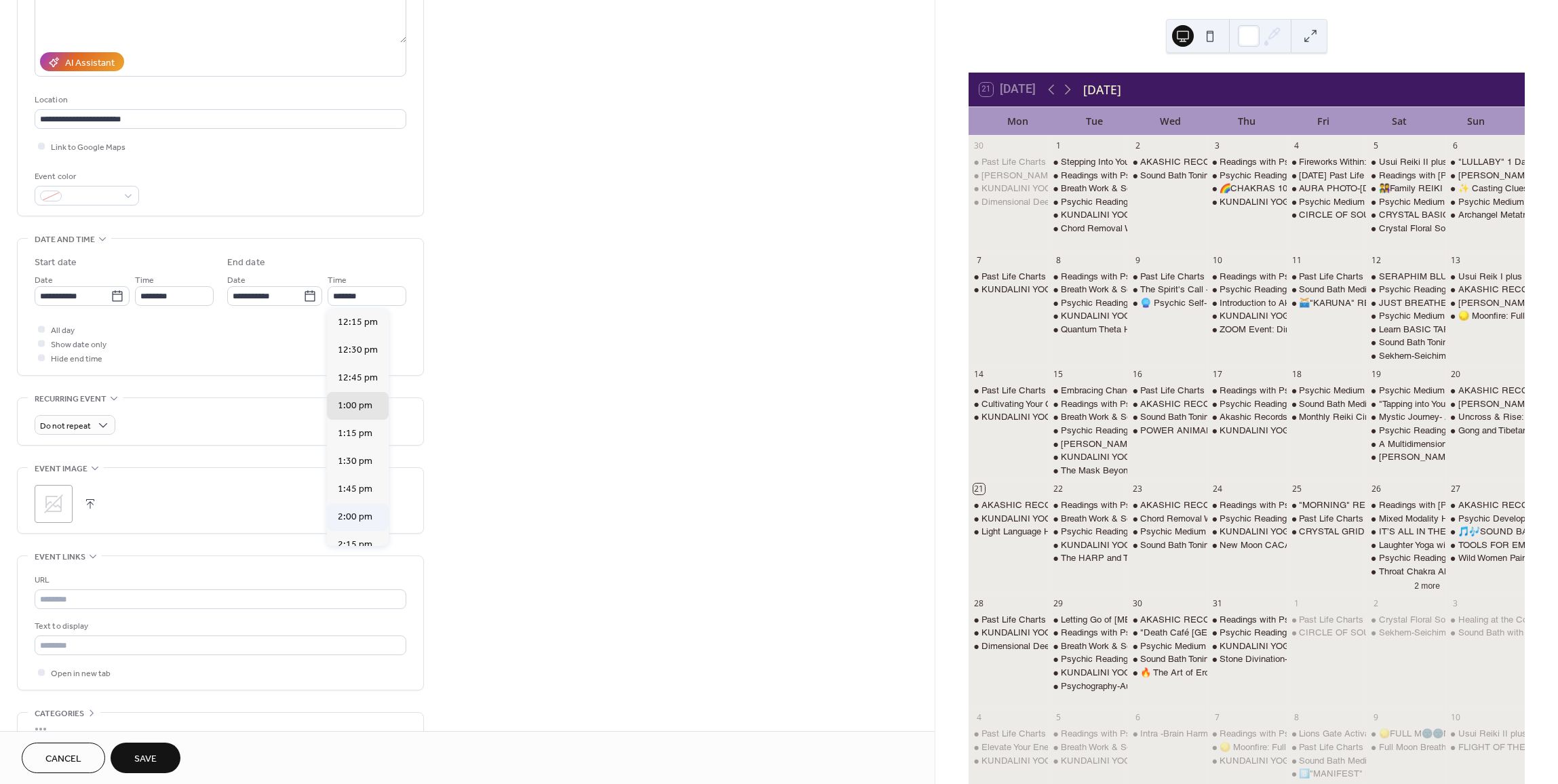 type on "*******" 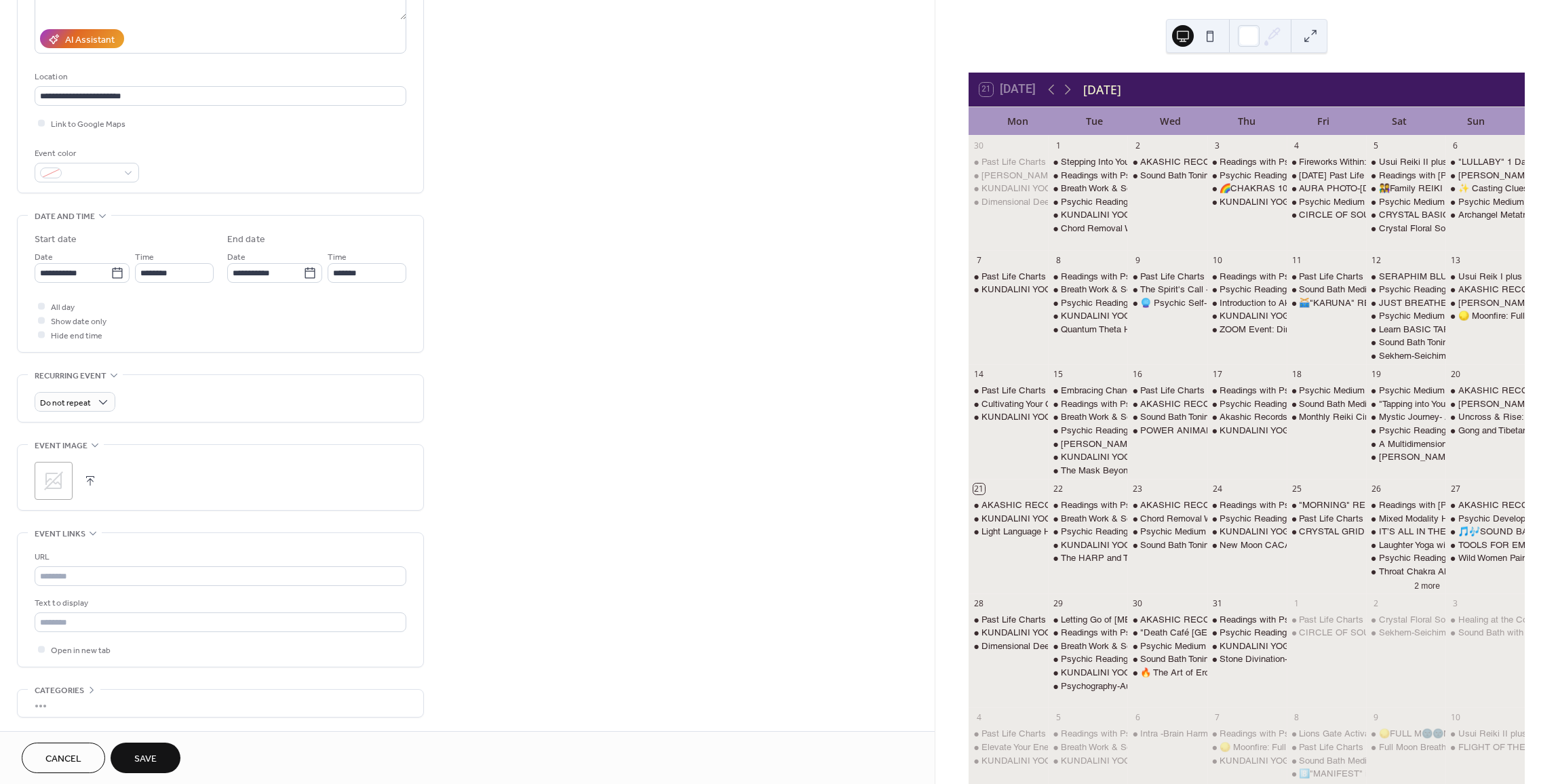 scroll, scrollTop: 277, scrollLeft: 0, axis: vertical 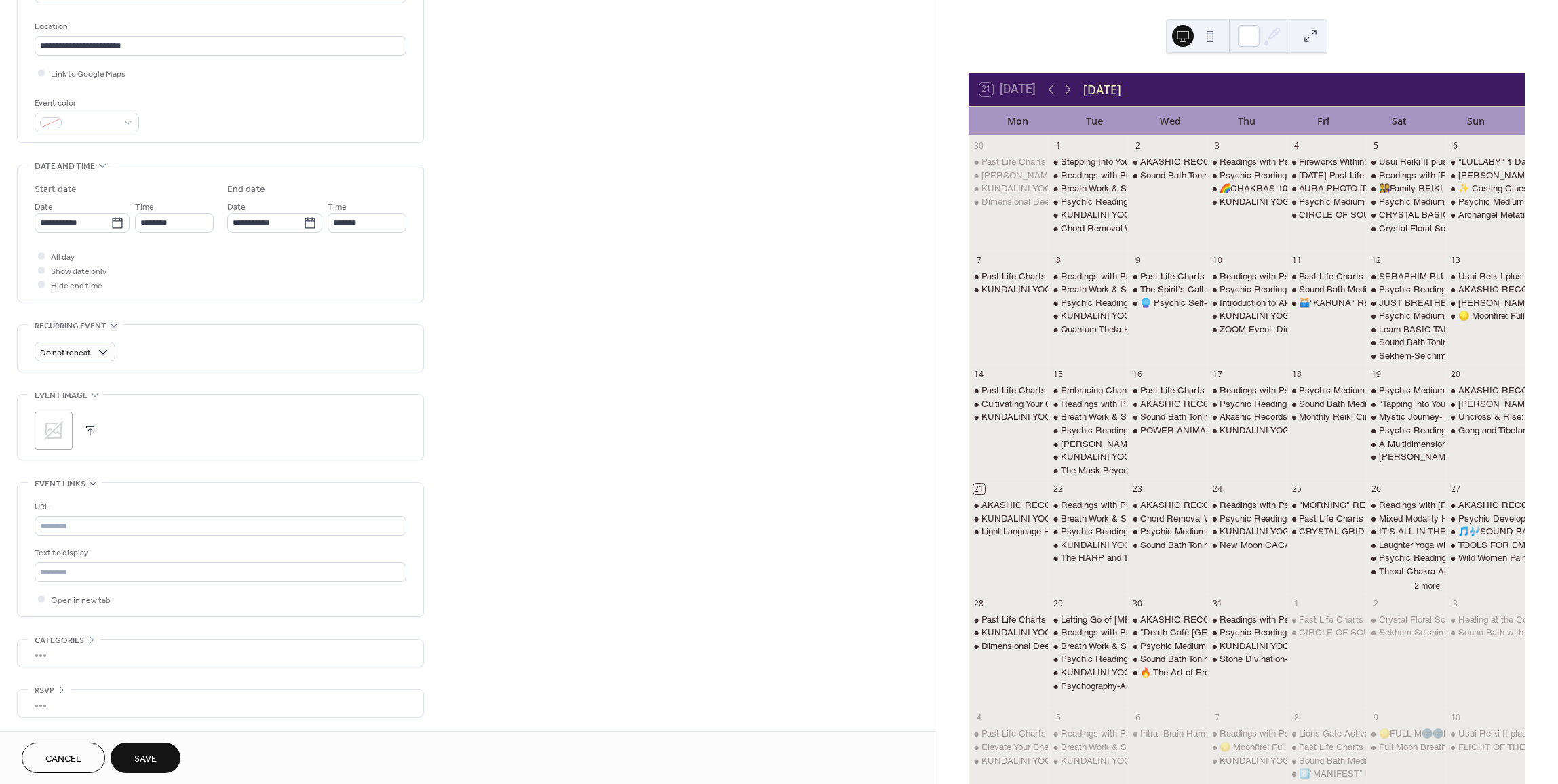 click at bounding box center [90, 431] 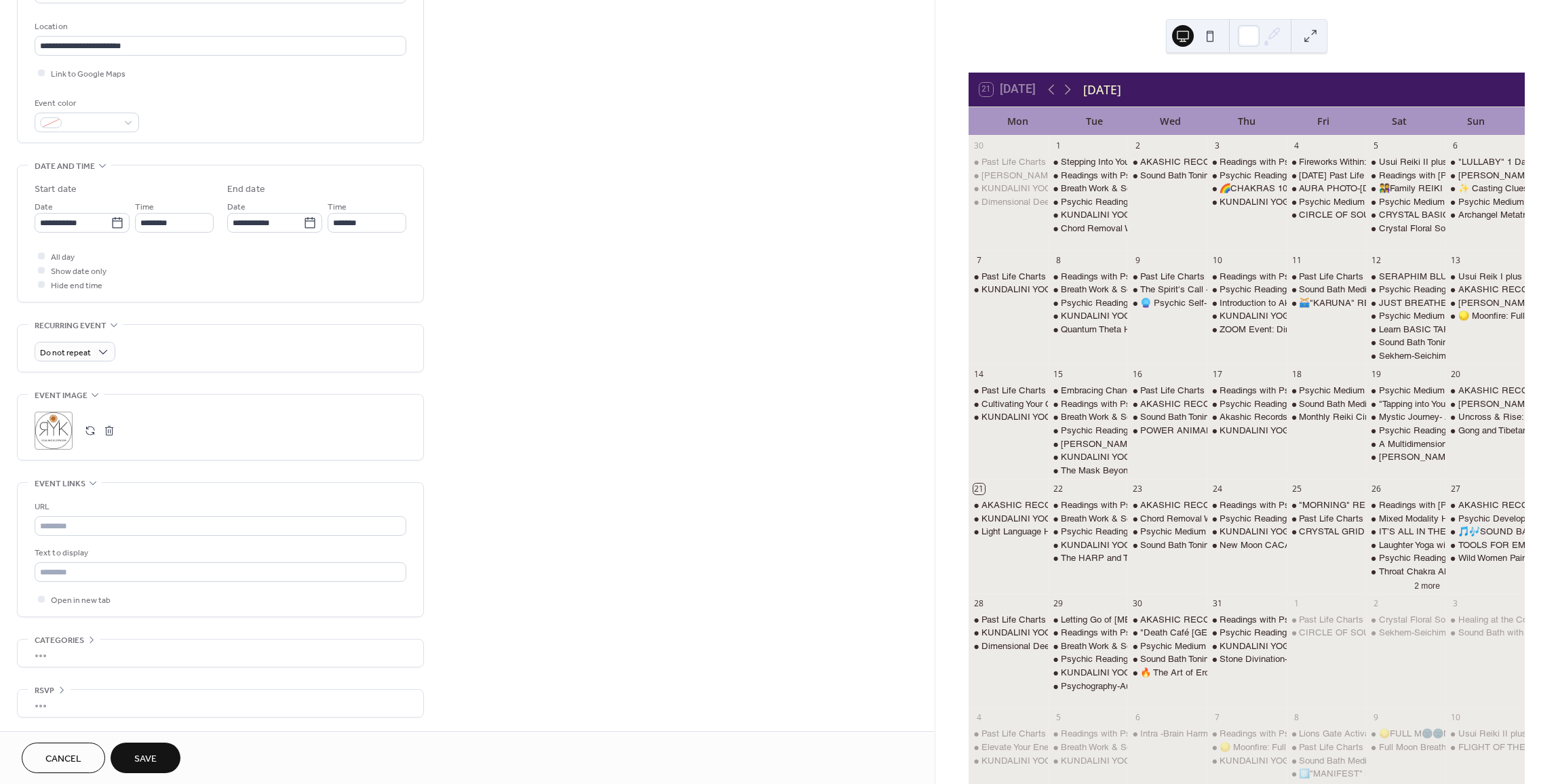 click on "Save" at bounding box center [145, 759] 